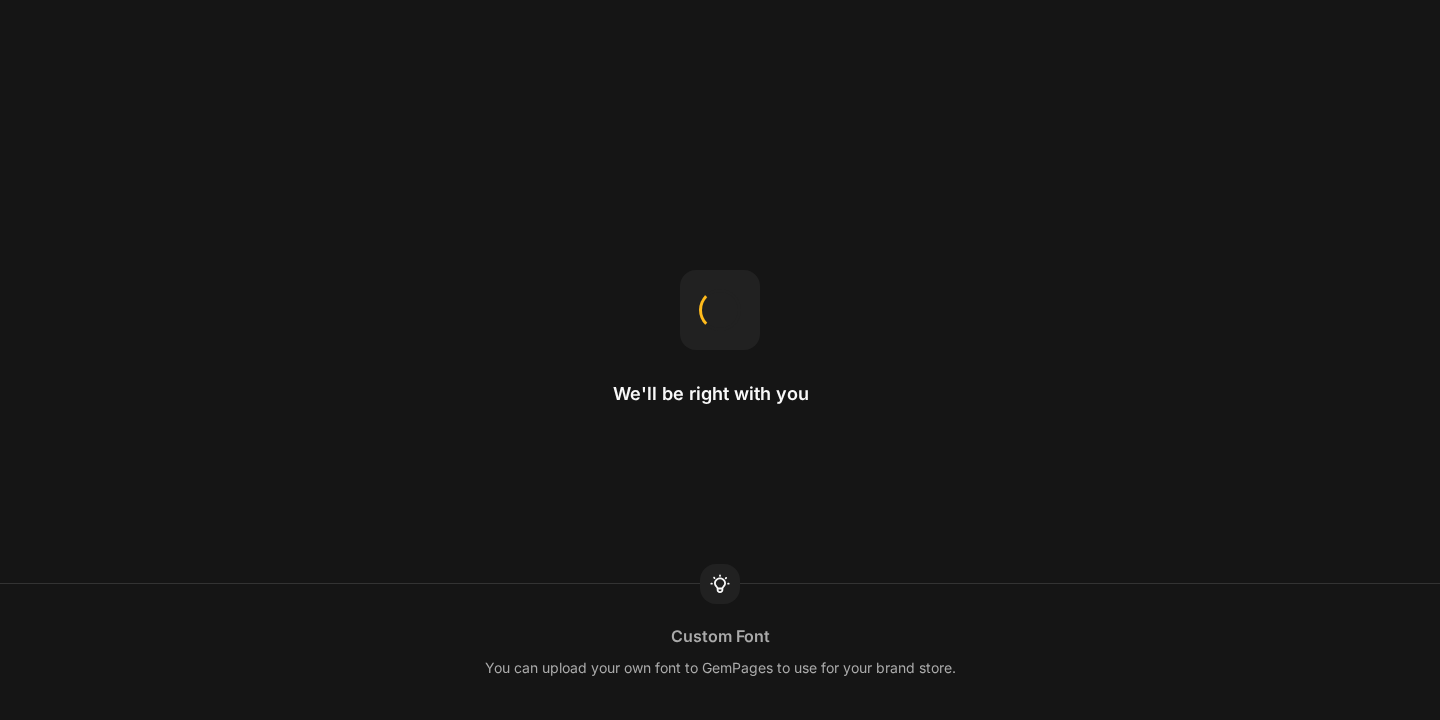scroll, scrollTop: 0, scrollLeft: 0, axis: both 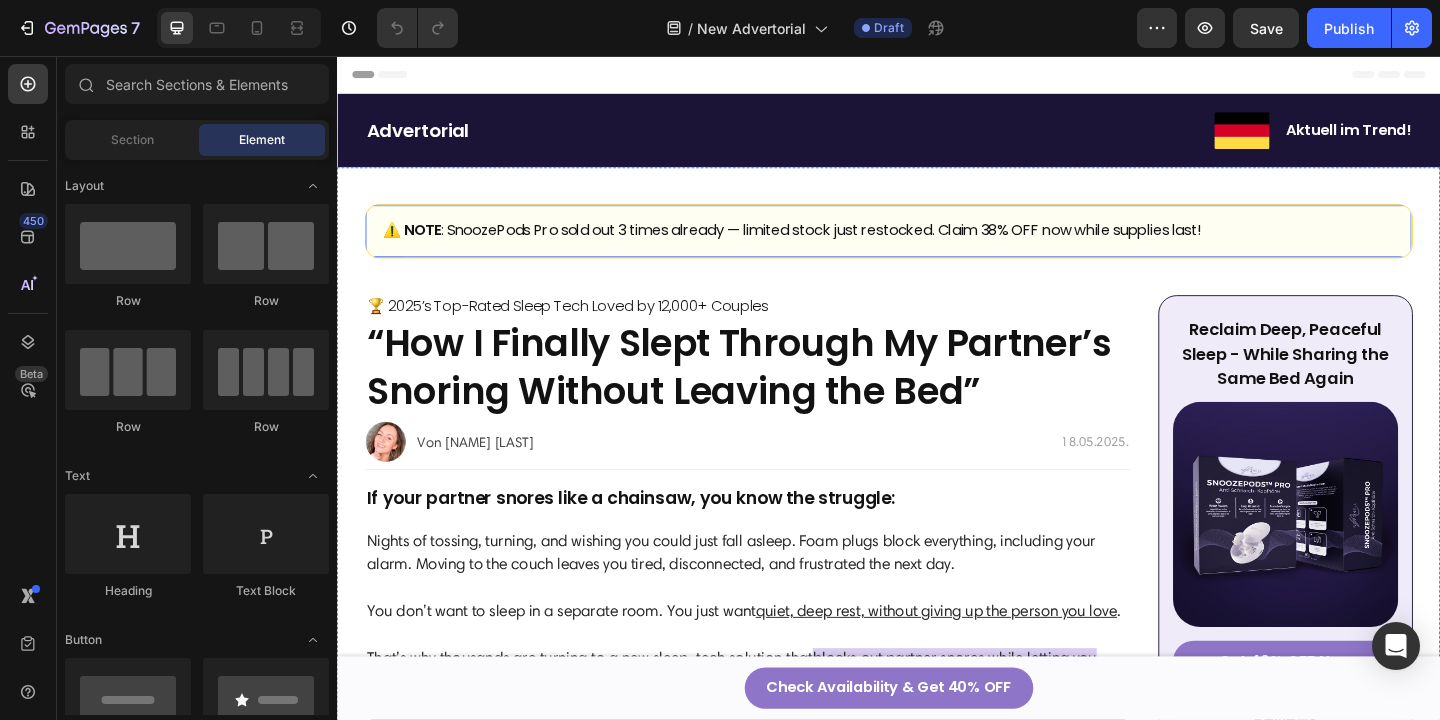 click on "⚠️ NOTE : SnoozePods Pro sold out 3 times already — limited stock just restocked. Claim 38% OFF now while supplies last! Heading Row" at bounding box center (937, 246) 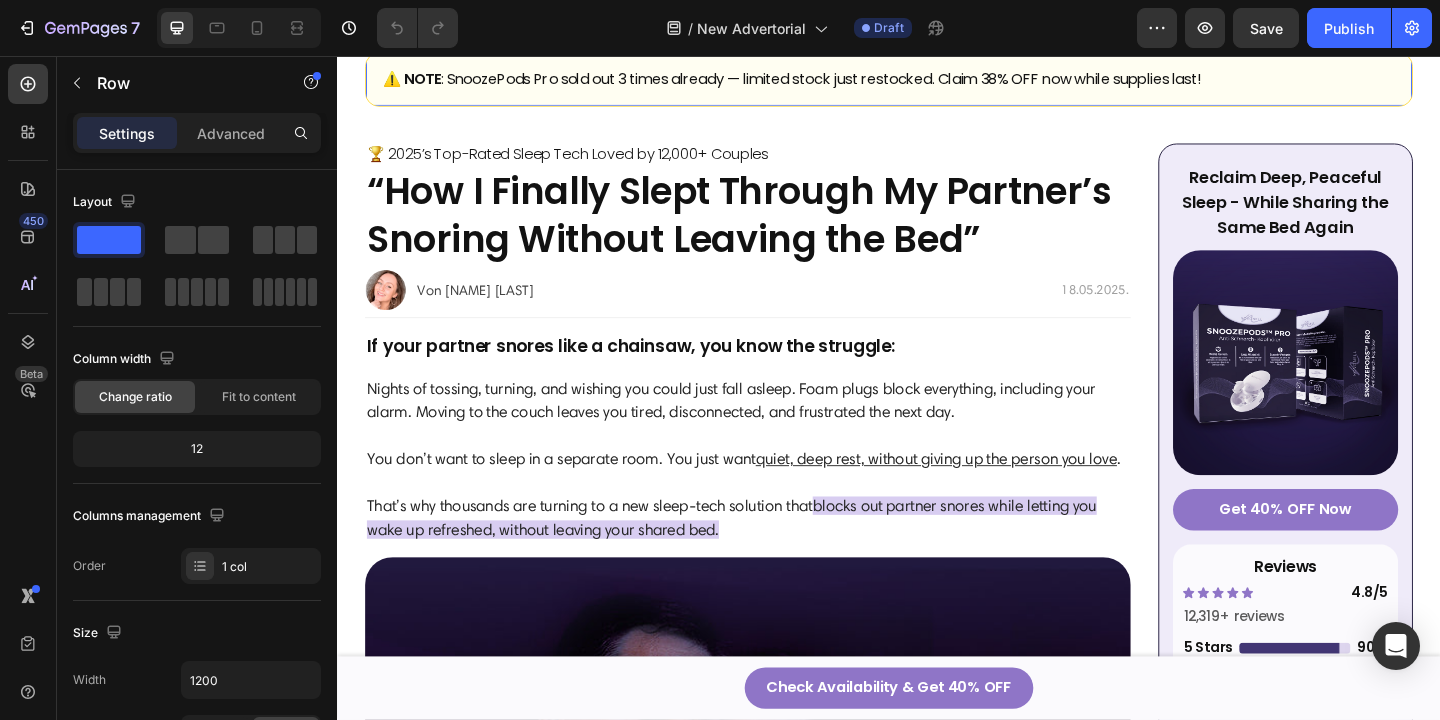 scroll, scrollTop: 187, scrollLeft: 0, axis: vertical 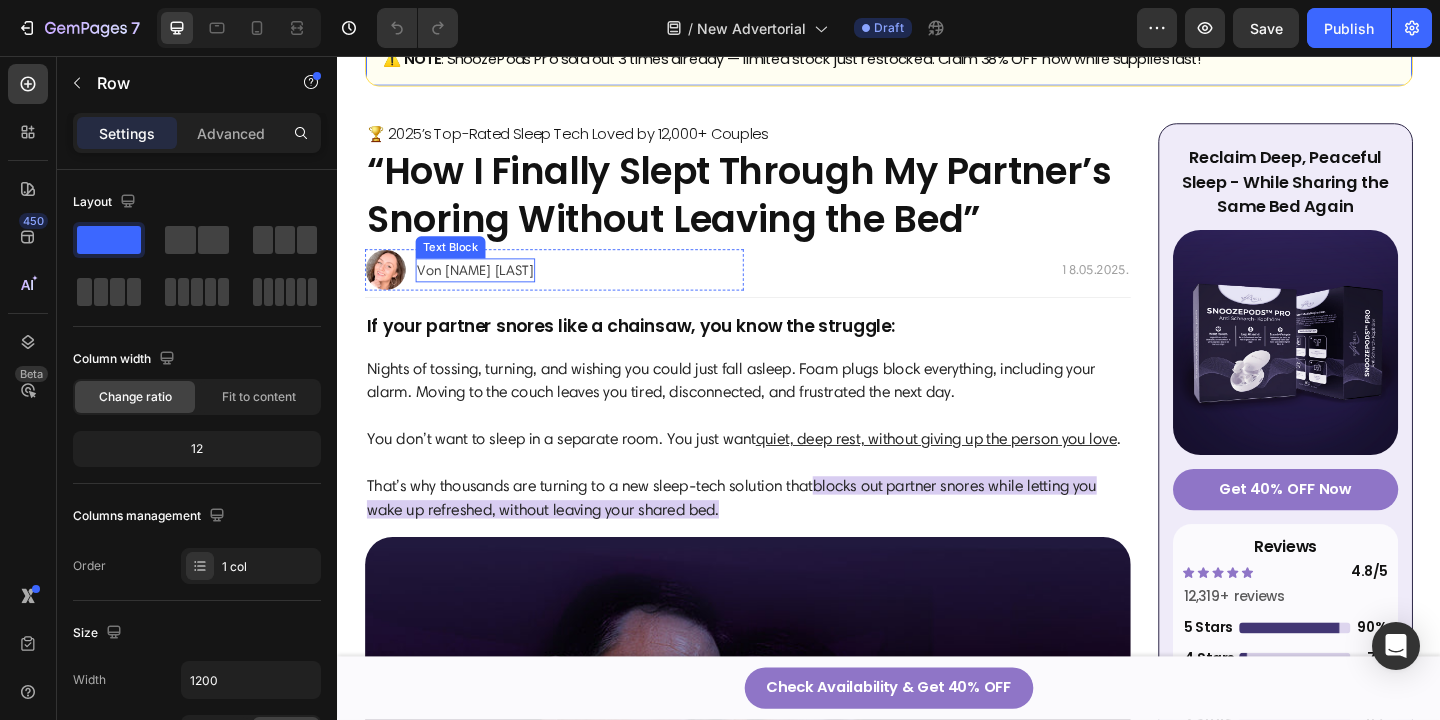 click on "Von [NAME] [LAST]" at bounding box center [487, 289] 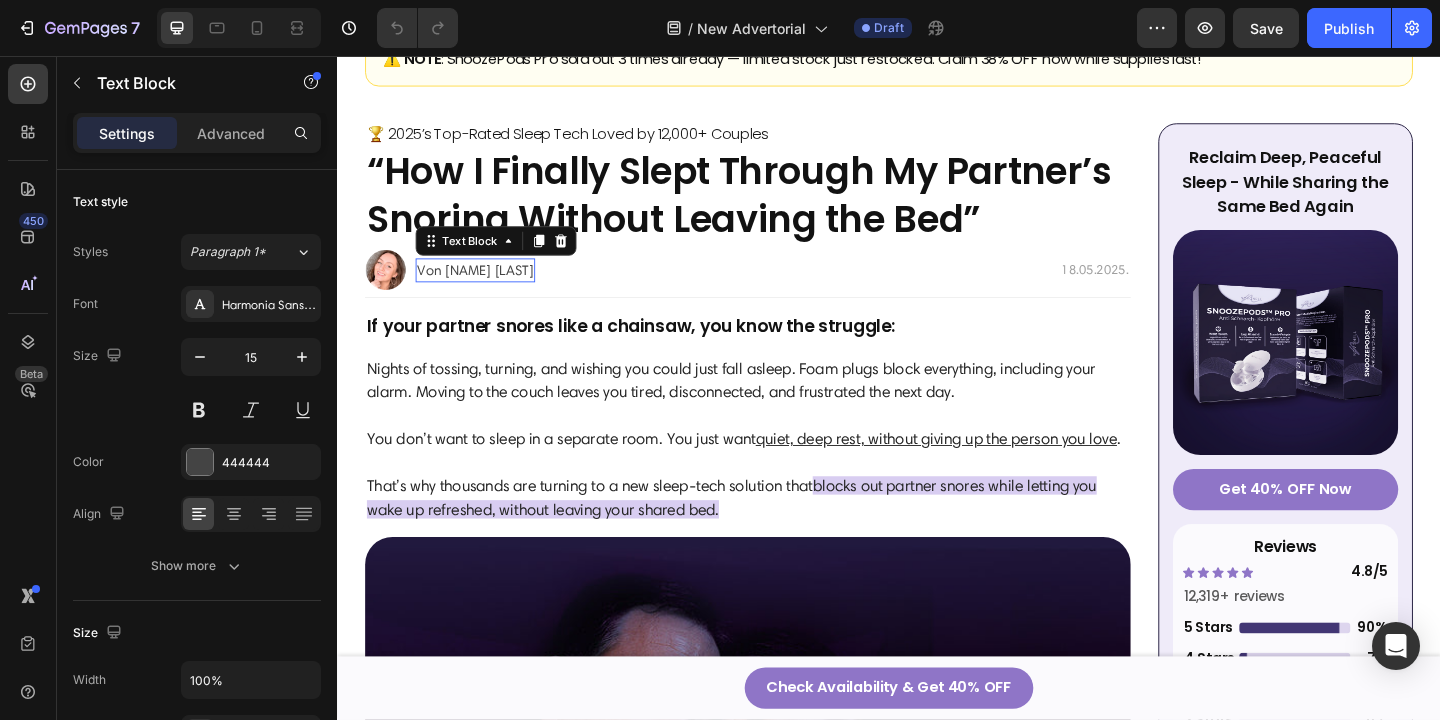 click on "Von [NAME] [LAST]" at bounding box center (487, 289) 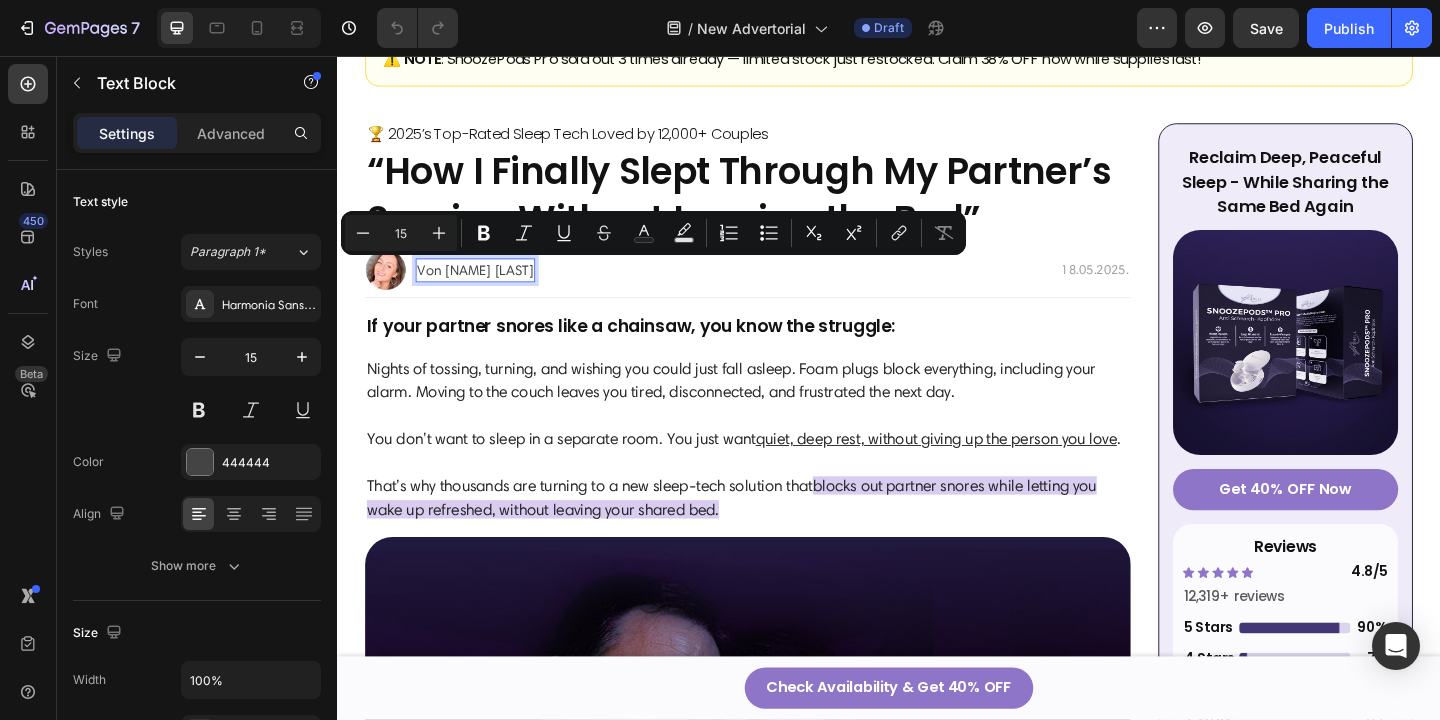click on "Von [NAME] [LAST]" at bounding box center [487, 289] 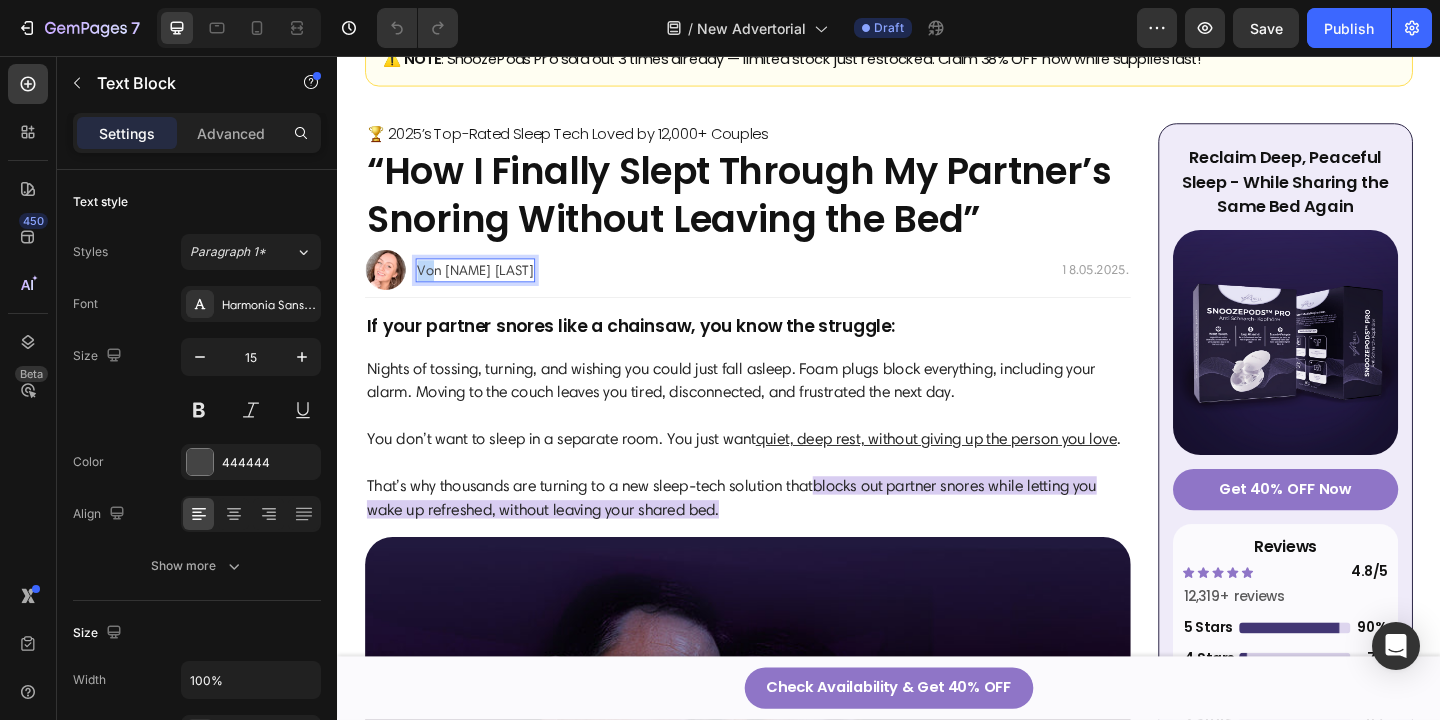 click on "Von [NAME] [LAST]" at bounding box center [487, 289] 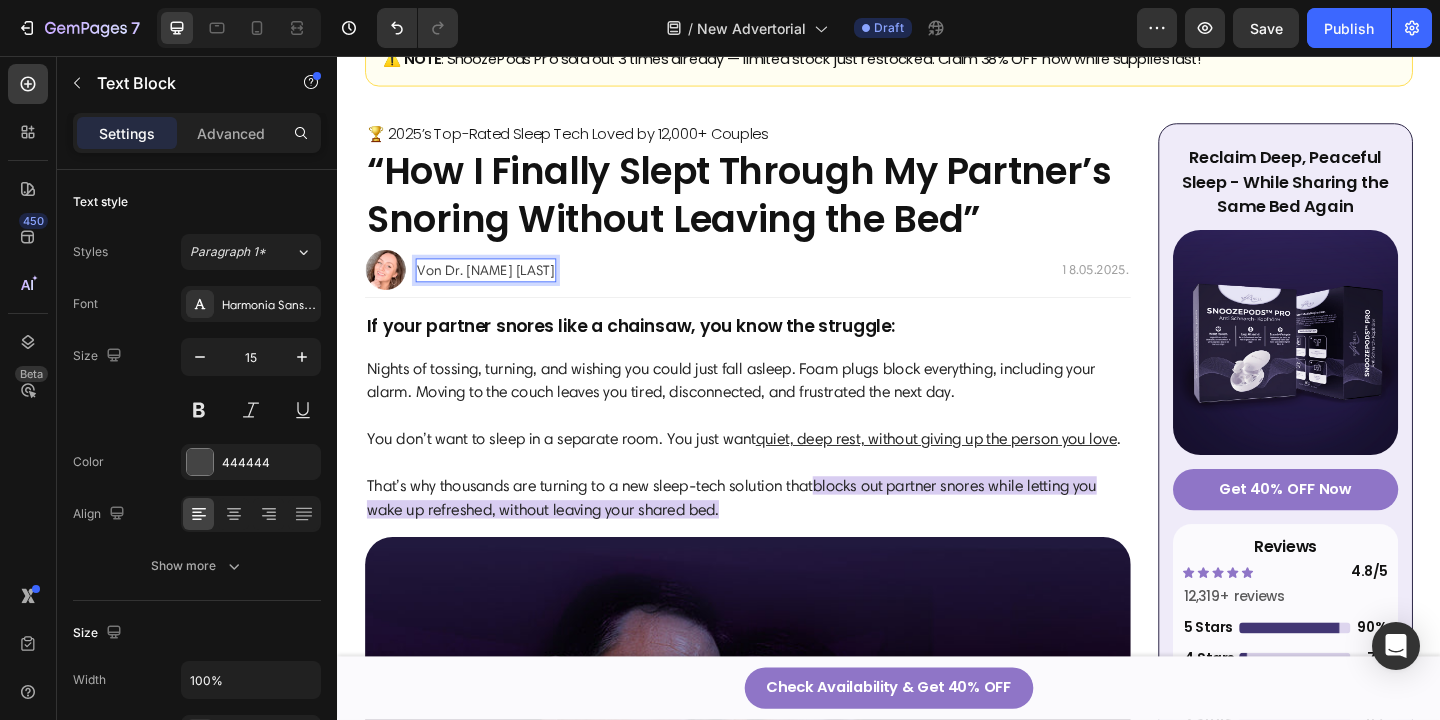 click on "Von Dr. [NAME] [LAST]" at bounding box center [498, 289] 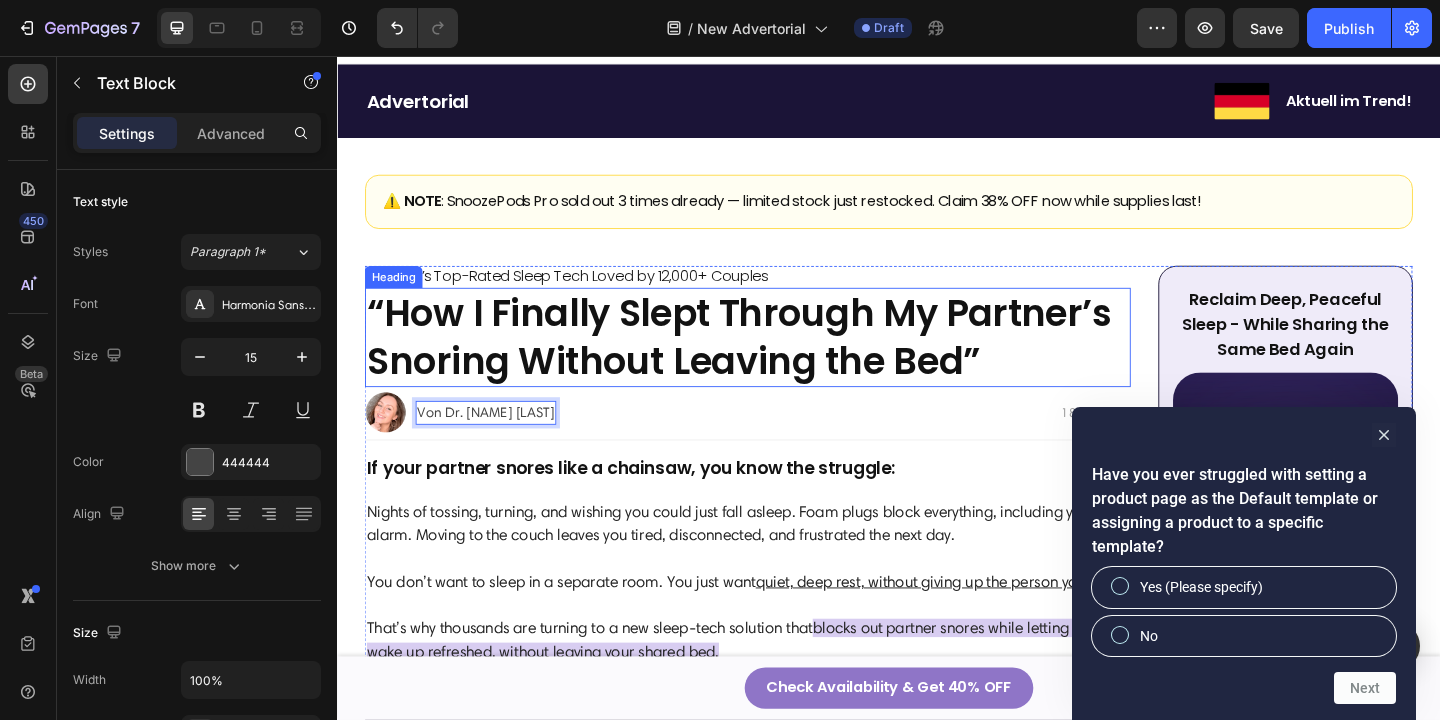 scroll, scrollTop: 0, scrollLeft: 0, axis: both 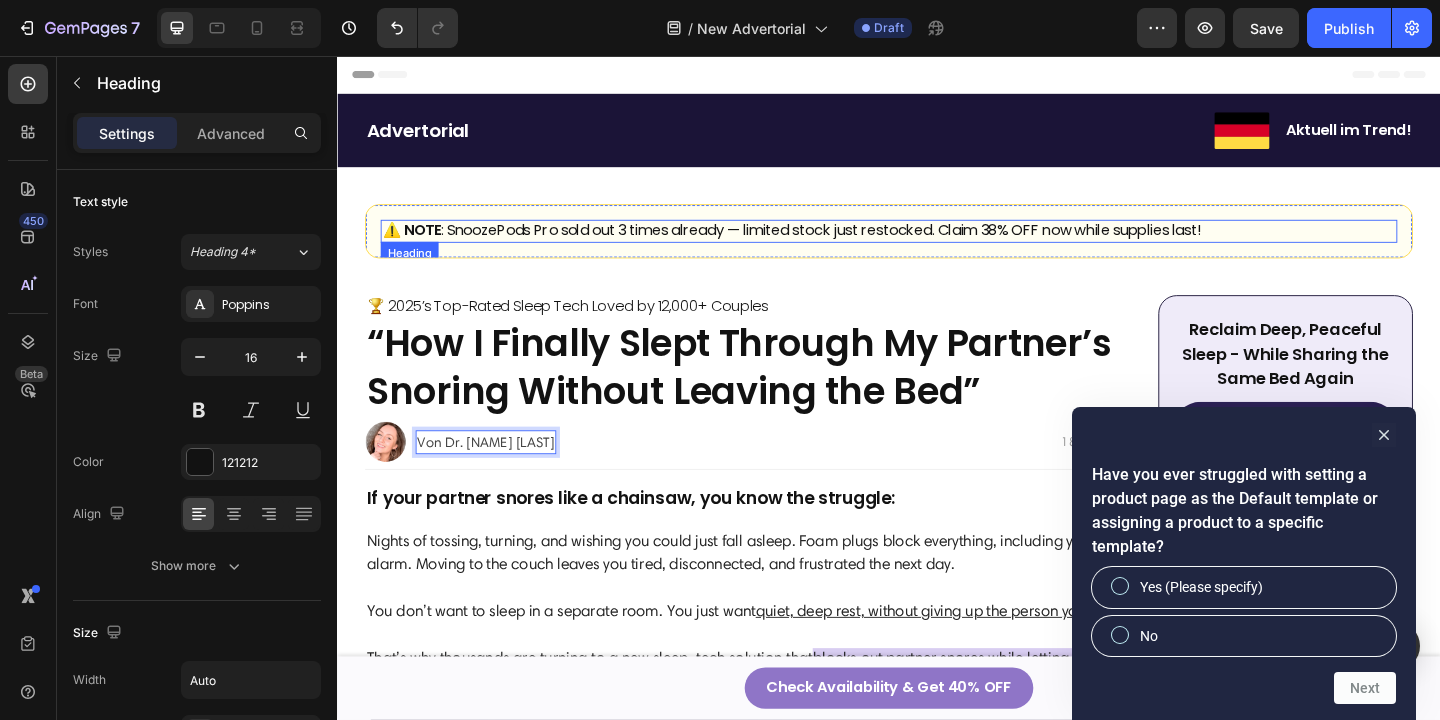 click on "⚠️ NOTE : SnoozePods Pro sold out 3 times already — limited stock just restocked. Claim 38% OFF now while supplies last!" at bounding box center (831, 246) 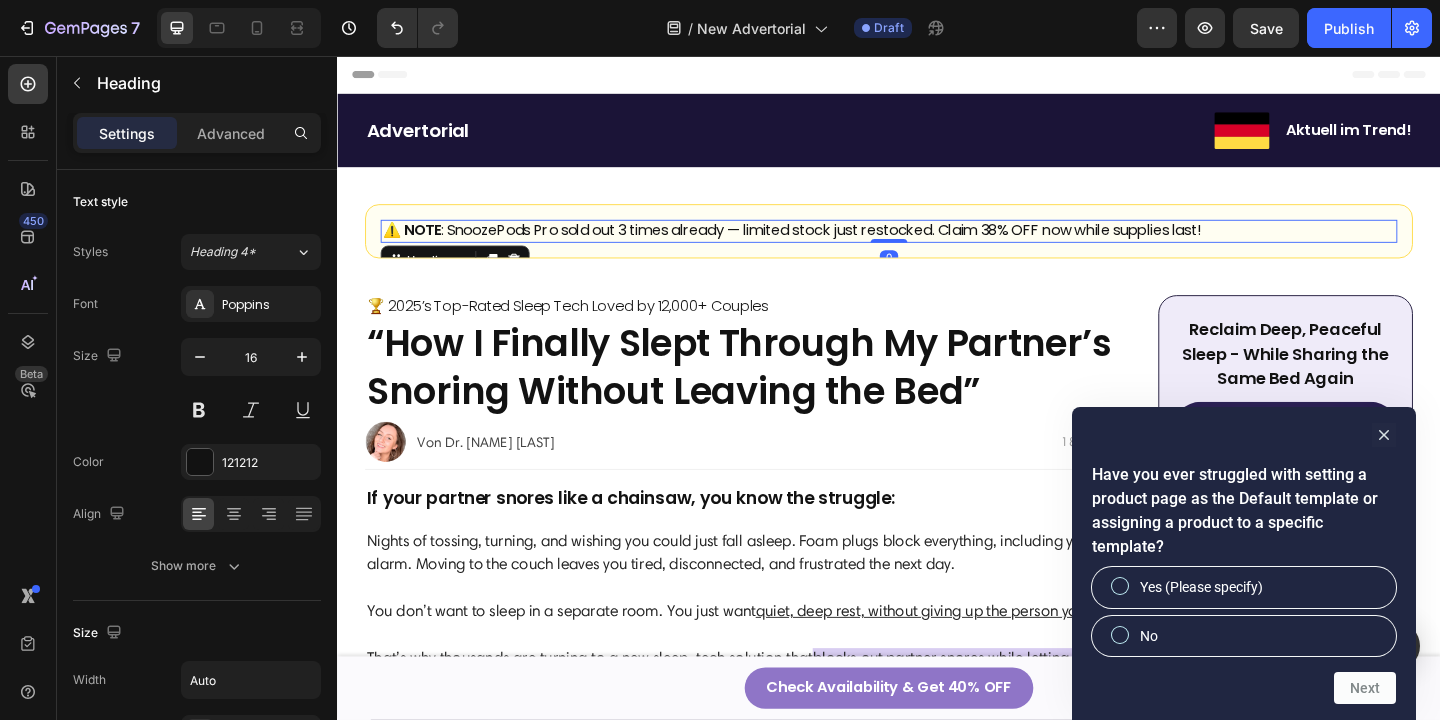 click on "⚠️ NOTE : SnoozePods Pro sold out 3 times already — limited stock just restocked. Claim 38% OFF now while supplies last!" at bounding box center (831, 246) 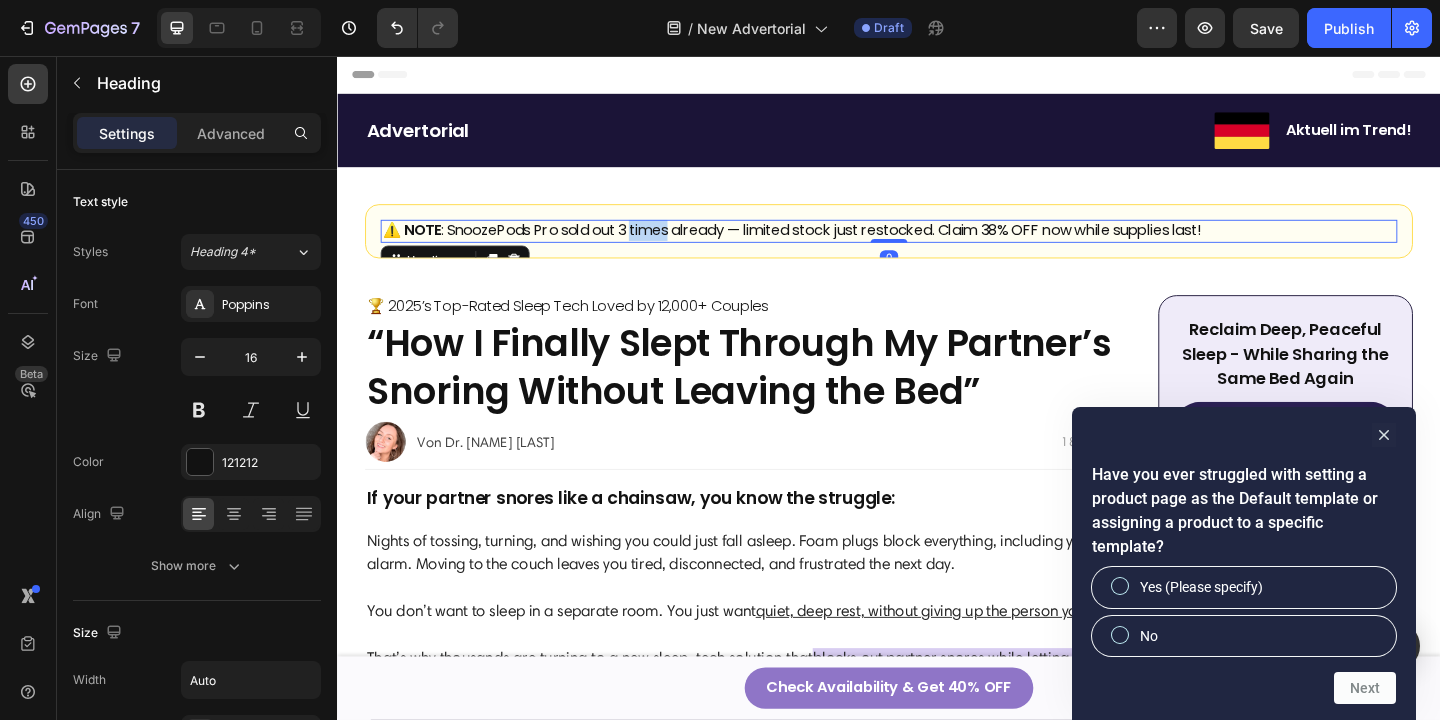 click on "⚠️ NOTE : SnoozePods Pro sold out 3 times already — limited stock just restocked. Claim 38% OFF now while supplies last!" at bounding box center (831, 246) 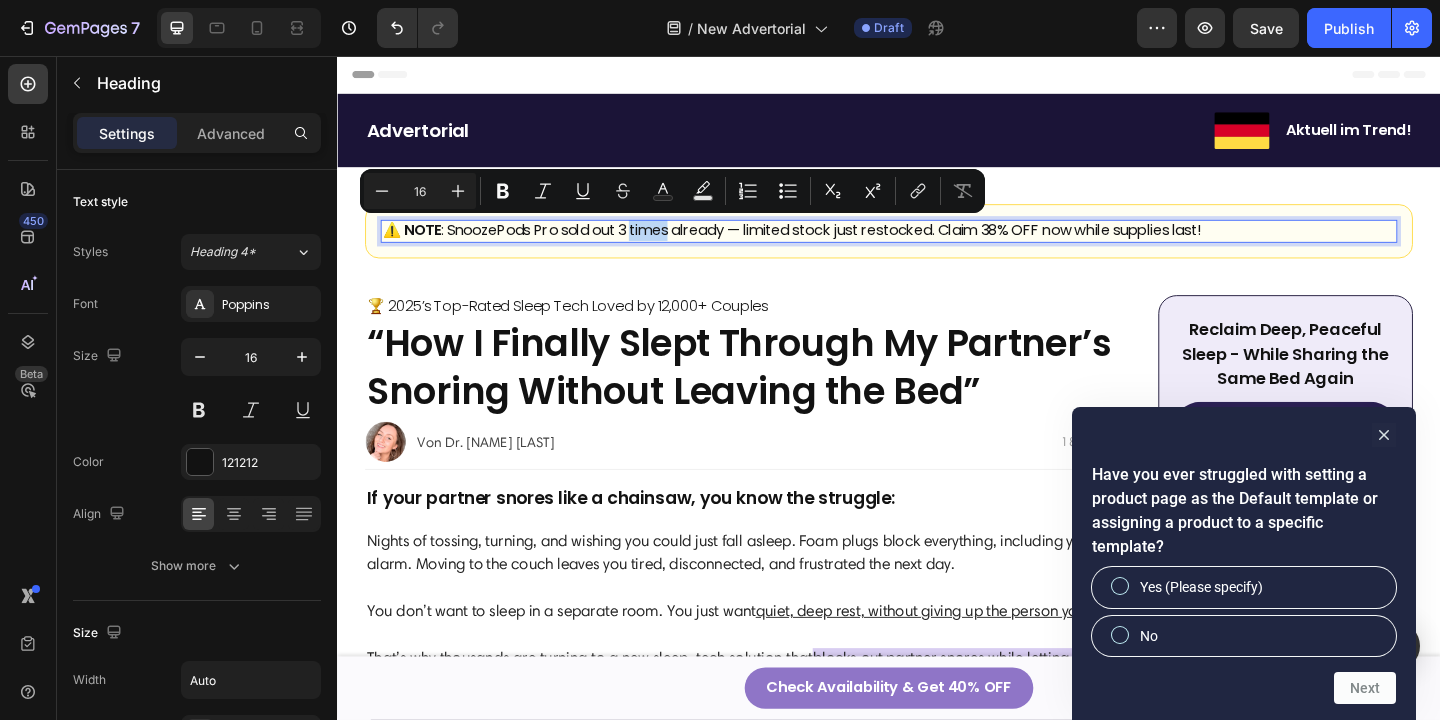 click on "⚠️ NOTE : SnoozePods Pro sold out 3 times already — limited stock just restocked. Claim 38% OFF now while supplies last!" at bounding box center [831, 246] 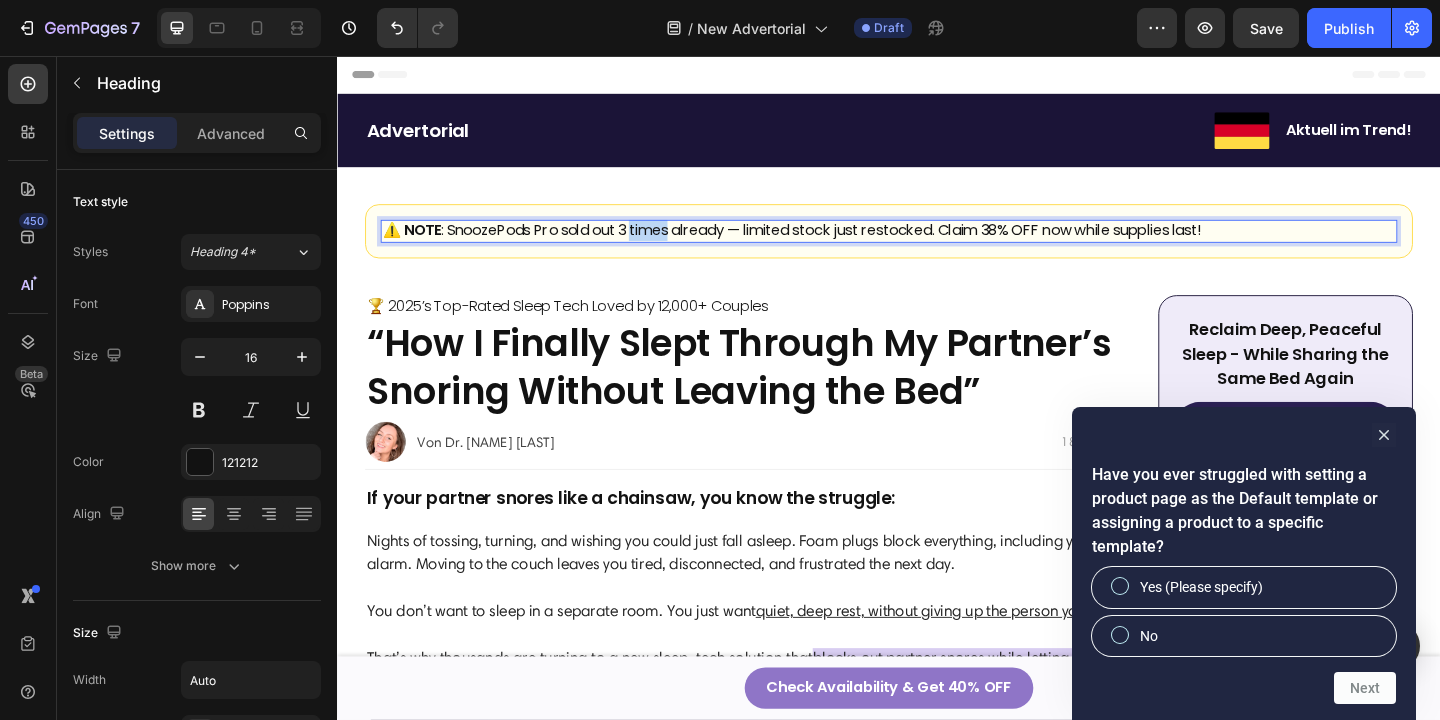 click on "⚠️ NOTE : SnoozePods Pro sold out 3 times already — limited stock just restocked. Claim 38% OFF now while supplies last!" at bounding box center [831, 246] 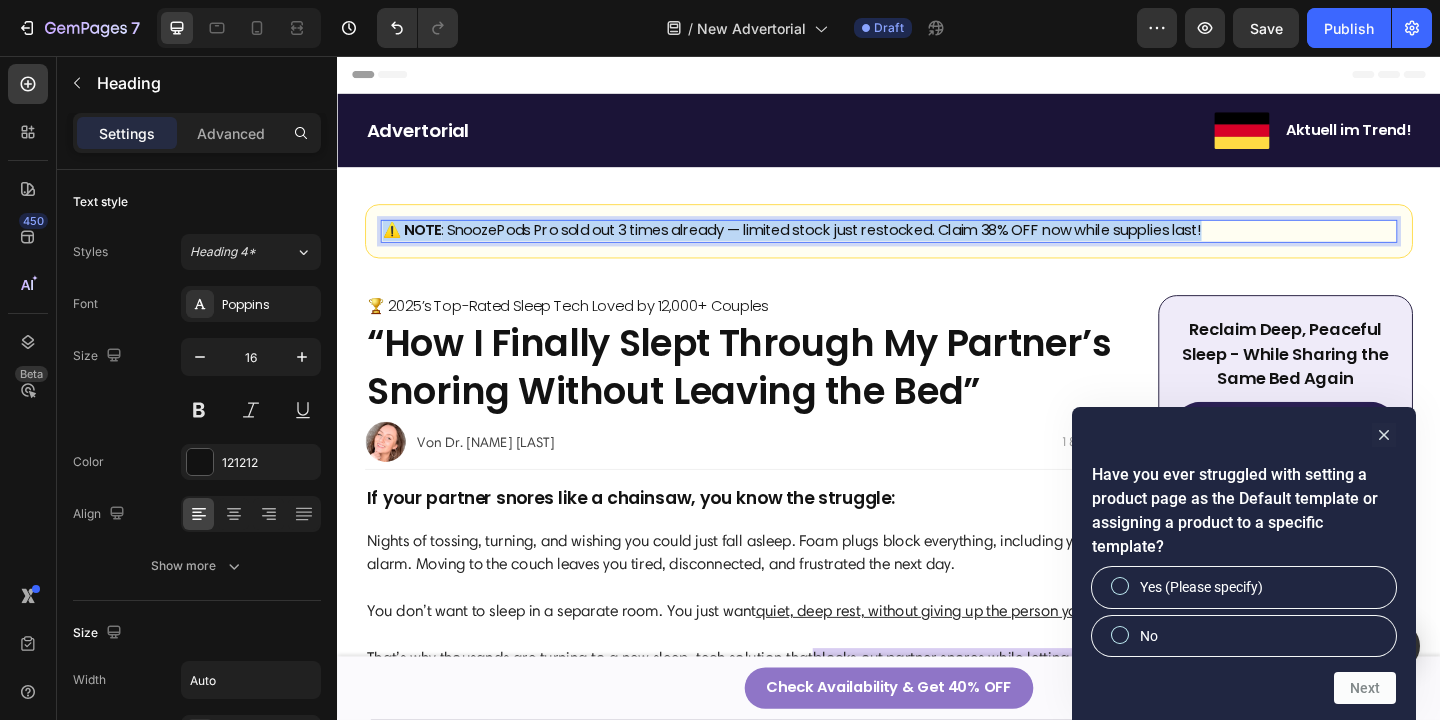 click on "⚠️ NOTE : SnoozePods Pro sold out 3 times already — limited stock just restocked. Claim 38% OFF now while supplies last!" at bounding box center [831, 246] 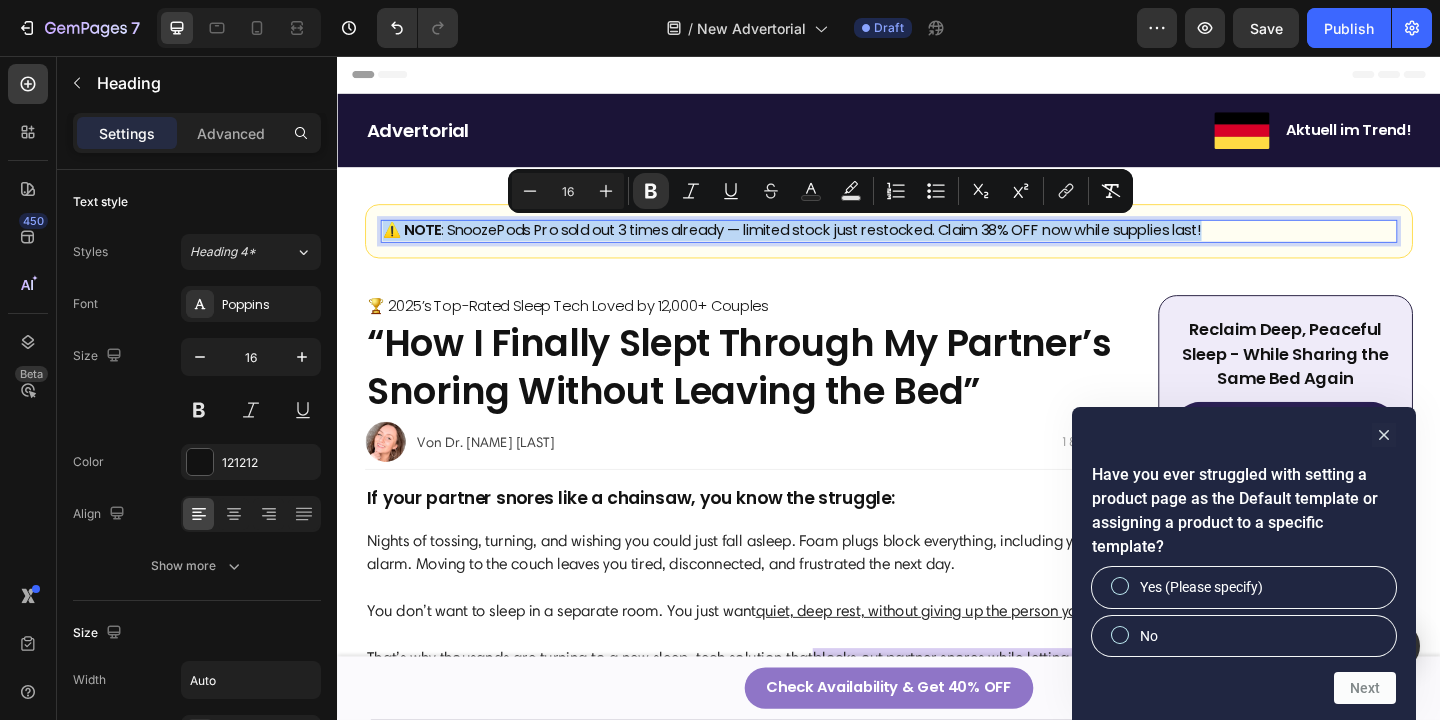 copy on "⚠️ NOTE : SnoozePods Pro sold out 3 times already — limited stock just restocked. Claim 38% OFF now while supplies last!" 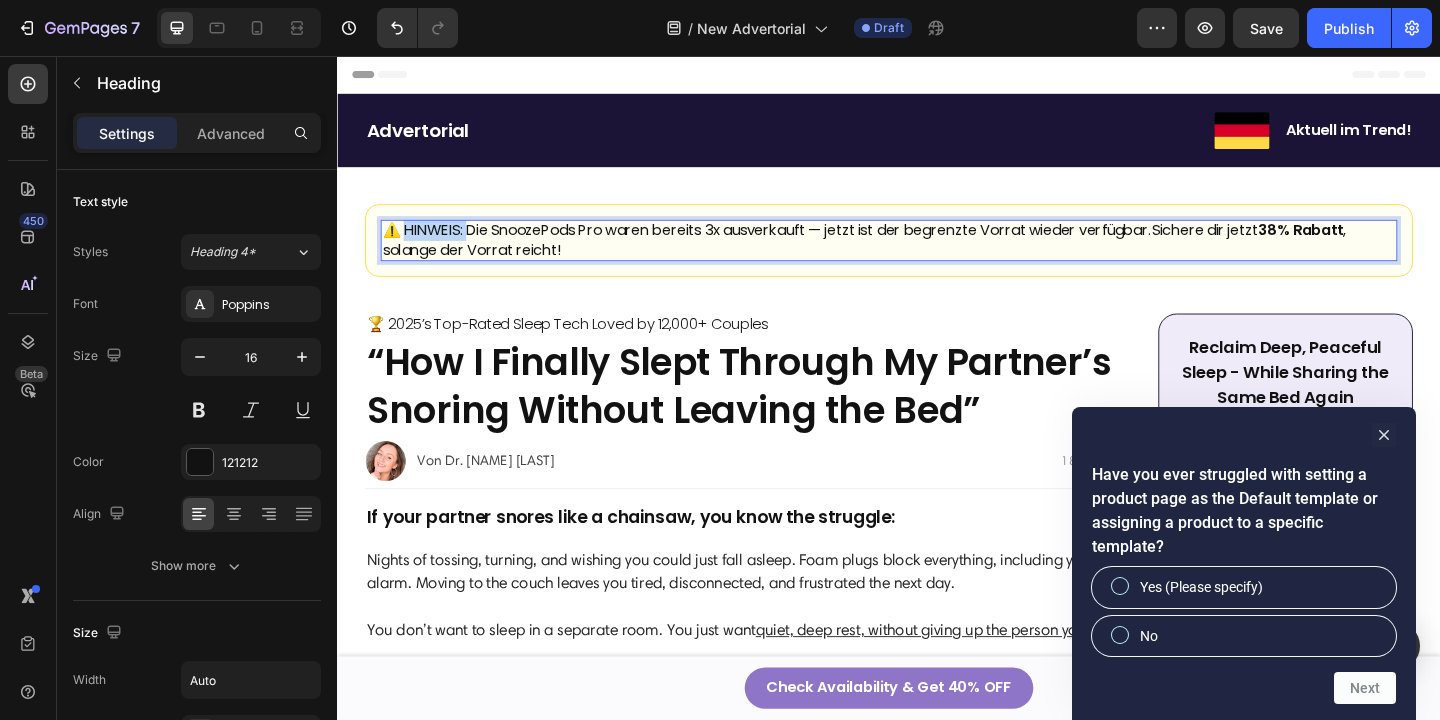 drag, startPoint x: 473, startPoint y: 244, endPoint x: 406, endPoint y: 244, distance: 67 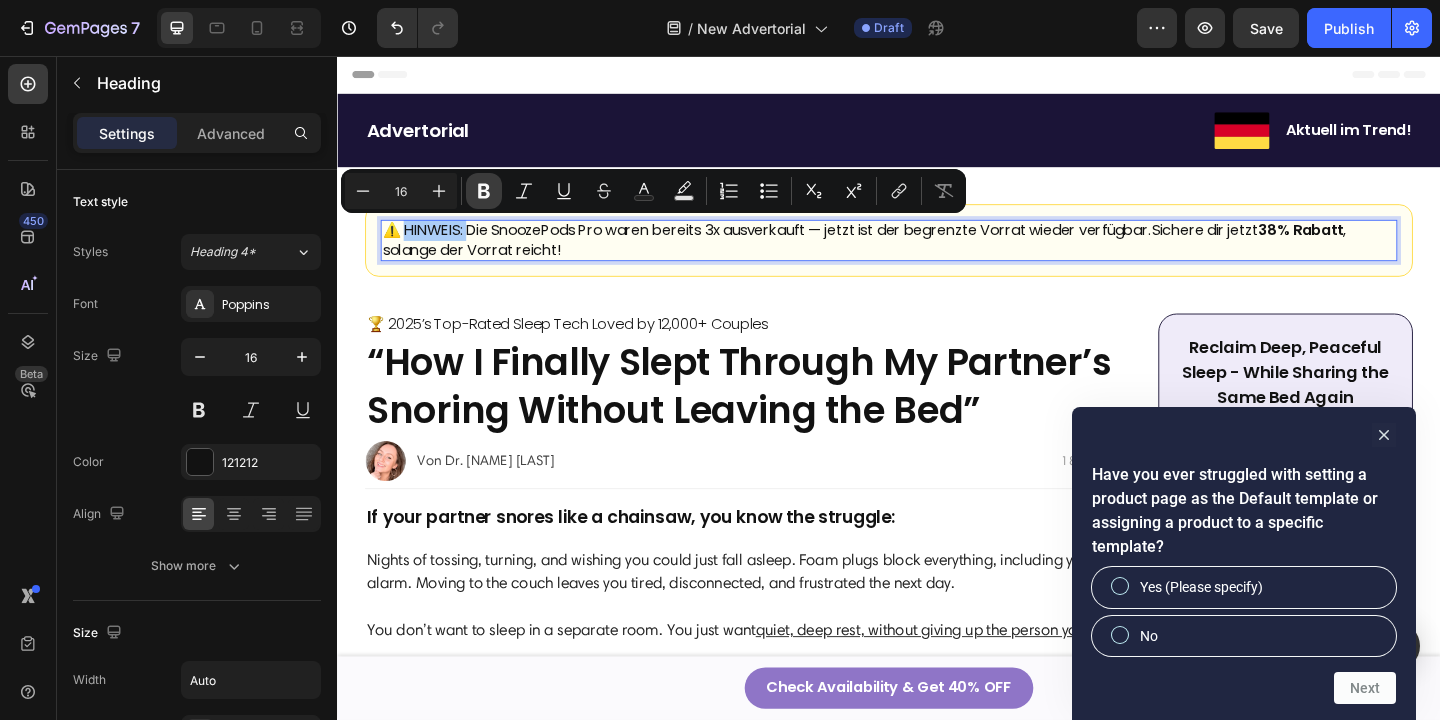 click 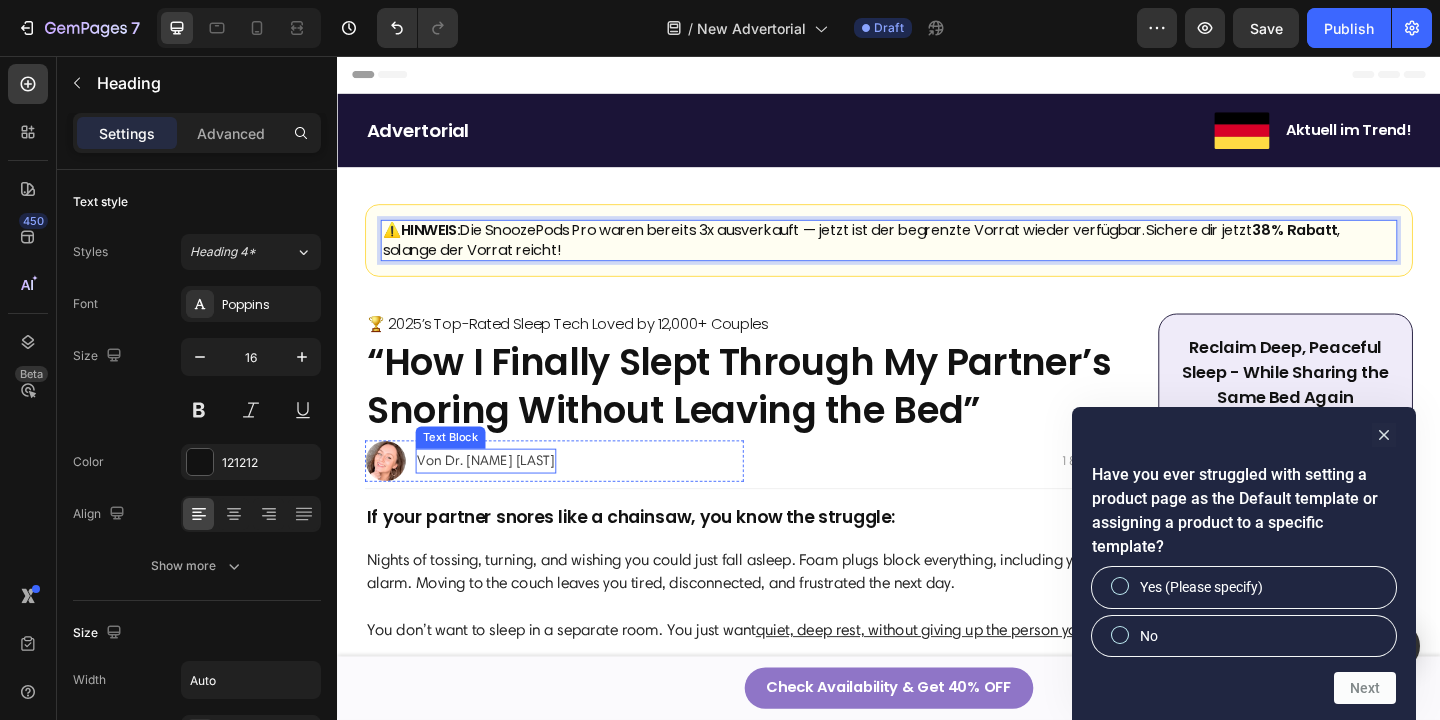 click on "Von Dr. [NAME] [LAST]" at bounding box center [498, 496] 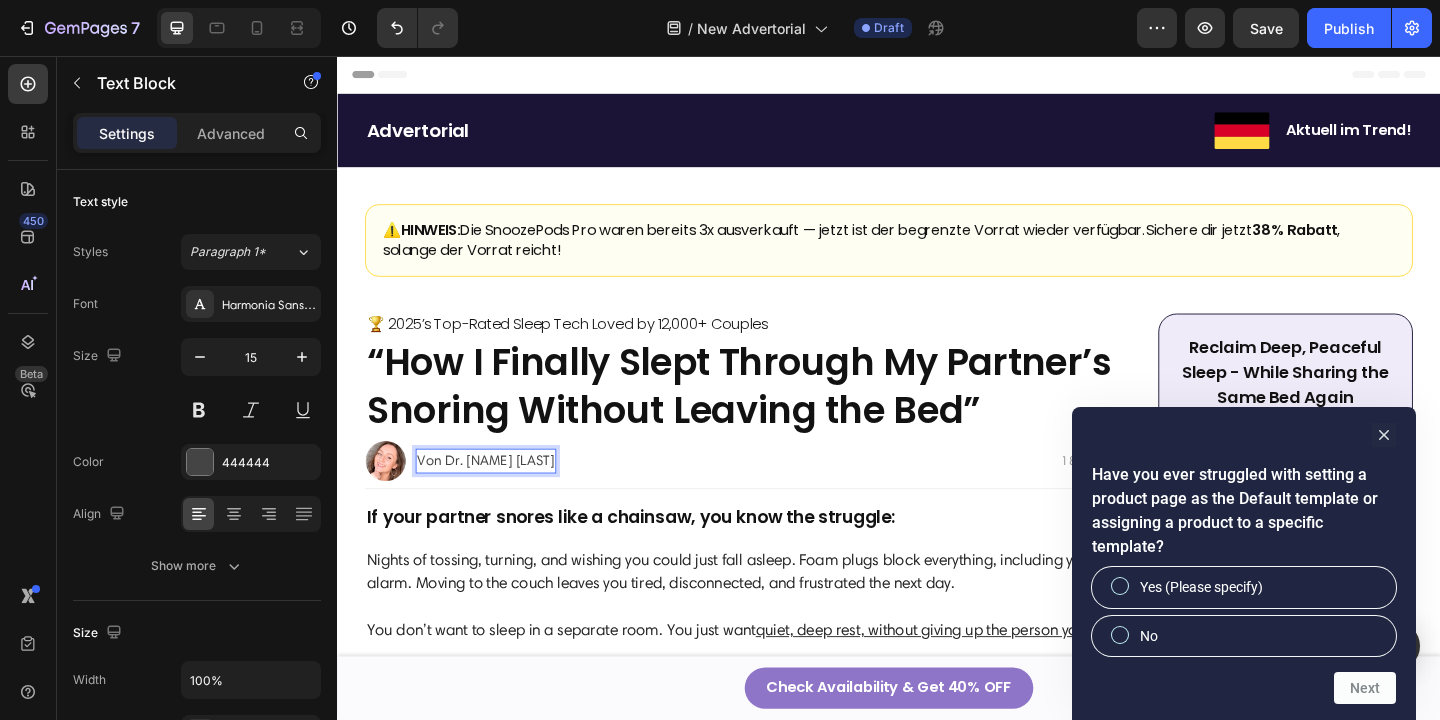 click on "Von Dr. [NAME] [LAST]" at bounding box center [498, 496] 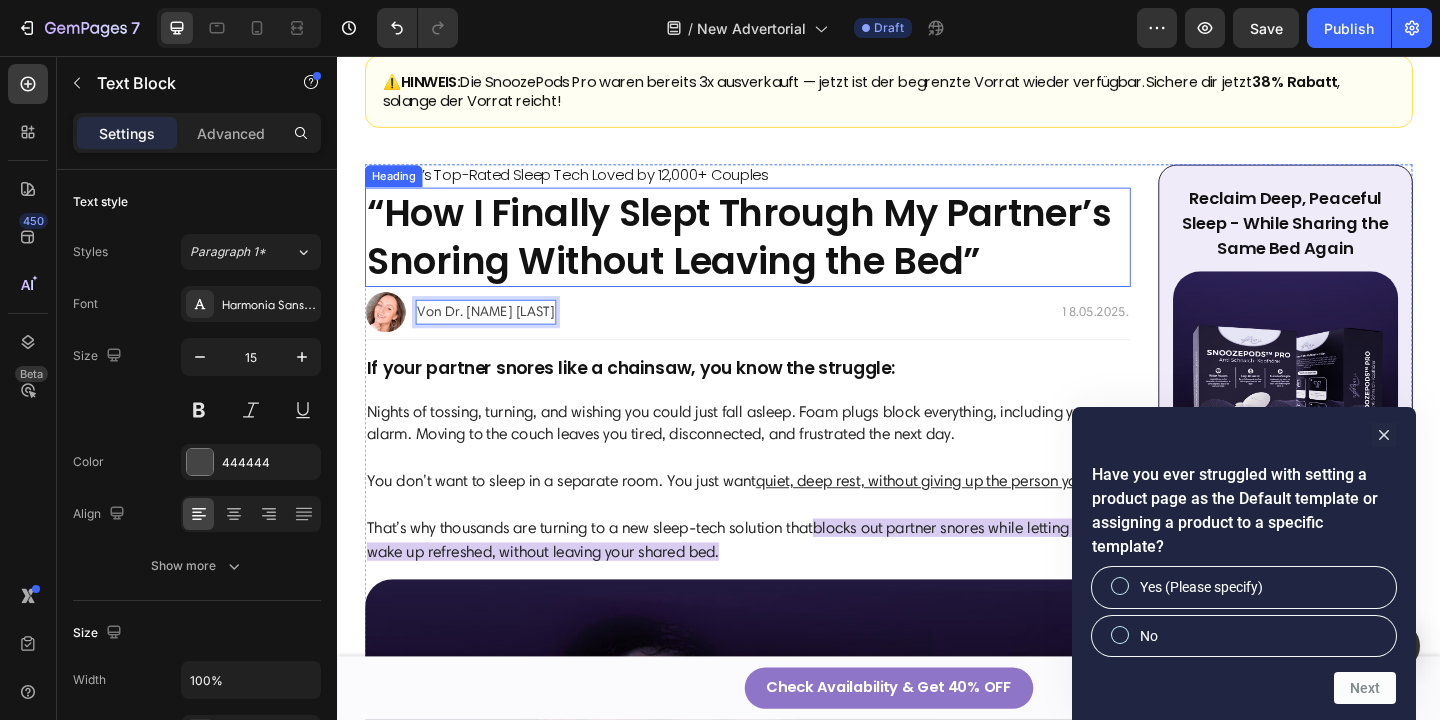 scroll, scrollTop: 111, scrollLeft: 0, axis: vertical 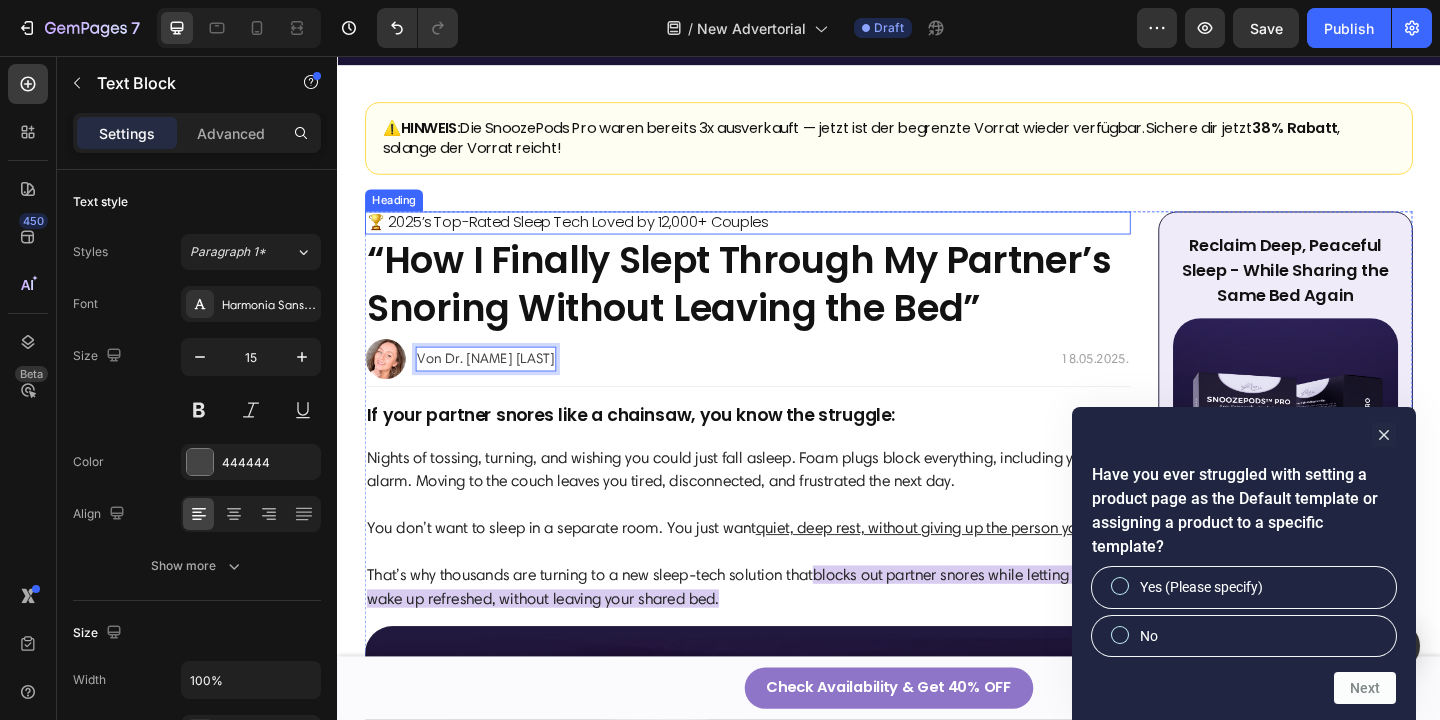 click on "🏆 2025’s Top-Rated Sleep Tech Loved by 12,000+ Couples" at bounding box center (587, 237) 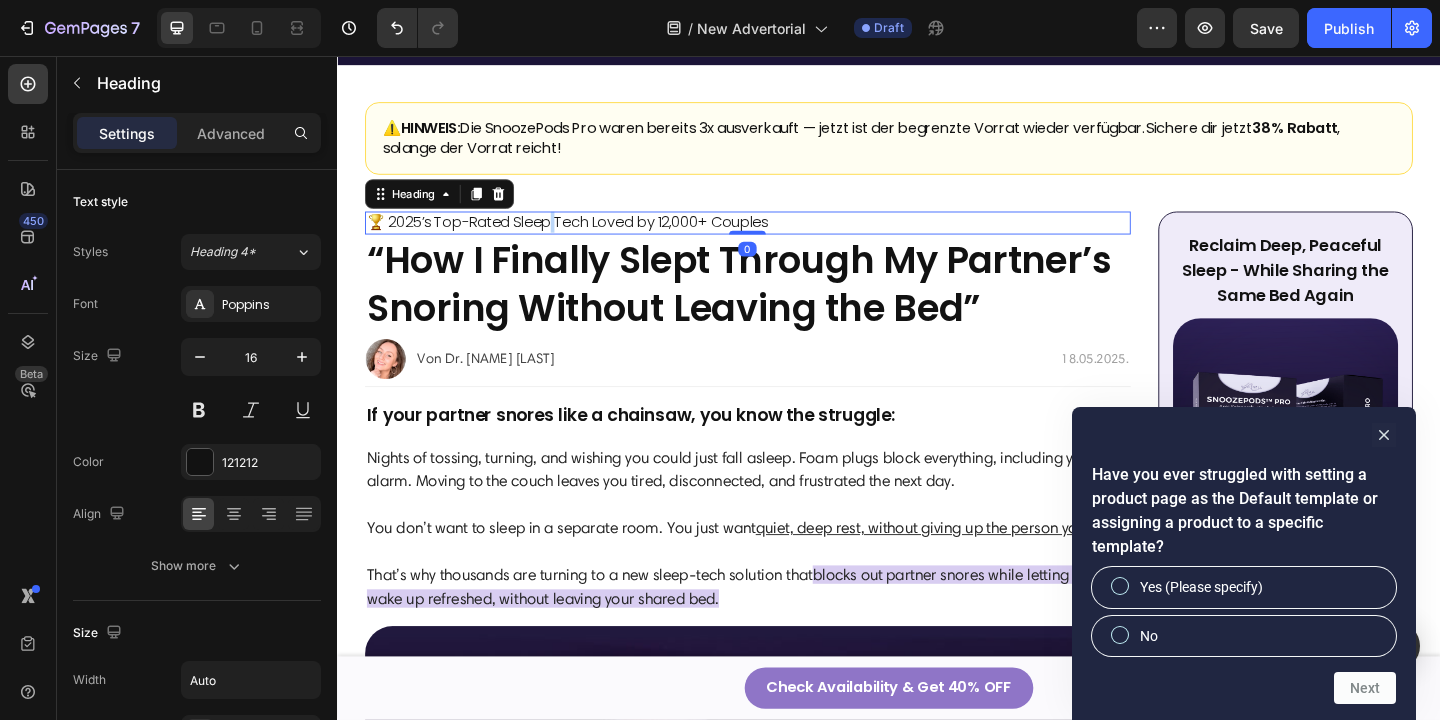 click on "🏆 2025’s Top-Rated Sleep Tech Loved by 12,000+ Couples" at bounding box center [587, 237] 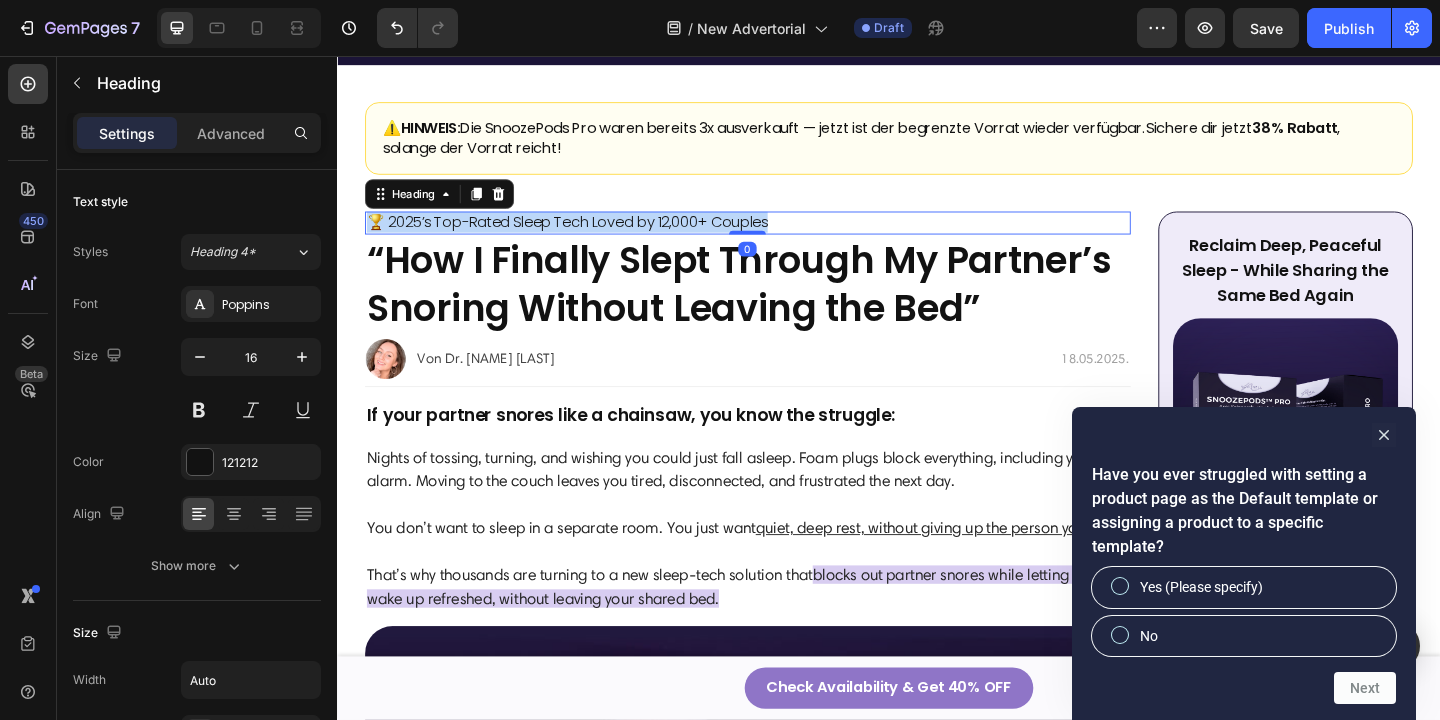 click on "🏆 2025’s Top-Rated Sleep Tech Loved by 12,000+ Couples" at bounding box center [587, 237] 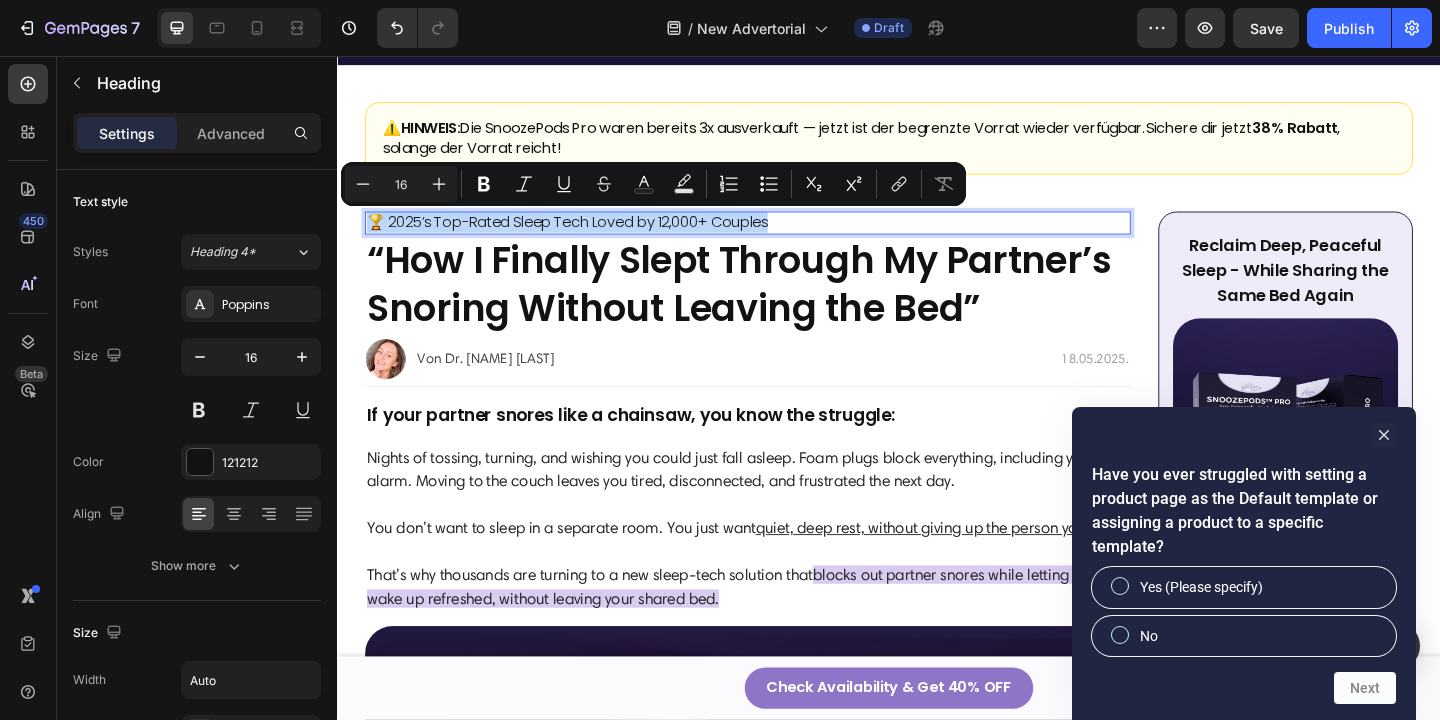 copy on "🏆 2025’s Top-Rated Sleep Tech Loved by 12,000+ Couples" 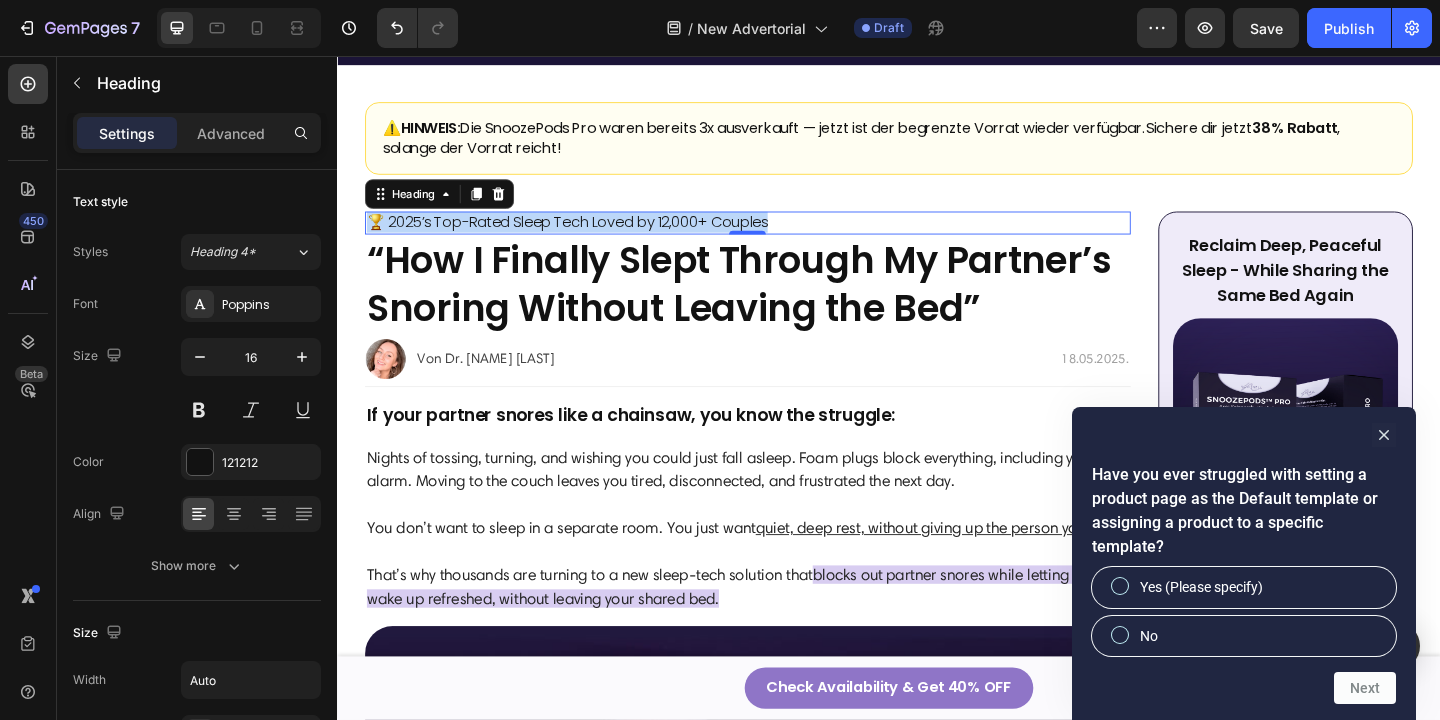 click on "🏆 2025’s Top-Rated Sleep Tech Loved by 12,000+ Couples" at bounding box center [783, 237] 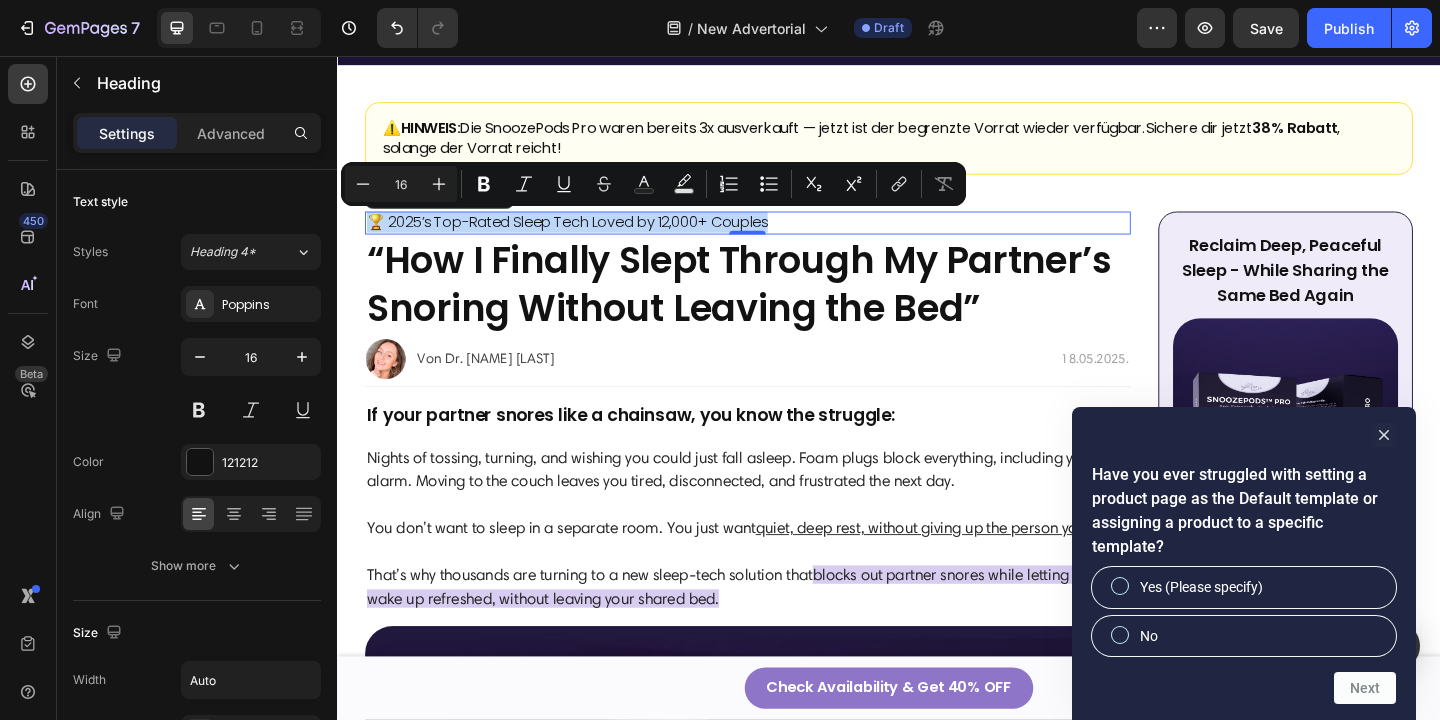 click on "🏆 2025’s Top-Rated Sleep Tech Loved by 12,000+ Couples" at bounding box center (587, 237) 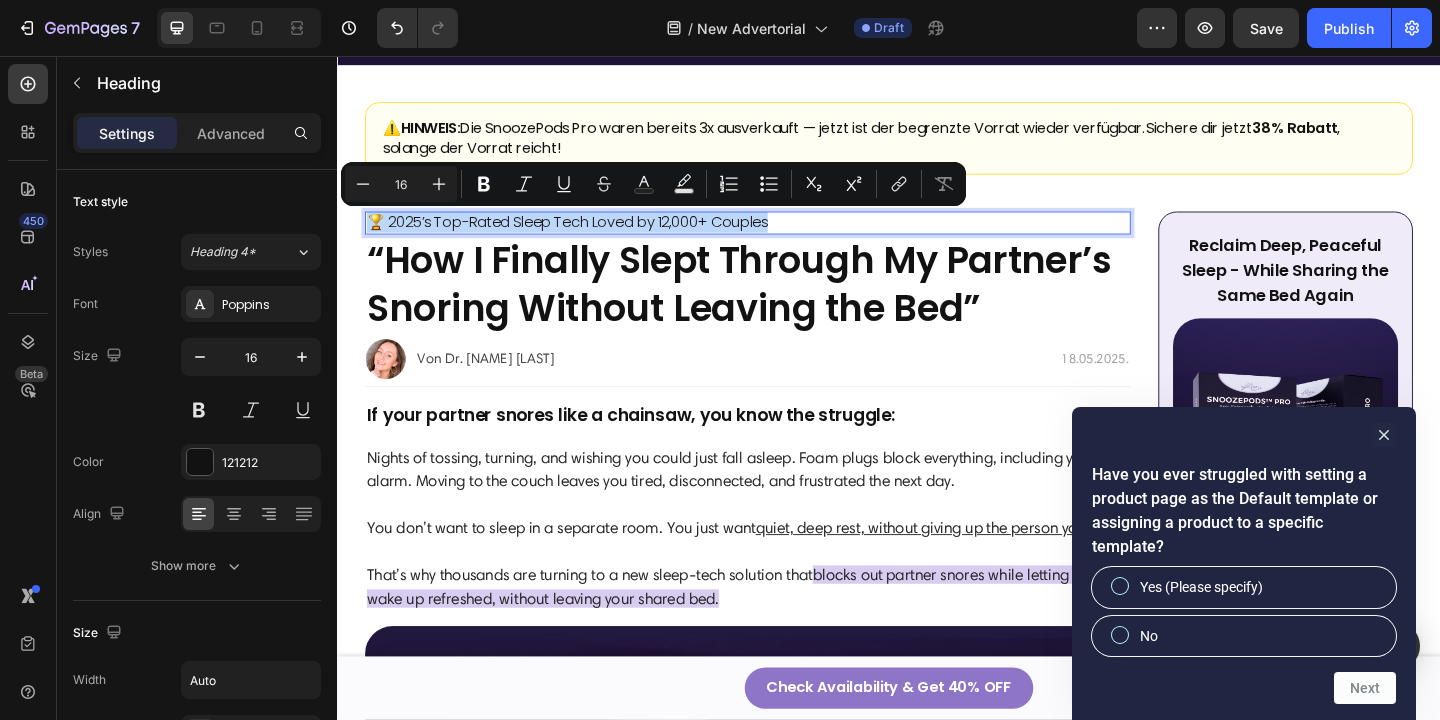 click on "🏆 2025’s Top-Rated Sleep Tech Loved by 12,000+ Couples" at bounding box center (587, 237) 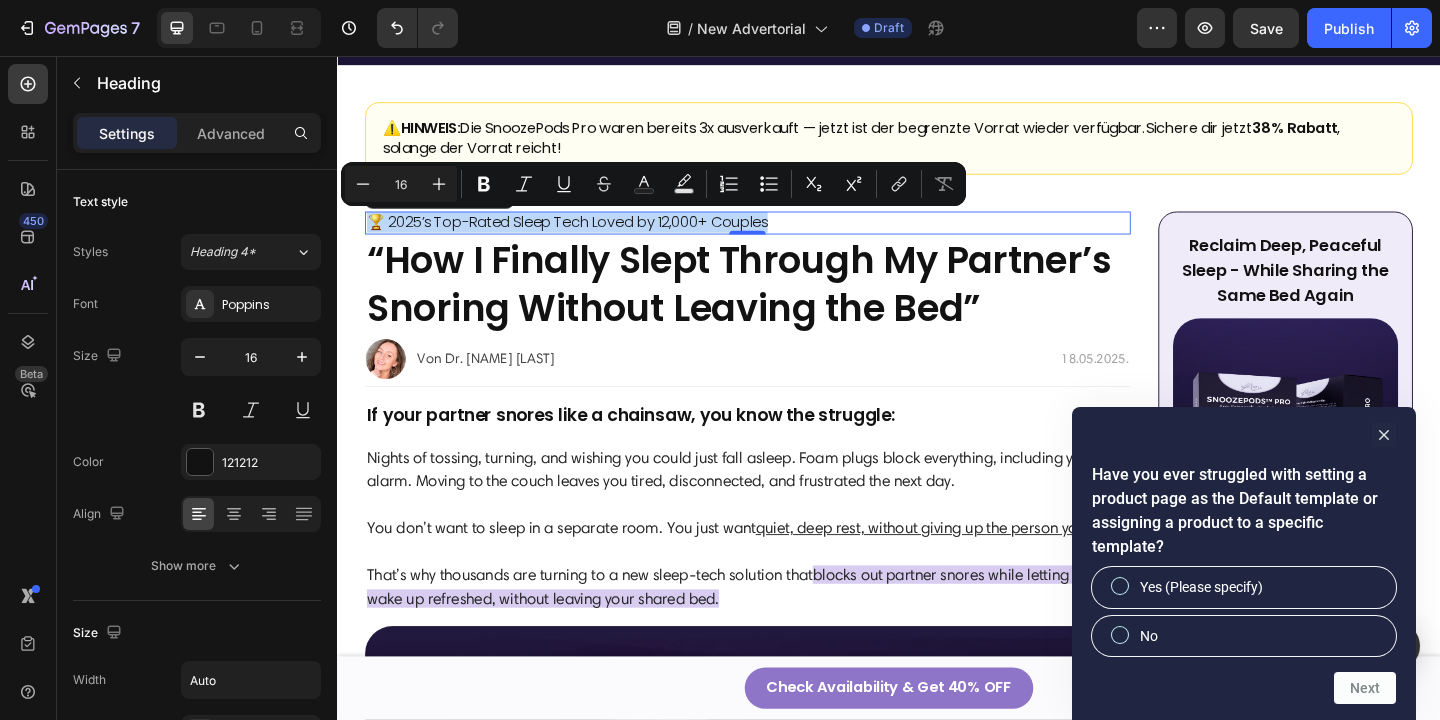 click on "🏆 2025’s Top-Rated Sleep Tech Loved by 12,000+ Couples" at bounding box center [587, 237] 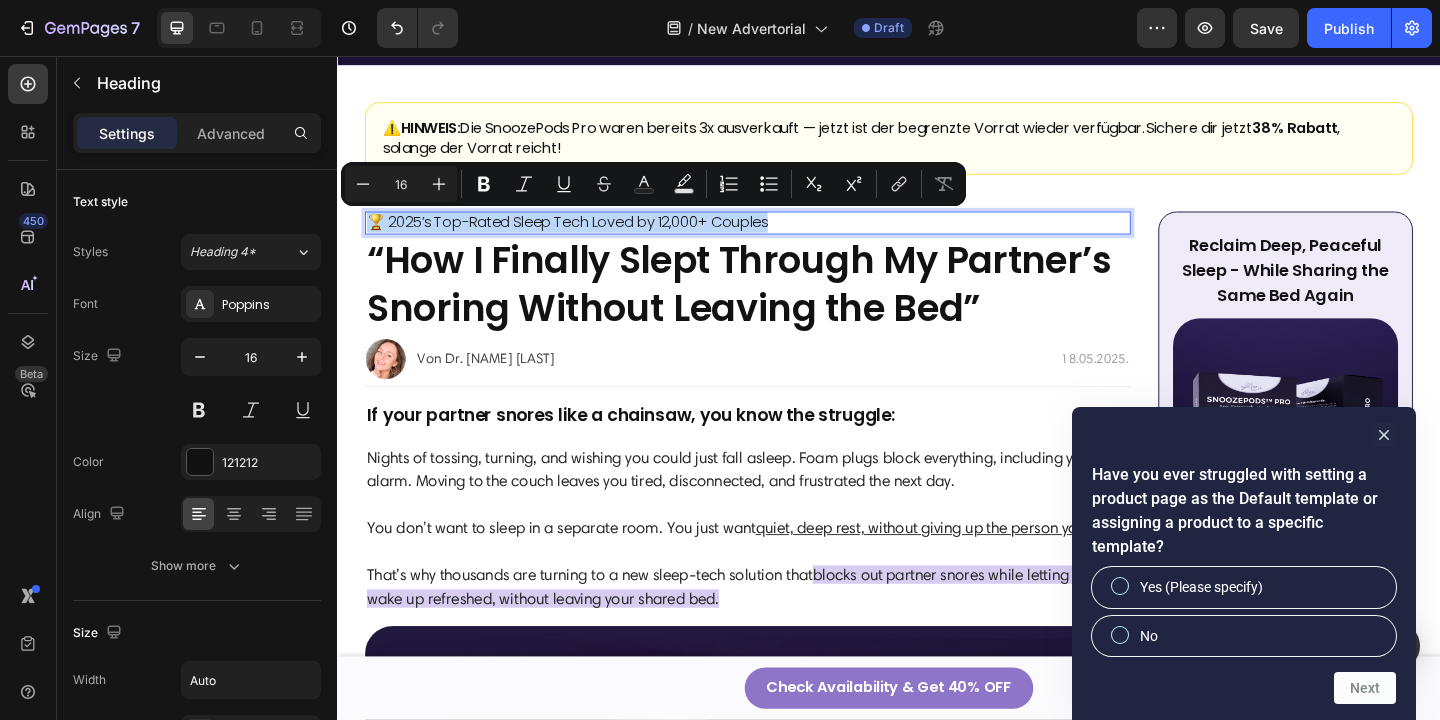 click on "🏆 2025’s Top-Rated Sleep Tech Loved by 12,000+ Couples" at bounding box center [587, 237] 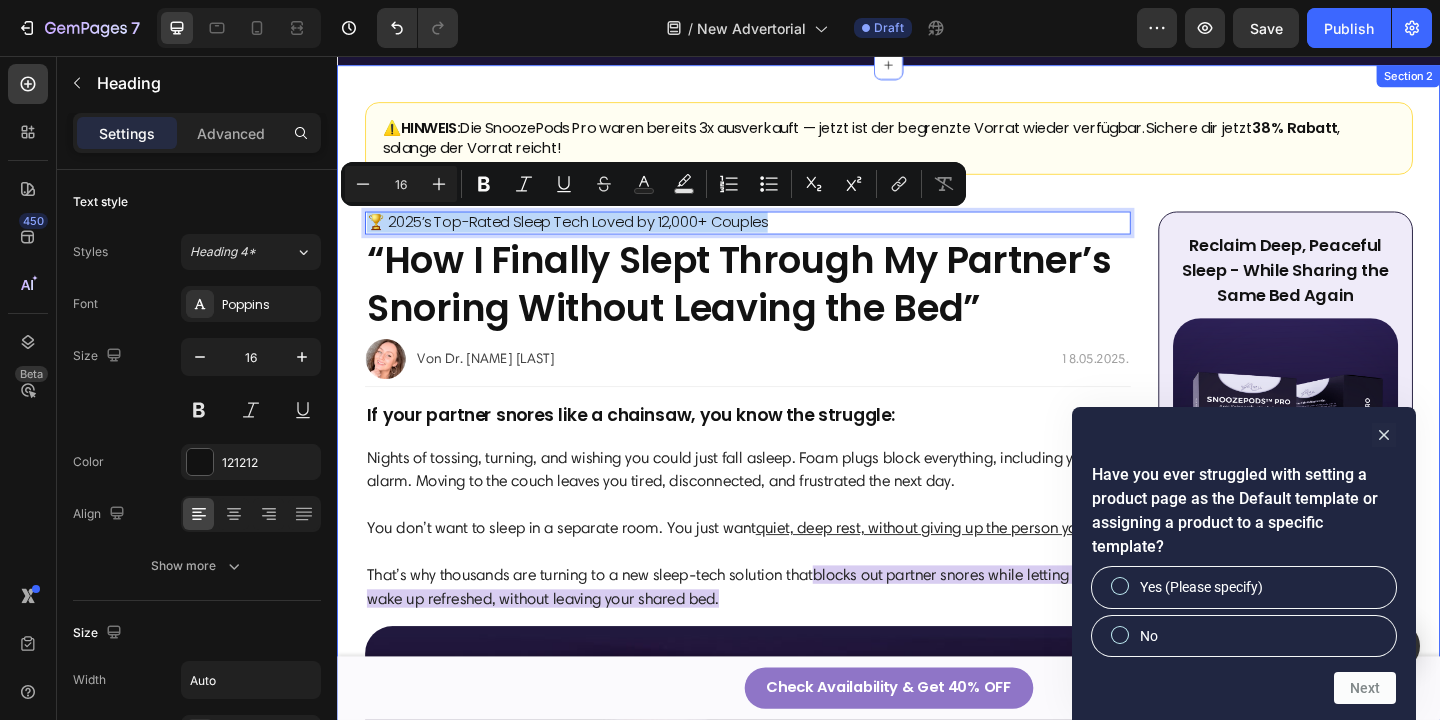 click on "⚠️  HINWEIS:  Die SnoozePods Pro waren bereits 3x ausverkauft — jetzt ist der begrenzte Vorrat wieder verfügbar. Sichere dir jetzt  38 % Rabatt , solange der Vorrat reicht! Heading Row 🏆 2025’s Top-Rated Sleep Tech Loved by 12,000+ Couples Heading  0 “How I Finally Slept Through My Partner’s Snoring Without Leaving the Bed” Heading Image Von Dr. [NAME] [LAST] Text Block Row 18.05.2025. Text Block Row If your partner snores like a chainsaw, you know the struggle: Text Block Nights of tossing, turning, and wishing you could just fall asleep. Foam plugs block everything, including your alarm. Moving to the couch leaves you tired, disconnected, and frustrated the next day.   You don’t want to sleep in a separate room. You just want  quiet, deep rest, without giving up the person you love .   That’s why thousands are turning to a new sleep-tech solution that  blocks out partner snores while letting you wake up refreshed, without leaving your shared bed. Text Block Image Heading Heading  ." at bounding box center (937, 2533) 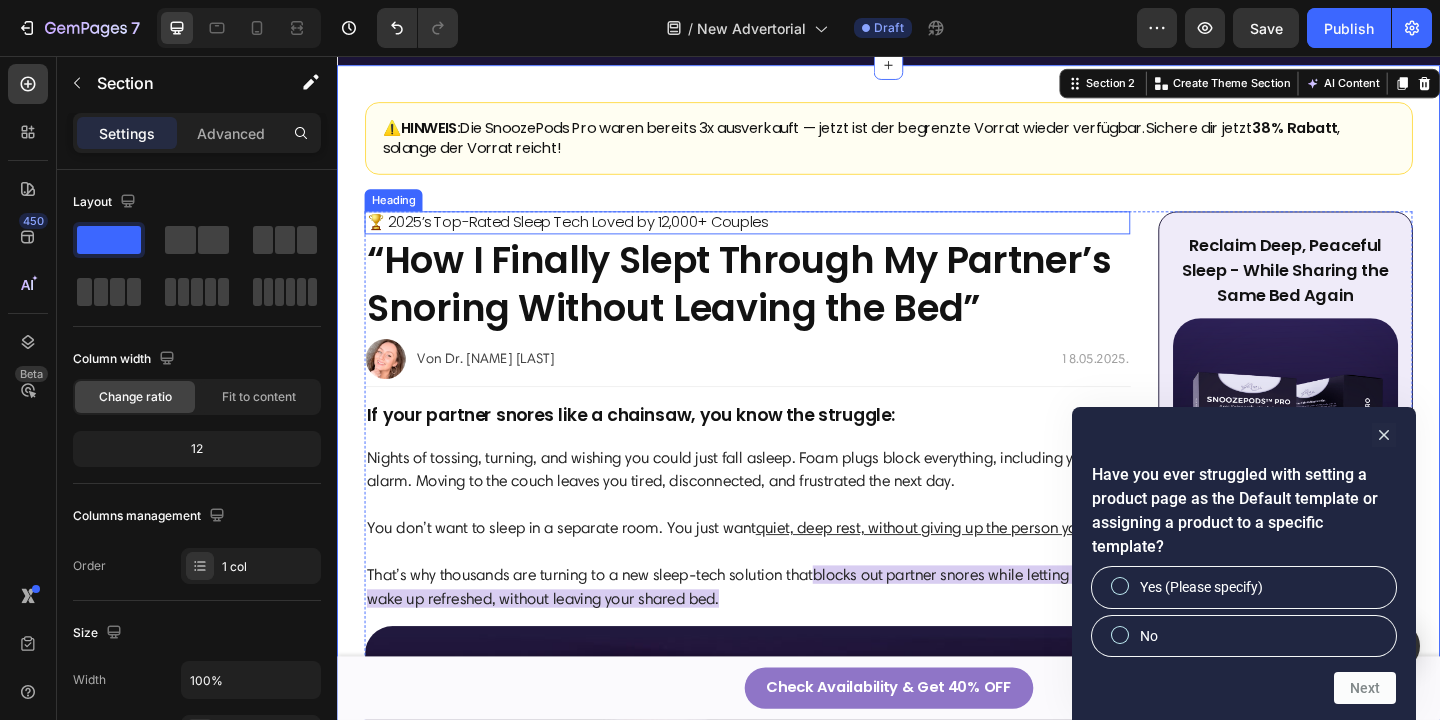 click on "🏆 2025’s Top-Rated Sleep Tech Loved by 12,000+ Couples" at bounding box center [587, 237] 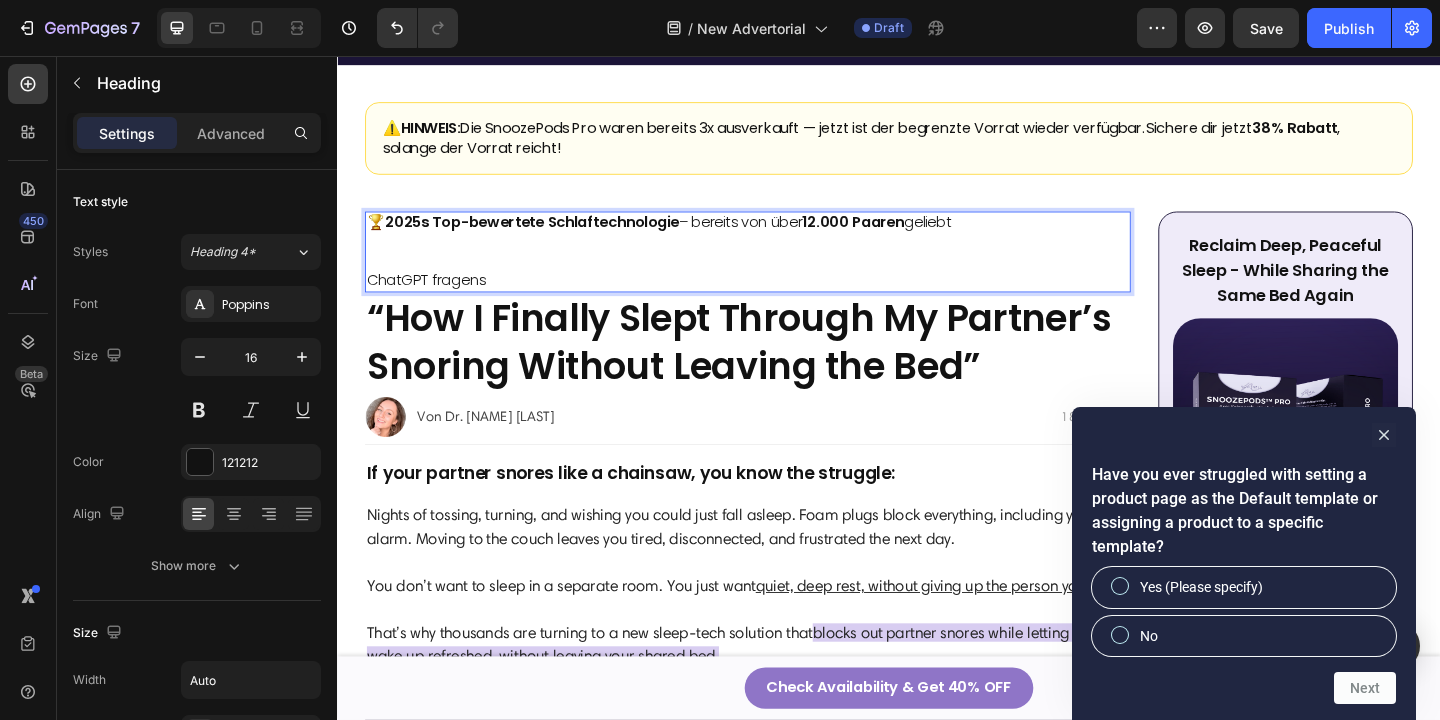 click on "ChatGPT fragens" at bounding box center [687, 300] 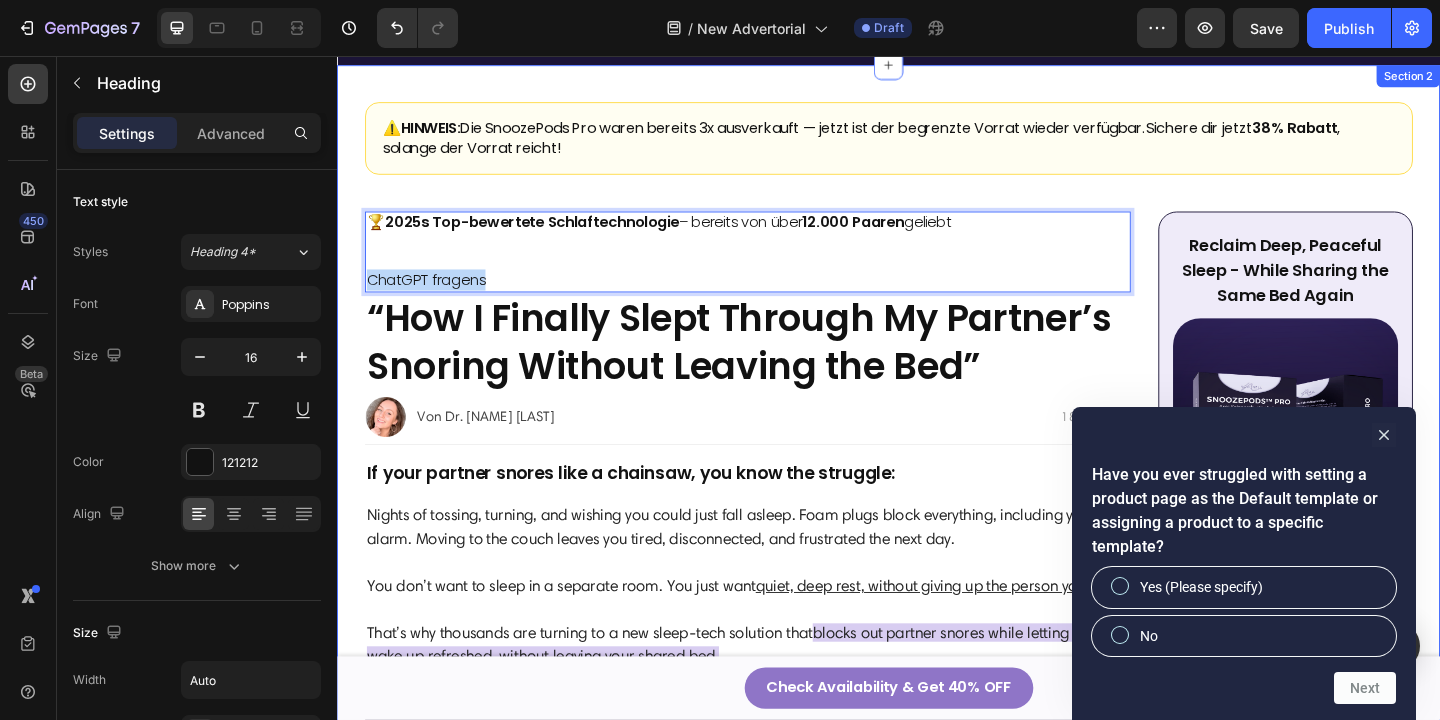 drag, startPoint x: 522, startPoint y: 301, endPoint x: 343, endPoint y: 299, distance: 179.01117 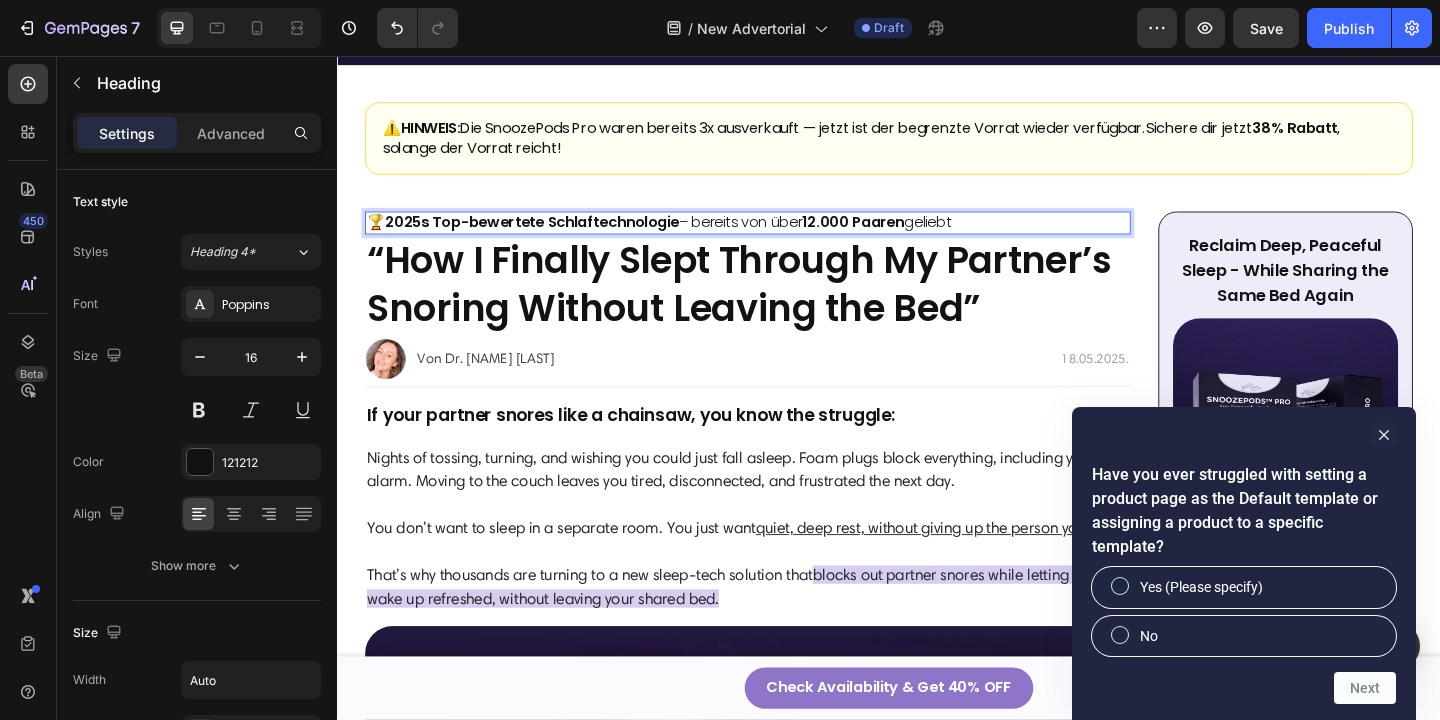click on "2025s Top-bewertete Schlaftechnologie" at bounding box center (549, 236) 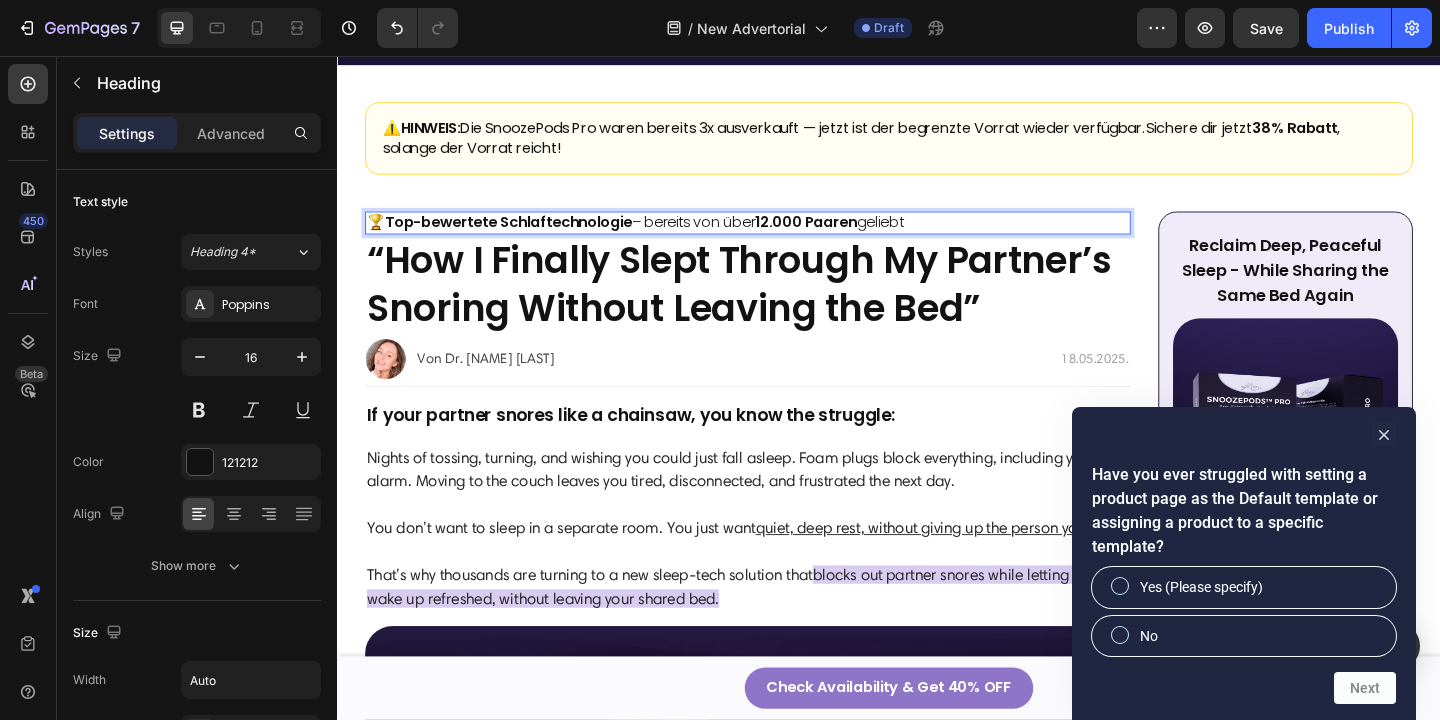 click on "🏆 Top-bewertete Schlaftechnologie – bereits von über 12.000 Paaren geliebt" at bounding box center [661, 237] 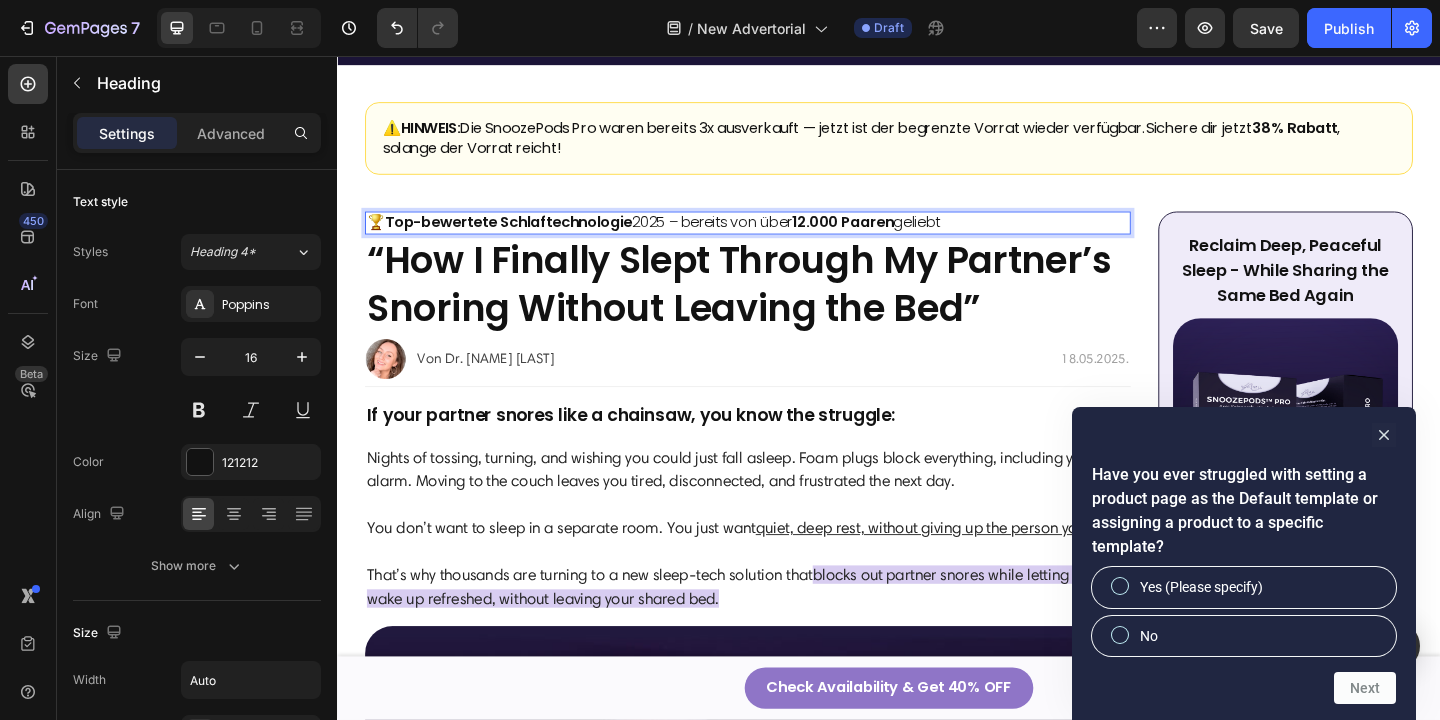 click on "12.000 Paaren" at bounding box center [886, 236] 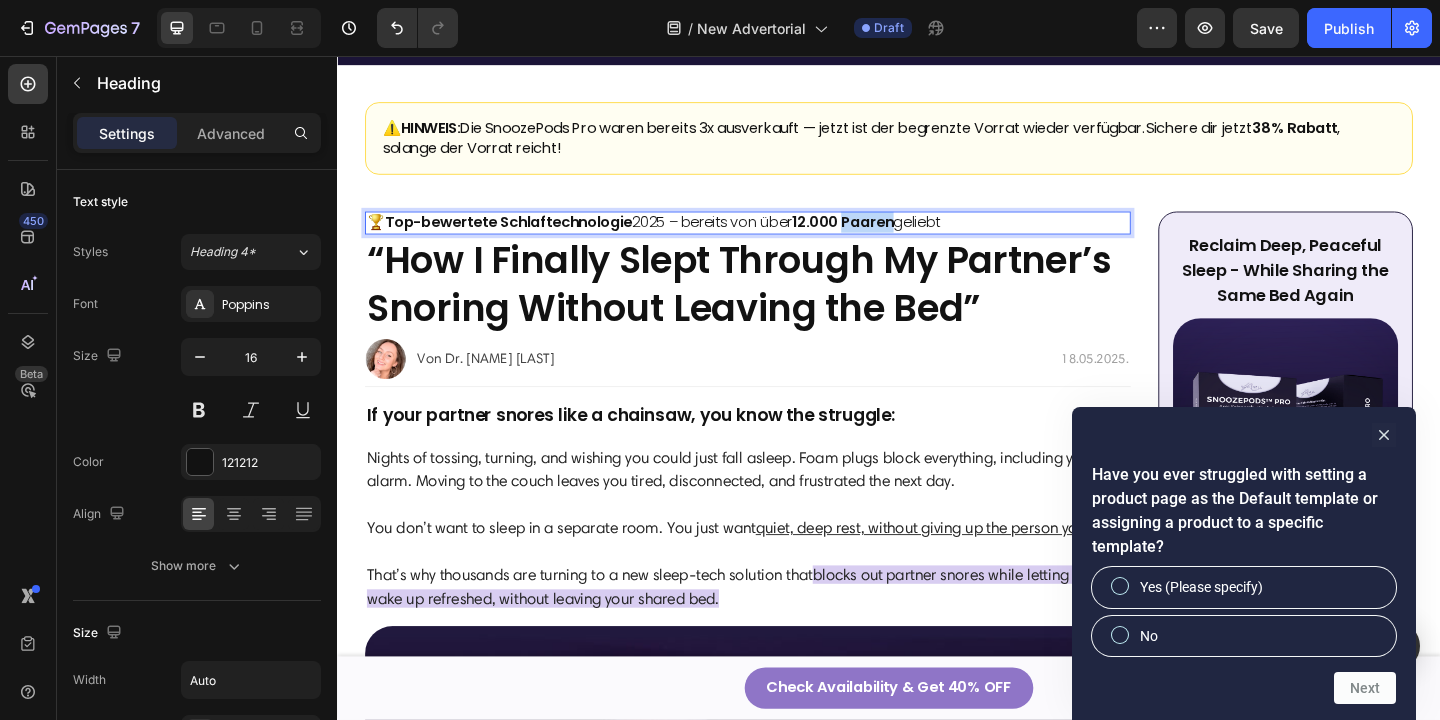 click on "12.000 Paaren" at bounding box center (886, 236) 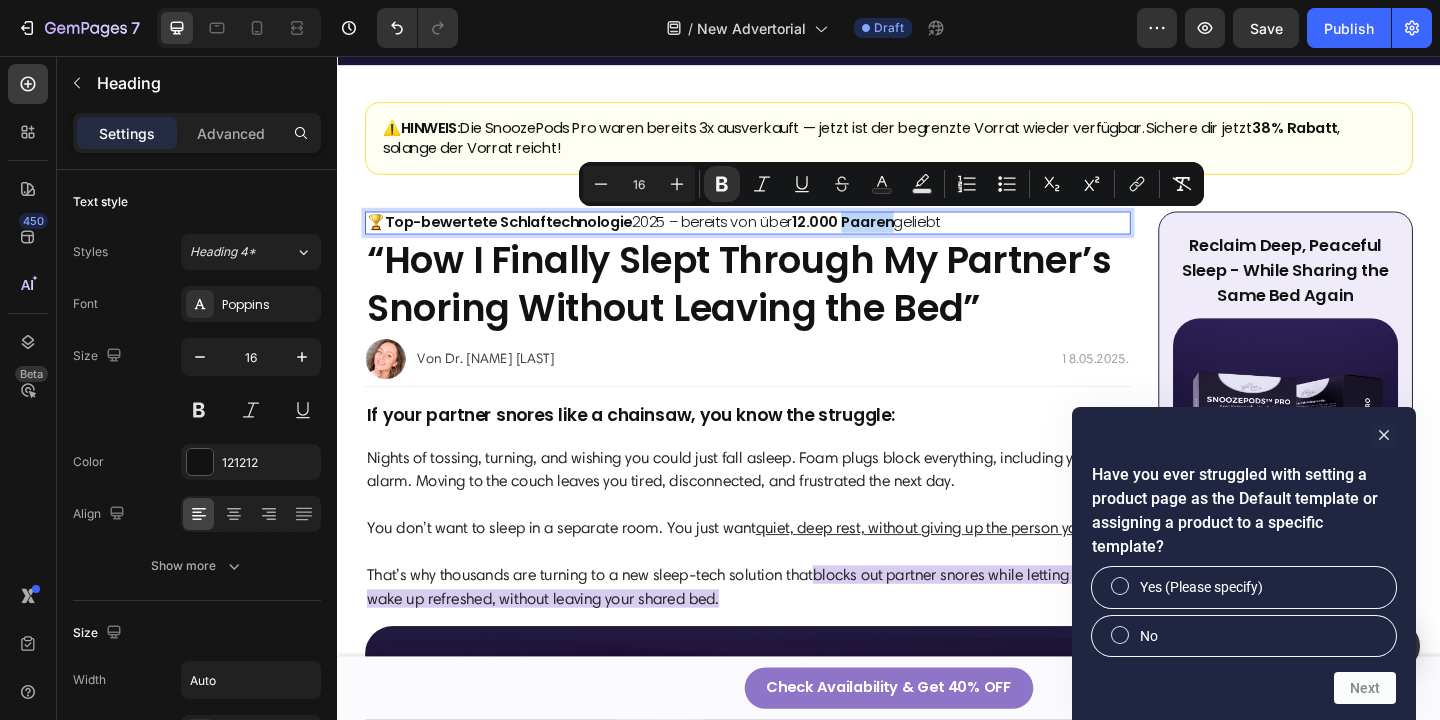 click on "12.000 Paaren" at bounding box center (886, 236) 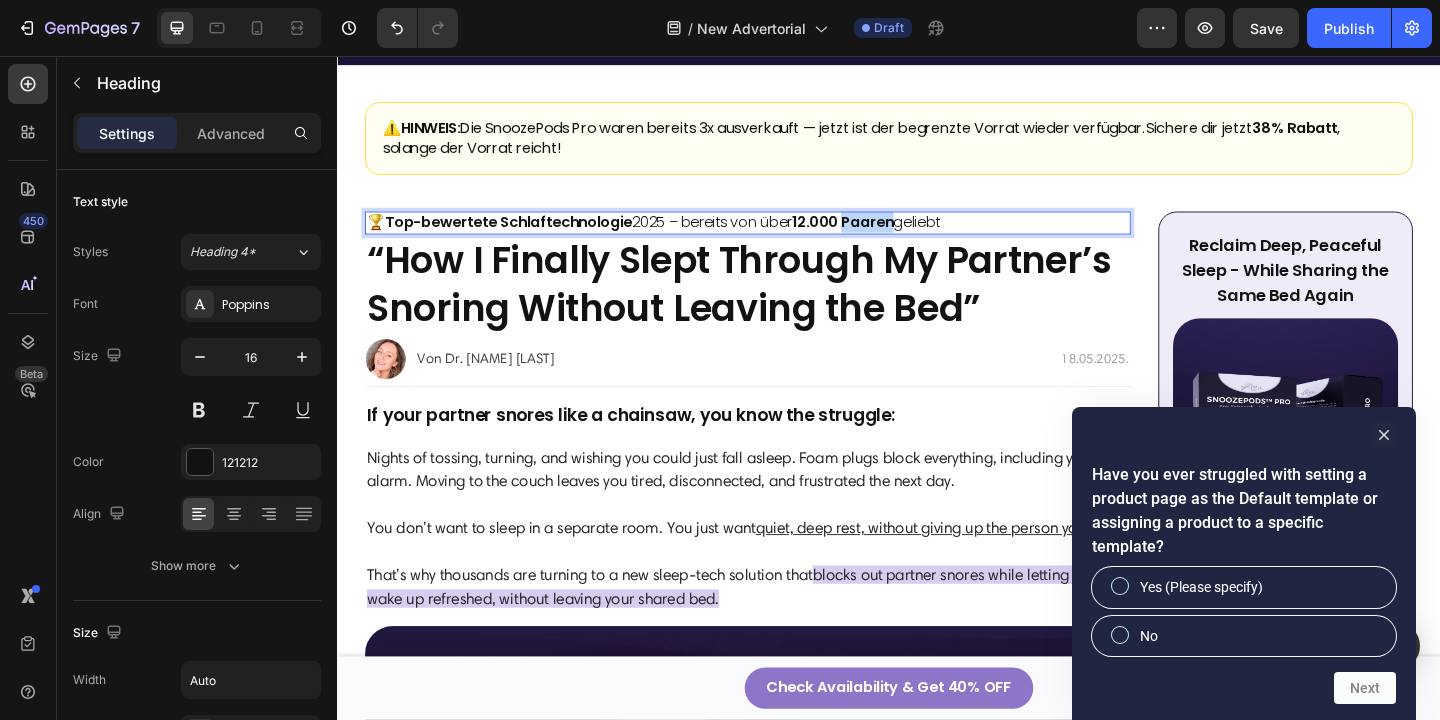 click on "12.000 Paaren" at bounding box center (886, 236) 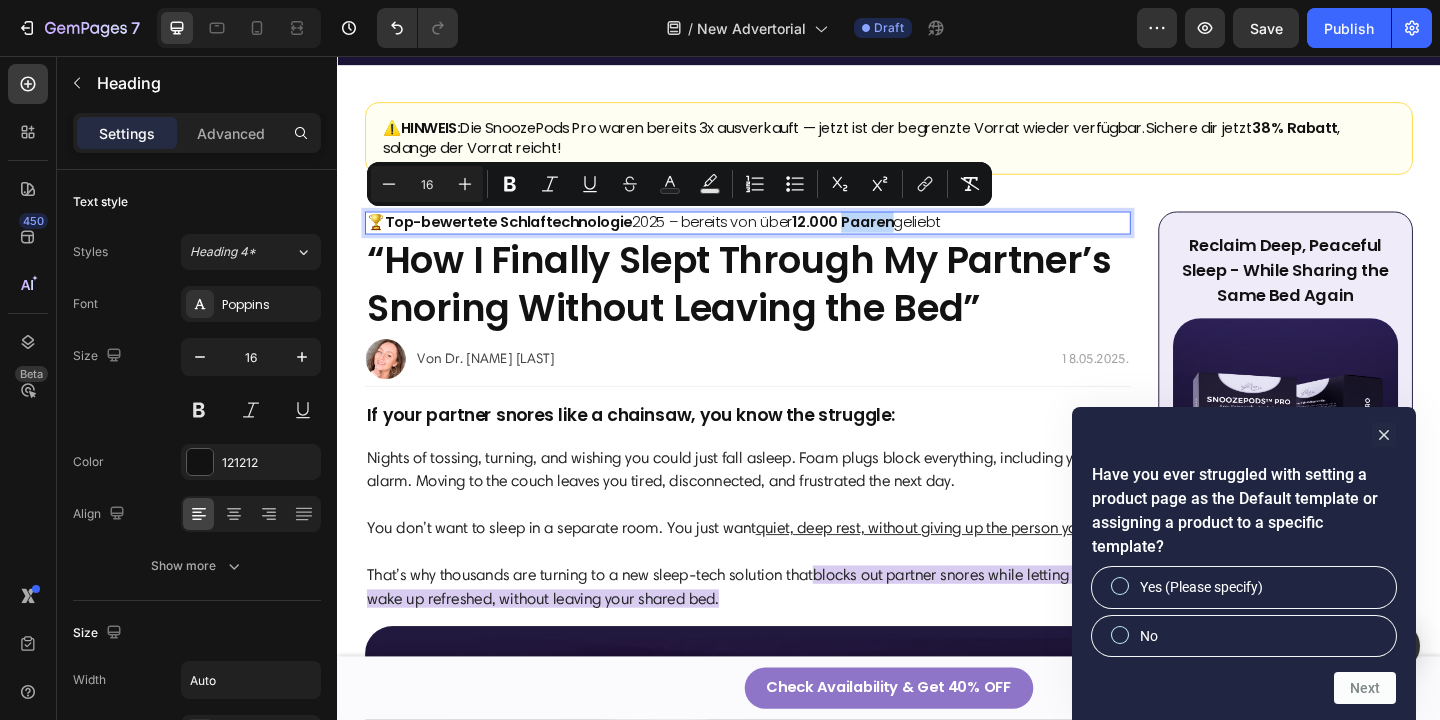 click on "12.000 Paaren" at bounding box center [886, 236] 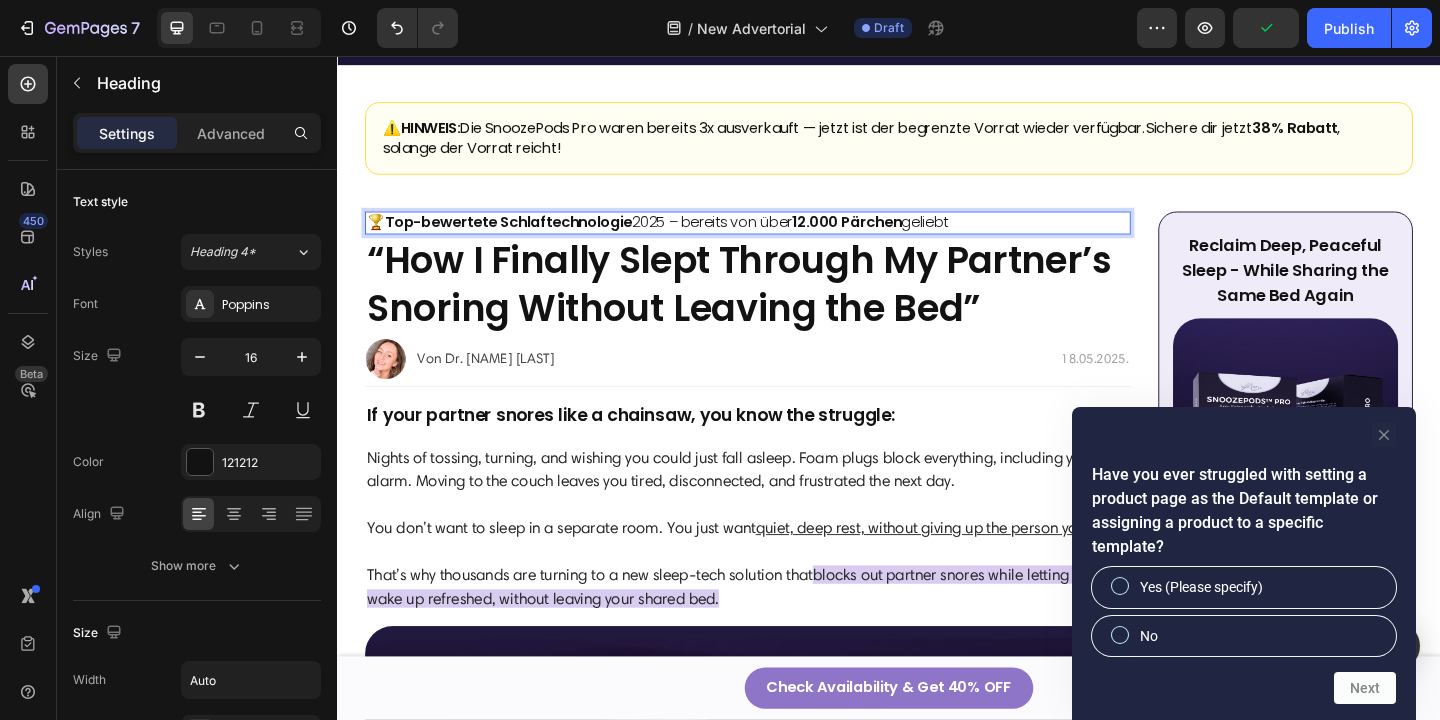 click 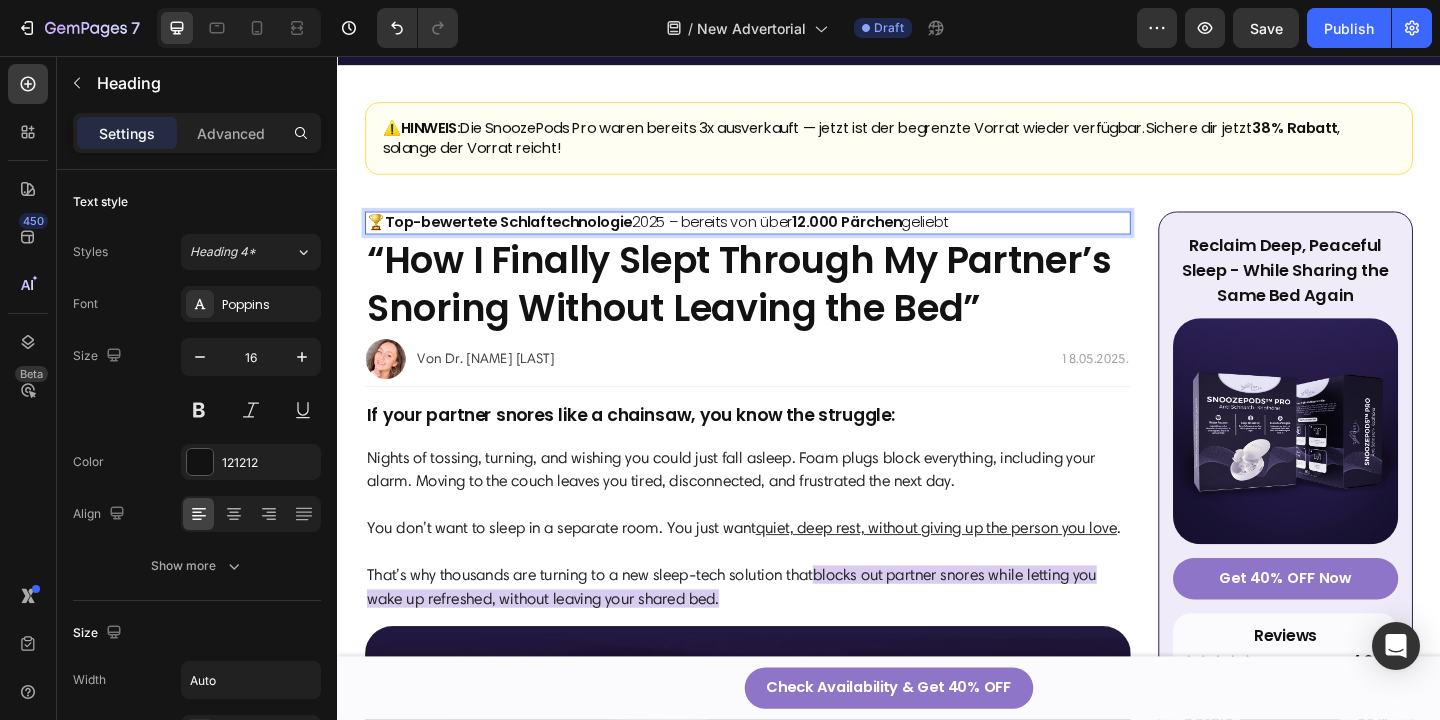 click on "Top-bewertete Schlaftechnologie" at bounding box center [523, 236] 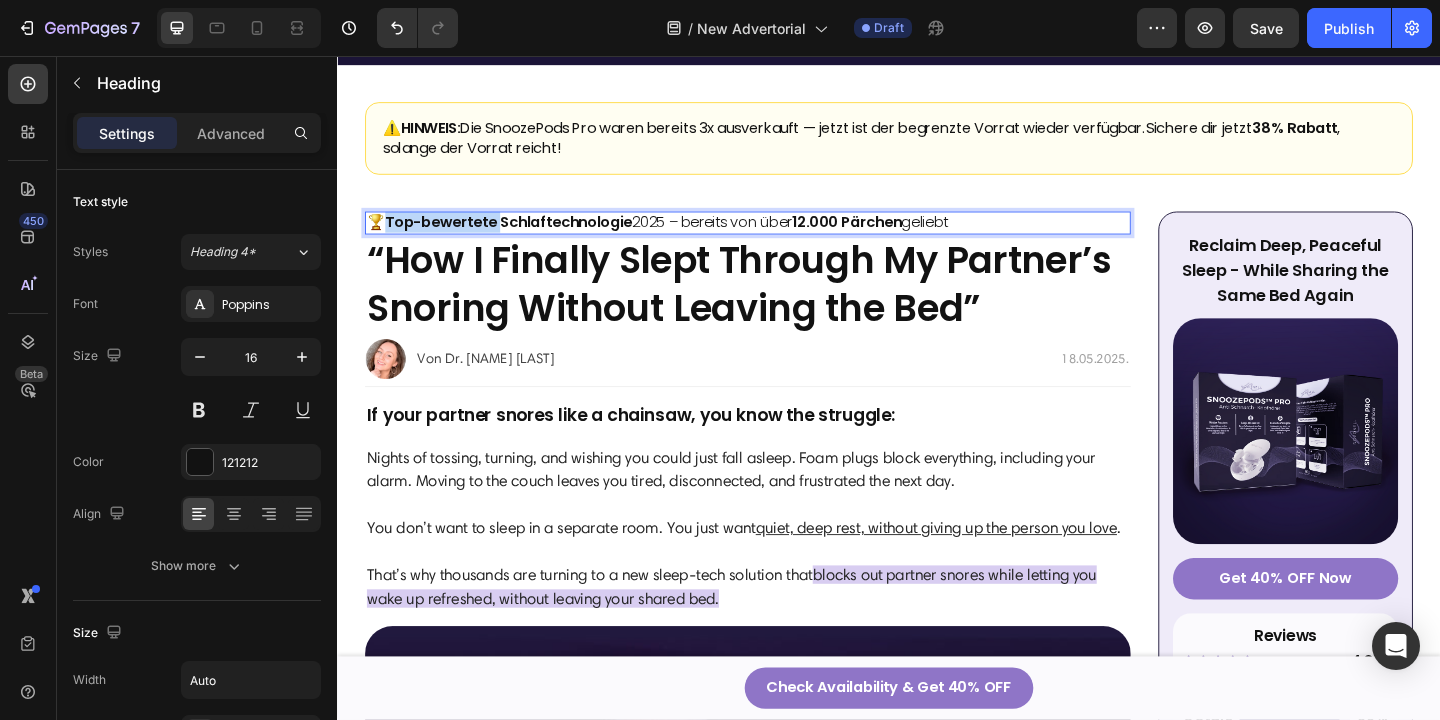 drag, startPoint x: 508, startPoint y: 237, endPoint x: 390, endPoint y: 233, distance: 118.06778 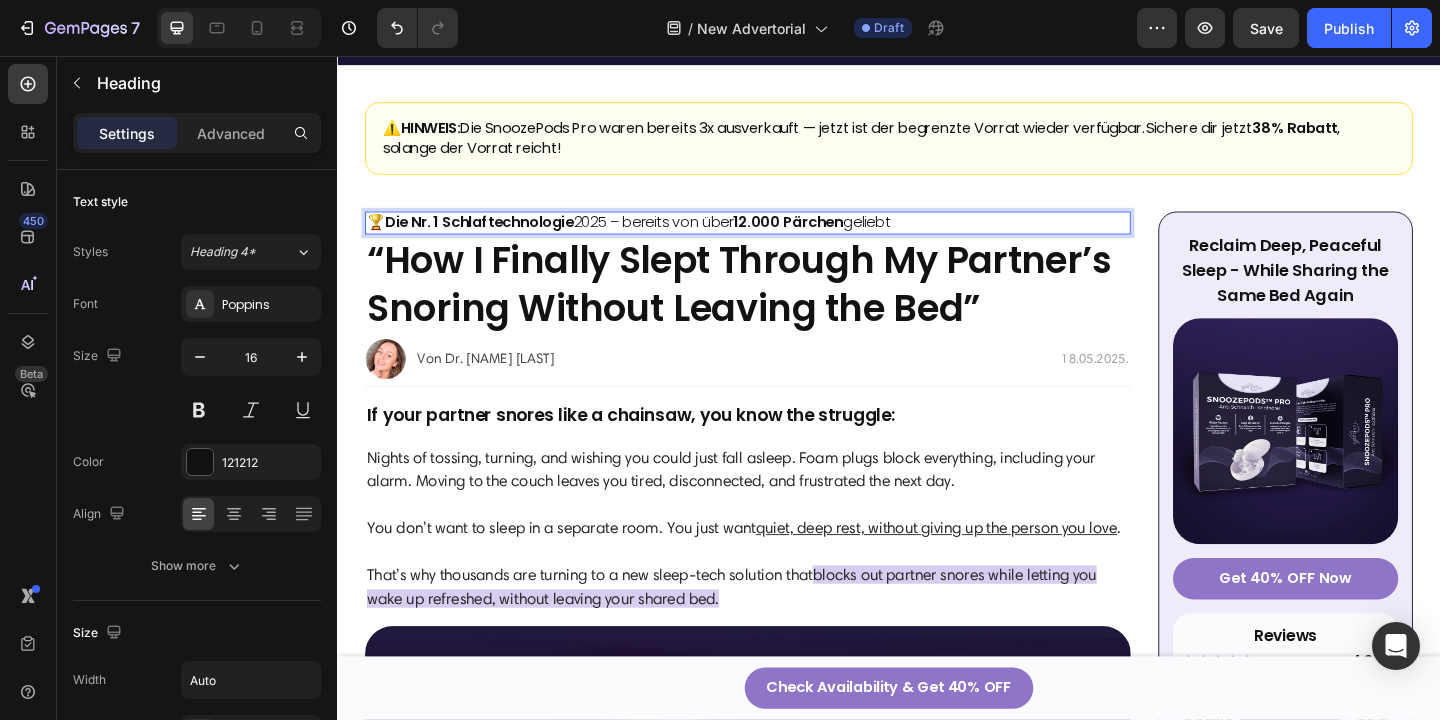 click on "Die Nr. 1 Schlaftechnologie" at bounding box center [491, 236] 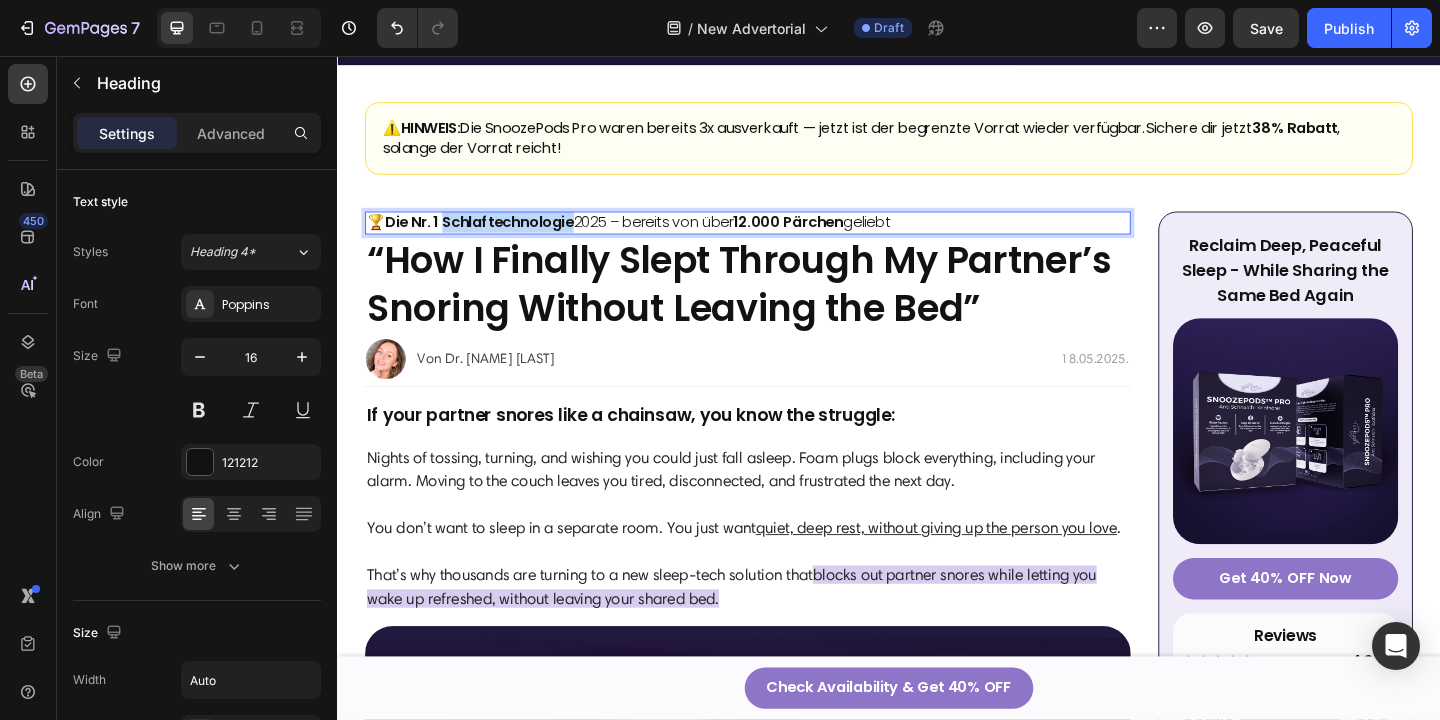 click on "Die Nr. 1 Schlaftechnologie" at bounding box center (491, 236) 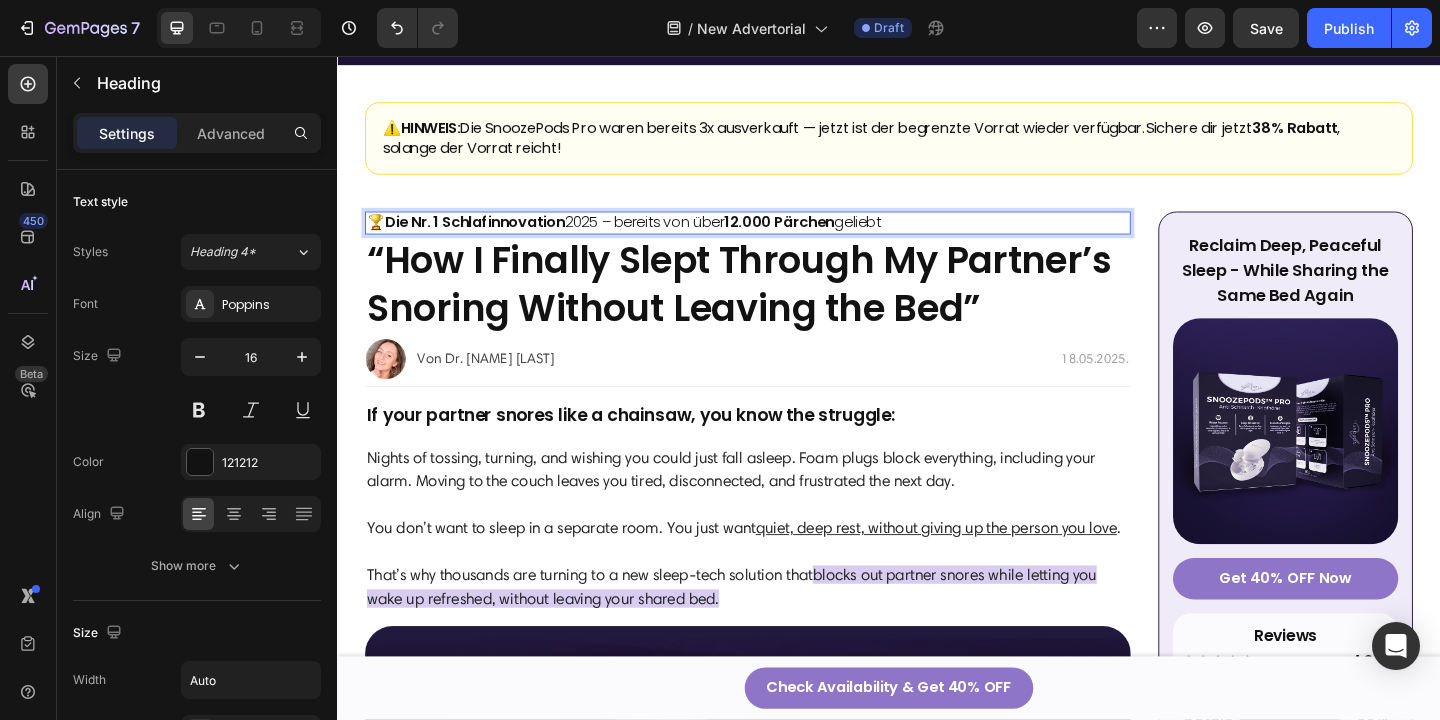 click on "🏆  Die Nr. 1 Schlafinnovation  2025 – bereits von über  12.000 Pärchen  geliebt" at bounding box center [649, 237] 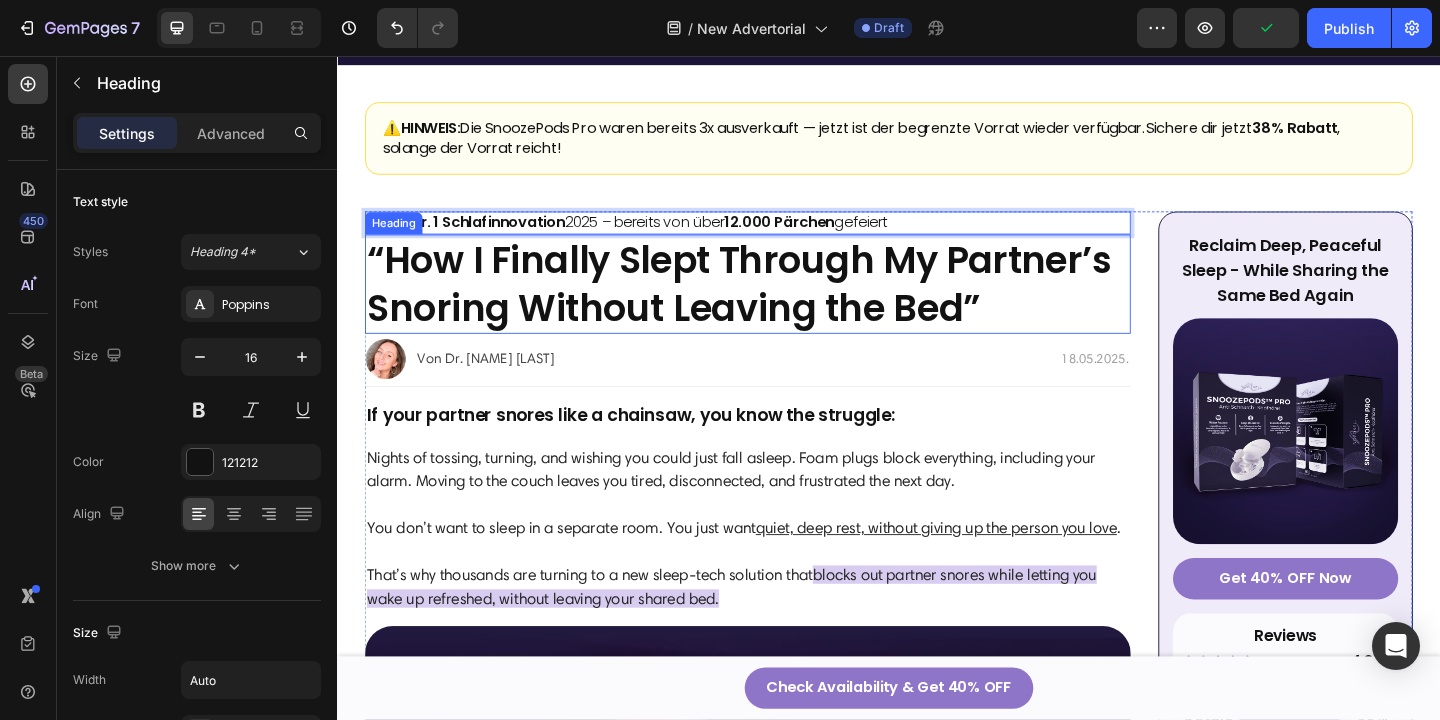 click on "“How I Finally Slept Through My Partner’s Snoring Without Leaving the Bed”" at bounding box center (783, 304) 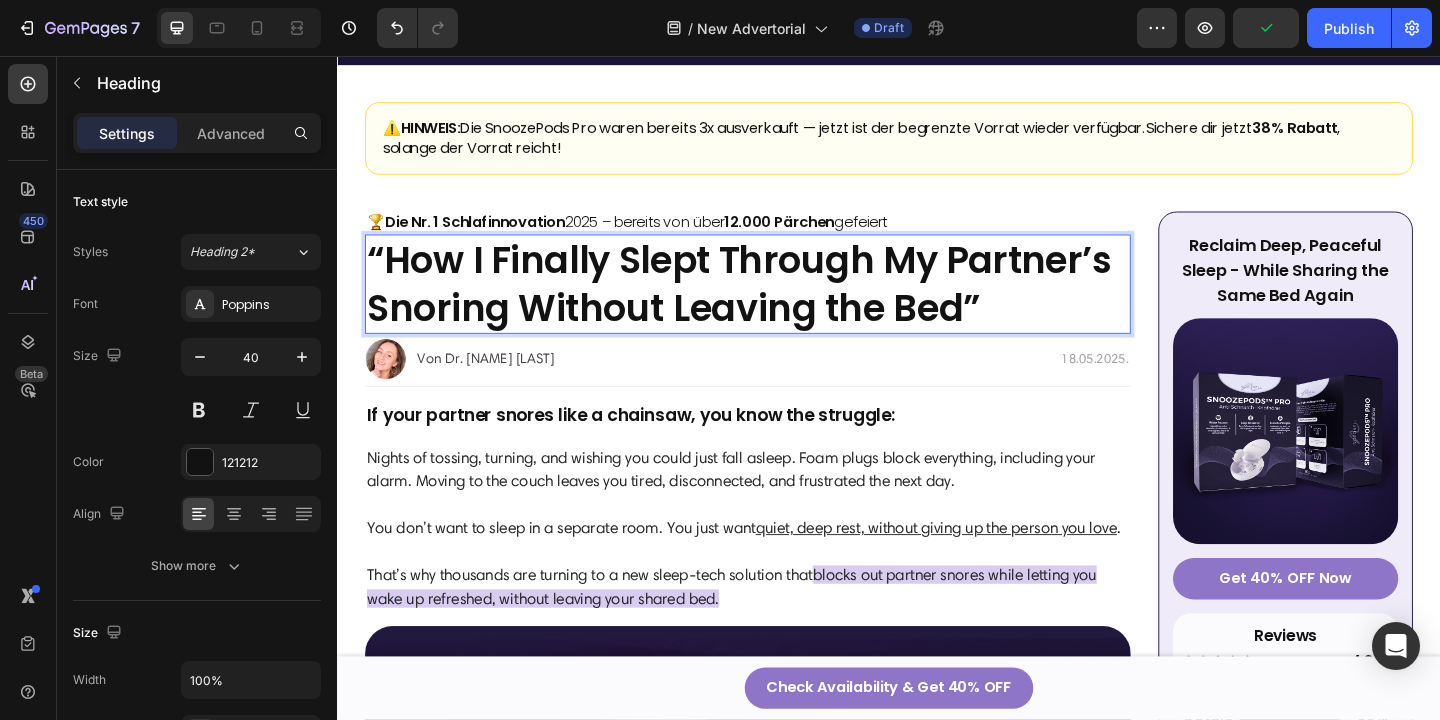 click on "“How I Finally Slept Through My Partner’s Snoring Without Leaving the Bed”" at bounding box center [783, 304] 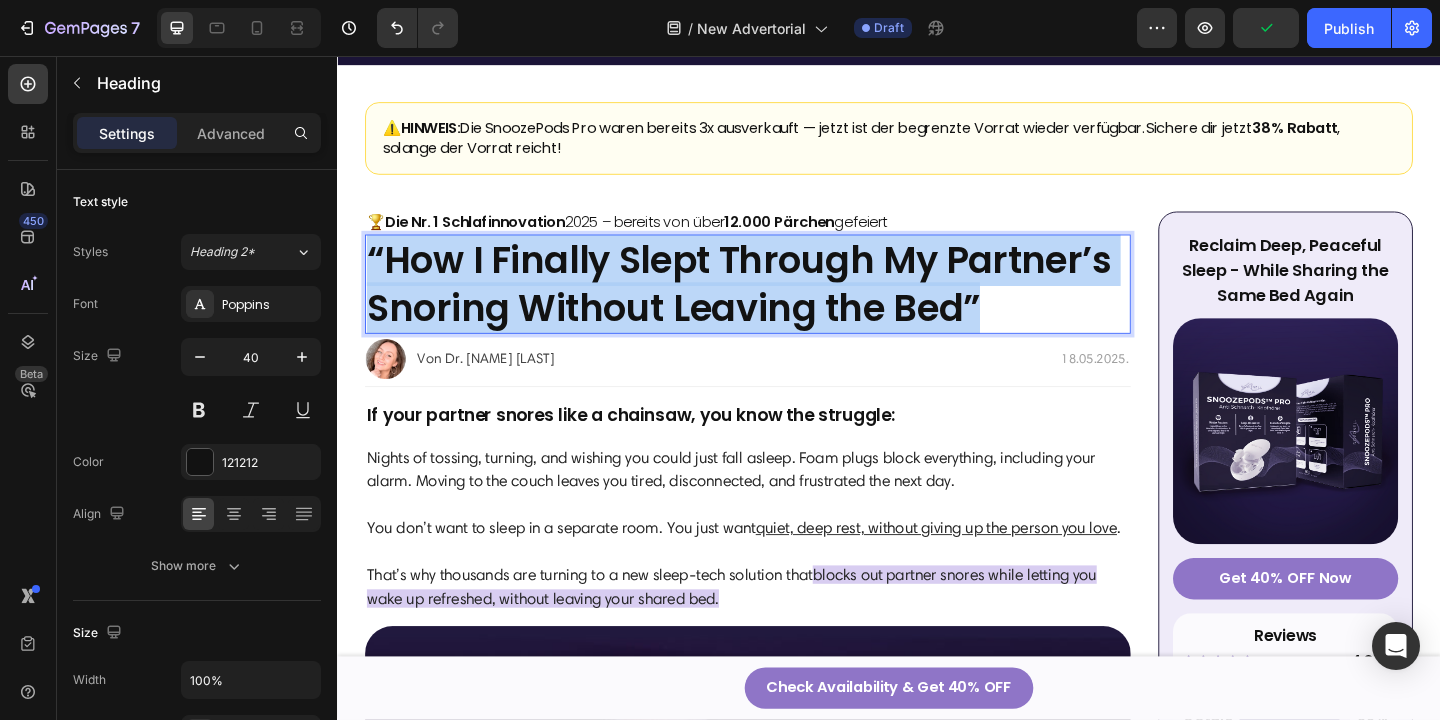 click on "“How I Finally Slept Through My Partner’s Snoring Without Leaving the Bed”" at bounding box center [783, 304] 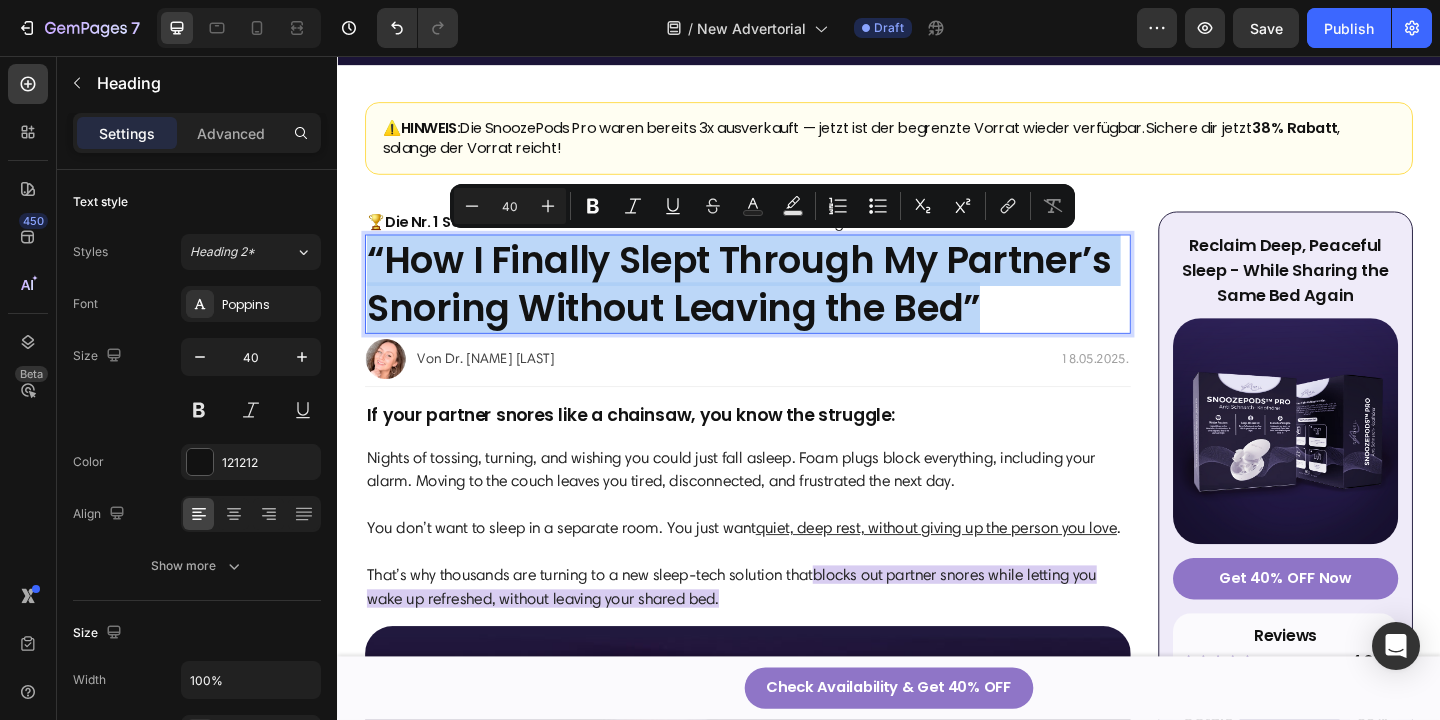 click on "“How I Finally Slept Through My Partner’s Snoring Without Leaving the Bed”" at bounding box center [783, 304] 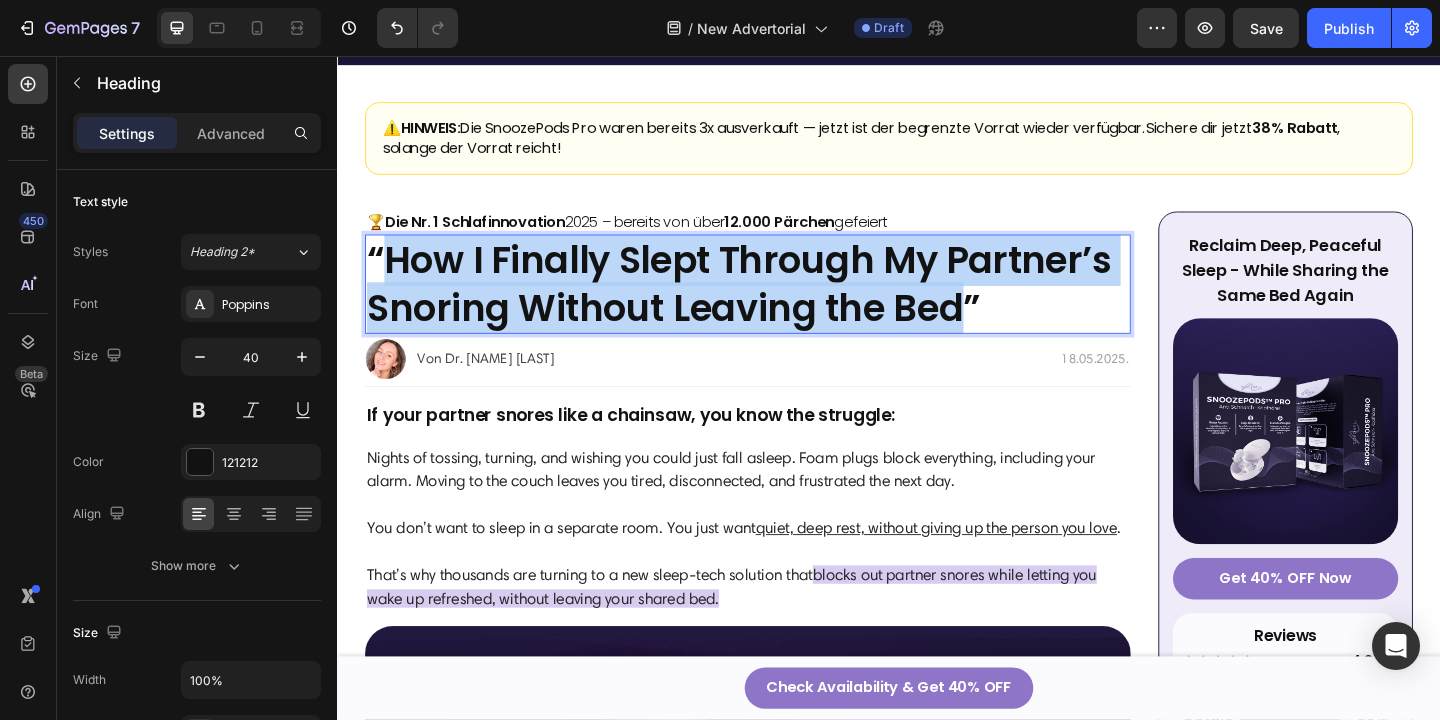 drag, startPoint x: 1023, startPoint y: 326, endPoint x: 398, endPoint y: 262, distance: 628.26825 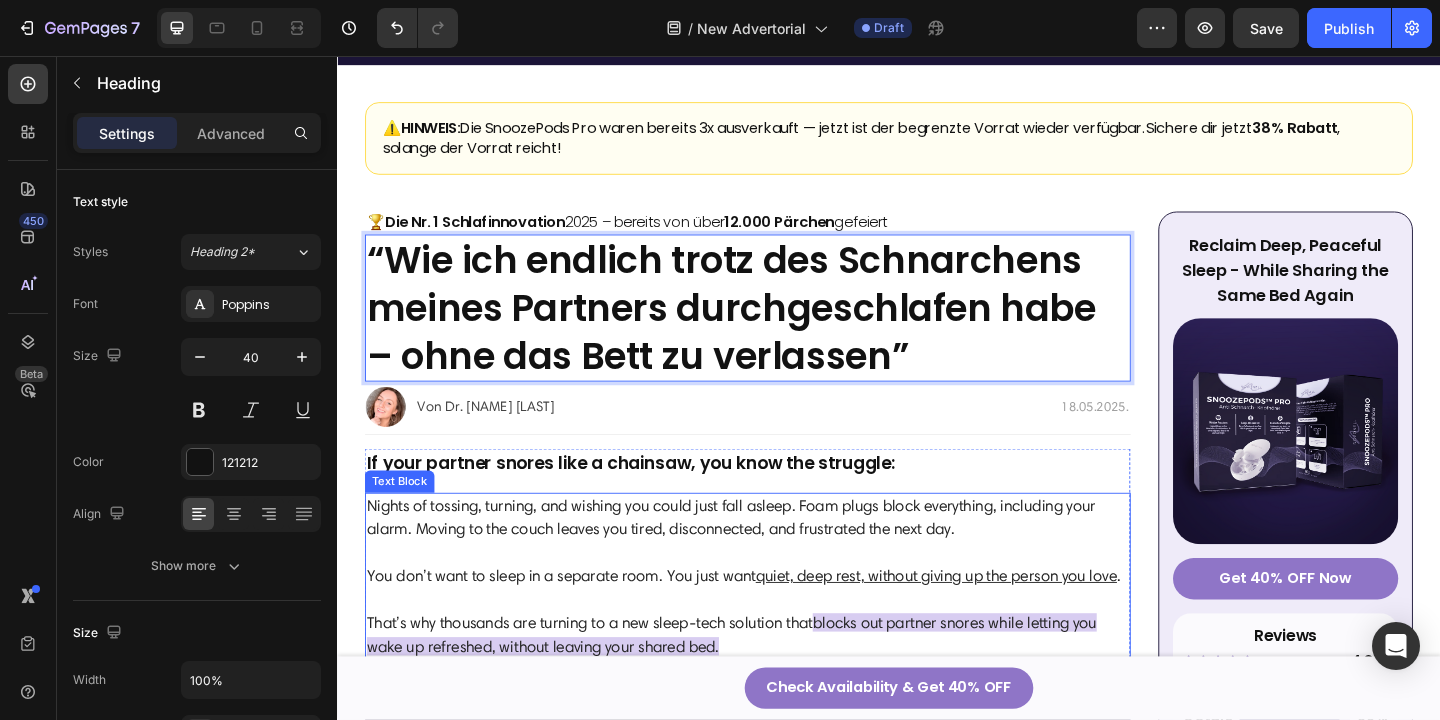 scroll, scrollTop: 179, scrollLeft: 0, axis: vertical 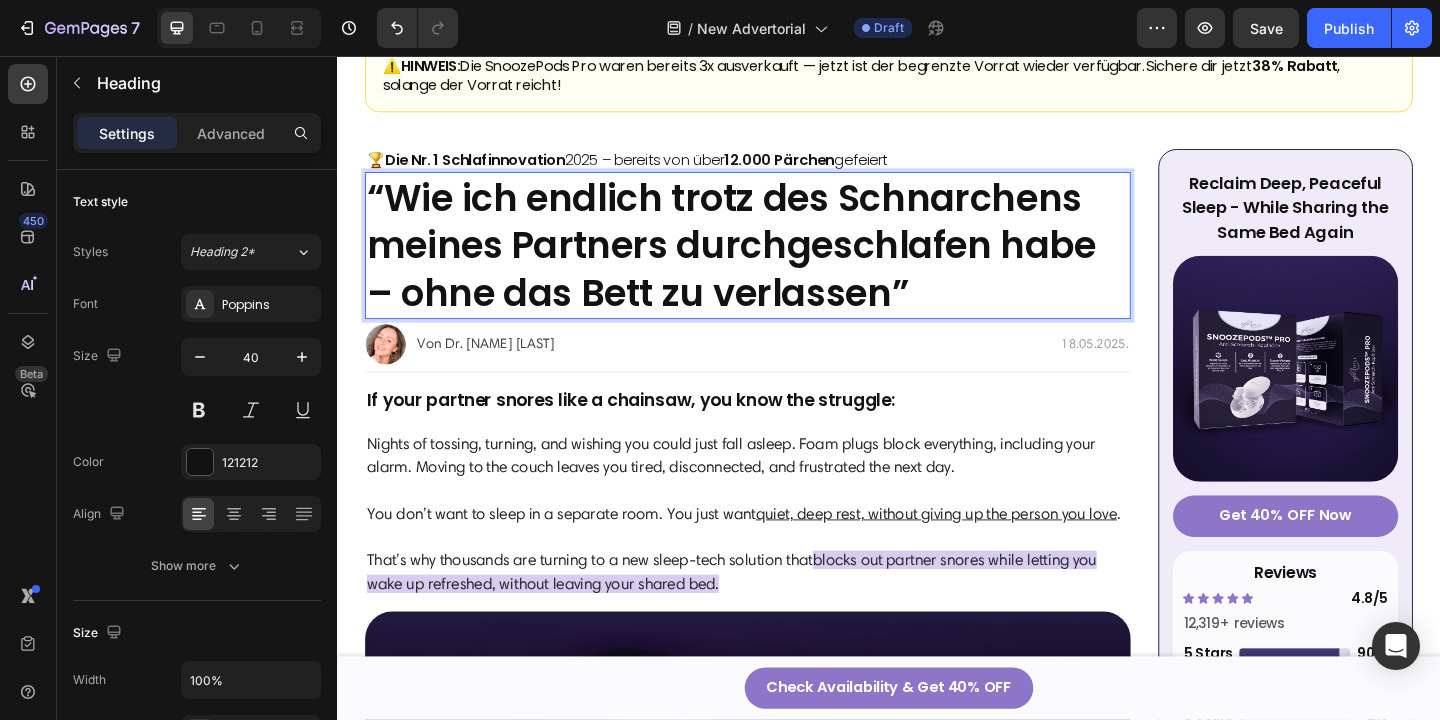 click on "“Wie ich endlich trotz des Schnarchens meines Partners durchgeschlafen habe – ohne das Bett zu verlassen”" at bounding box center [783, 262] 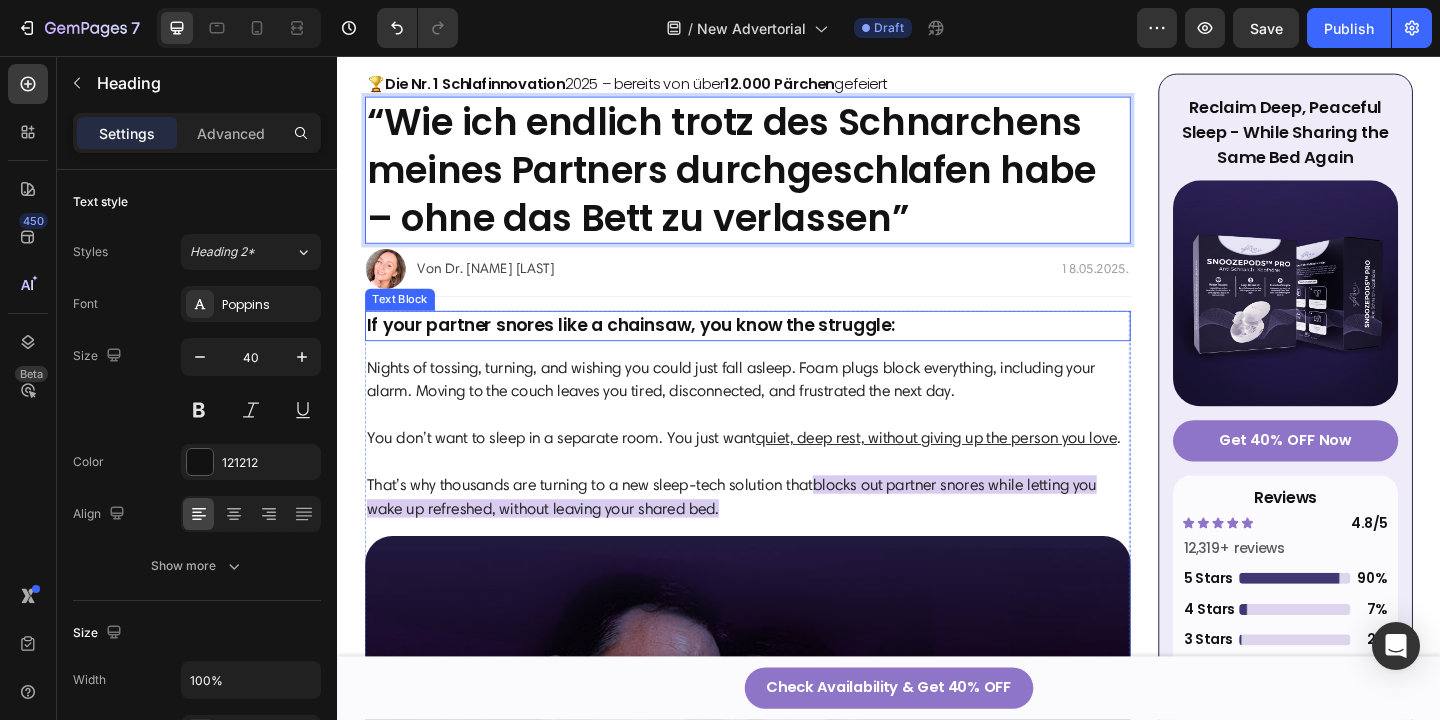 scroll, scrollTop: 287, scrollLeft: 0, axis: vertical 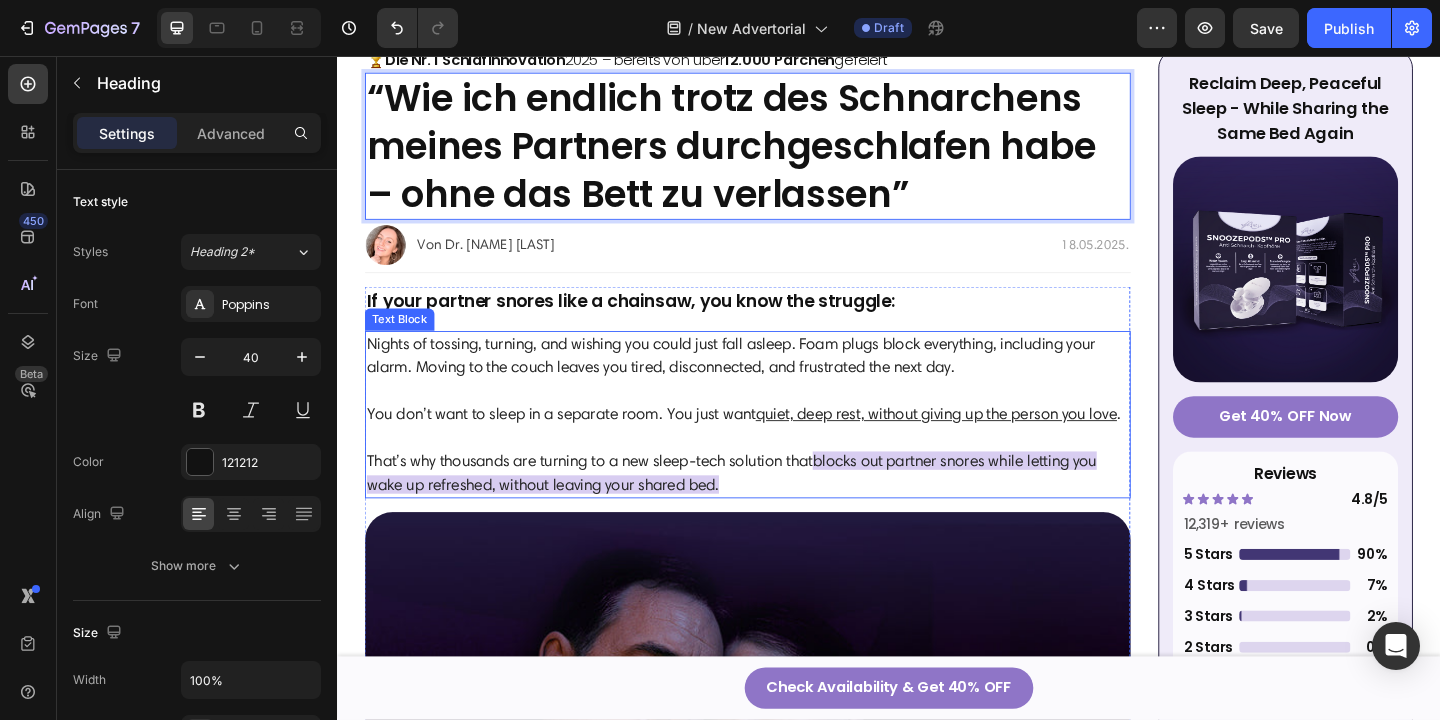 click on "If your partner snores like a chainsaw, you know the struggle: Text Block Nights of tossing, turning, and wishing you could just fall asleep. Foam plugs block everything, including your alarm. Moving to the couch leaves you tired, disconnected, and frustrated the next day.   You don’t want to sleep in a separate room. You just want  quiet, deep rest, without giving up the person you love .   That’s why thousands are turning to a new sleep-tech solution that  blocks out partner snores while letting you wake up refreshed, without leaving your shared bed. Text Block Image The Hidden Cost of Snoring No One Talks About Heading Snoring isn’t just noise. It’s the reason couples sleep apart, mornings start with headaches, and days feel foggy and resentful. The damage piles up quietly, night after night,  leaving you tired, disconnected, and longing for real rest. Text Block 1. “We Don’t Sleep in the Same Bed Anymore” Heading It  feels lonely and unfair, but the snoring is too loud to ignore Text Block" at bounding box center (783, 2571) 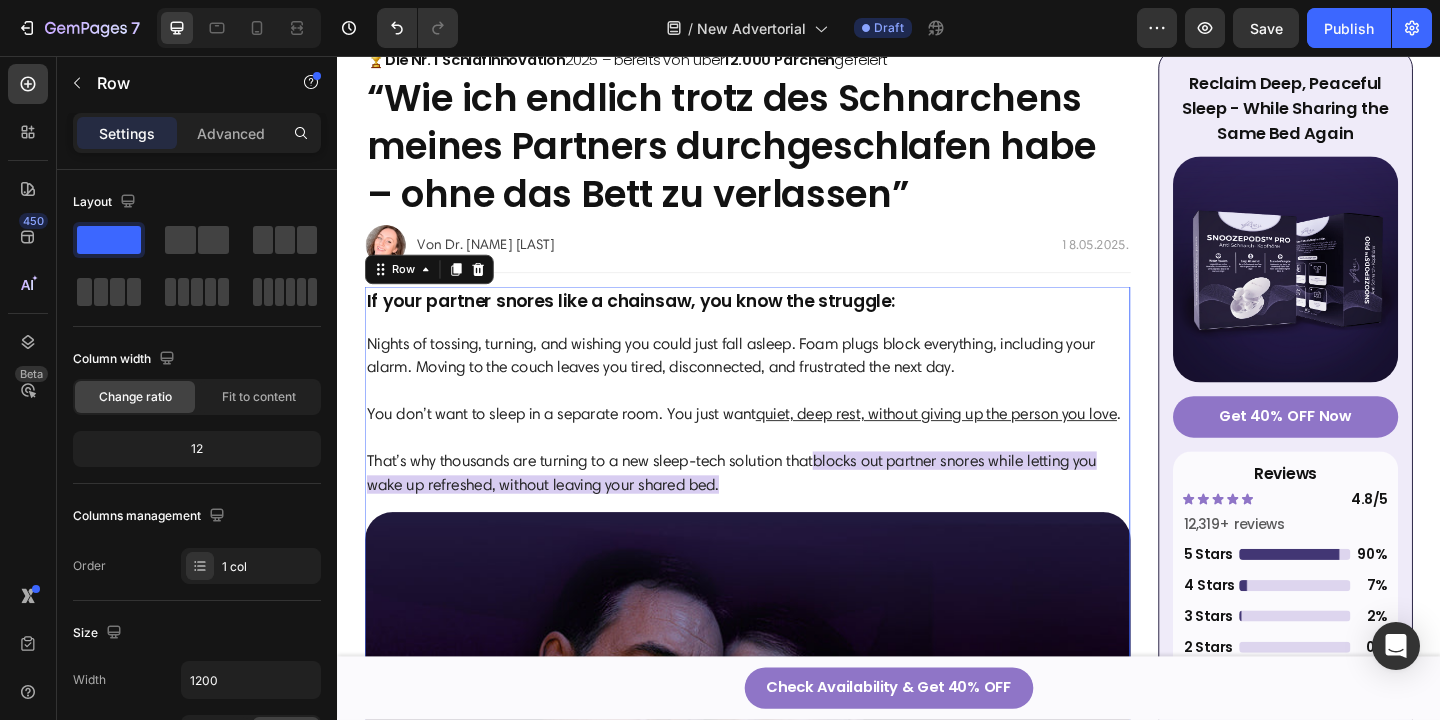 click on "If your partner snores like a chainsaw, you know the struggle: Text Block Nights of tossing, turning, and wishing you could just fall asleep. Foam plugs block everything, including your alarm. Moving to the couch leaves you tired, disconnected, and frustrated the next day.   You don’t want to sleep in a separate room. You just want  quiet, deep rest, without giving up the person you love .   That’s why thousands are turning to a new sleep-tech solution that  blocks out partner snores while letting you wake up refreshed, without leaving your shared bed. Text Block Image The Hidden Cost of Snoring No One Talks About Heading Snoring isn’t just noise. It’s the reason couples sleep apart, mornings start with headaches, and days feel foggy and resentful. The damage piles up quietly, night after night,  leaving you tired, disconnected, and longing for real rest. Text Block 1. “We Don’t Sleep in the Same Bed Anymore” Heading It  feels lonely and unfair, but the snoring is too loud to ignore Text Block" at bounding box center (783, 2571) 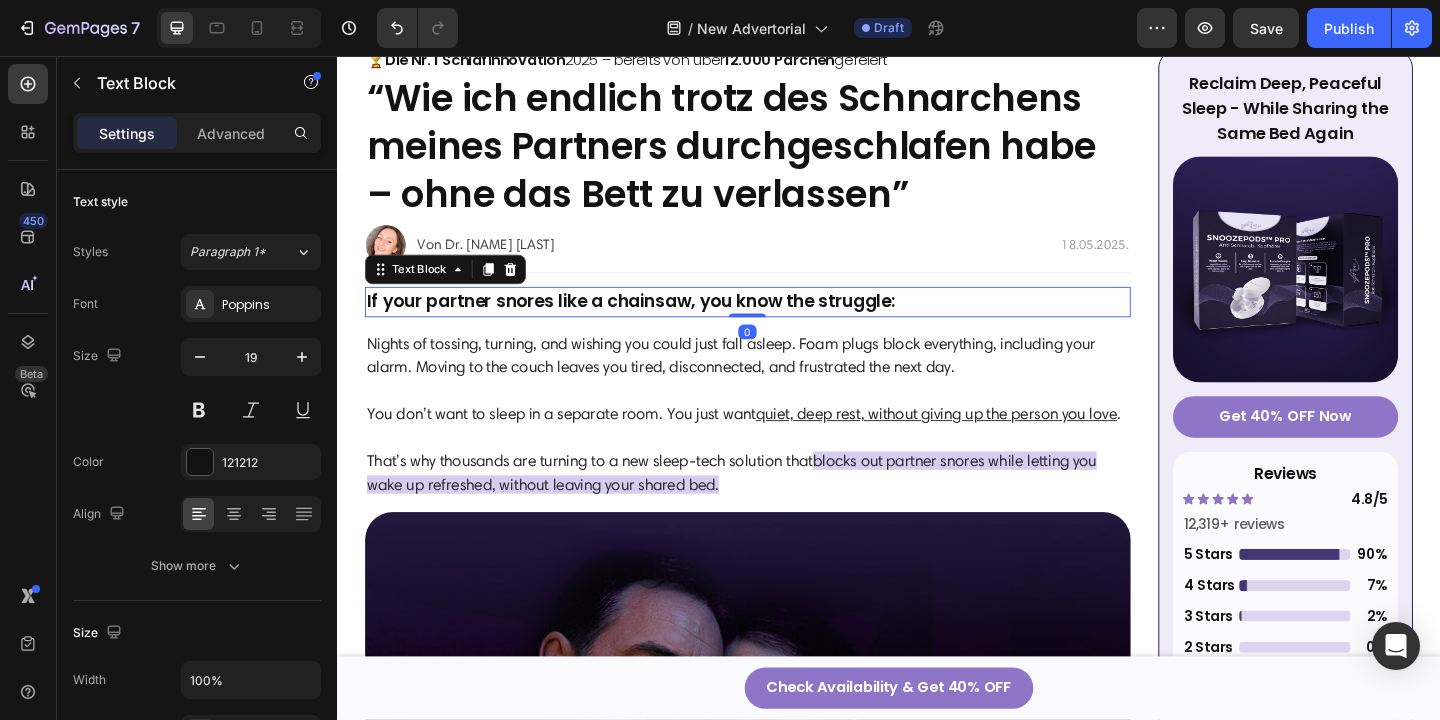 click on "If your partner snores like a chainsaw, you know the struggle:" at bounding box center (783, 323) 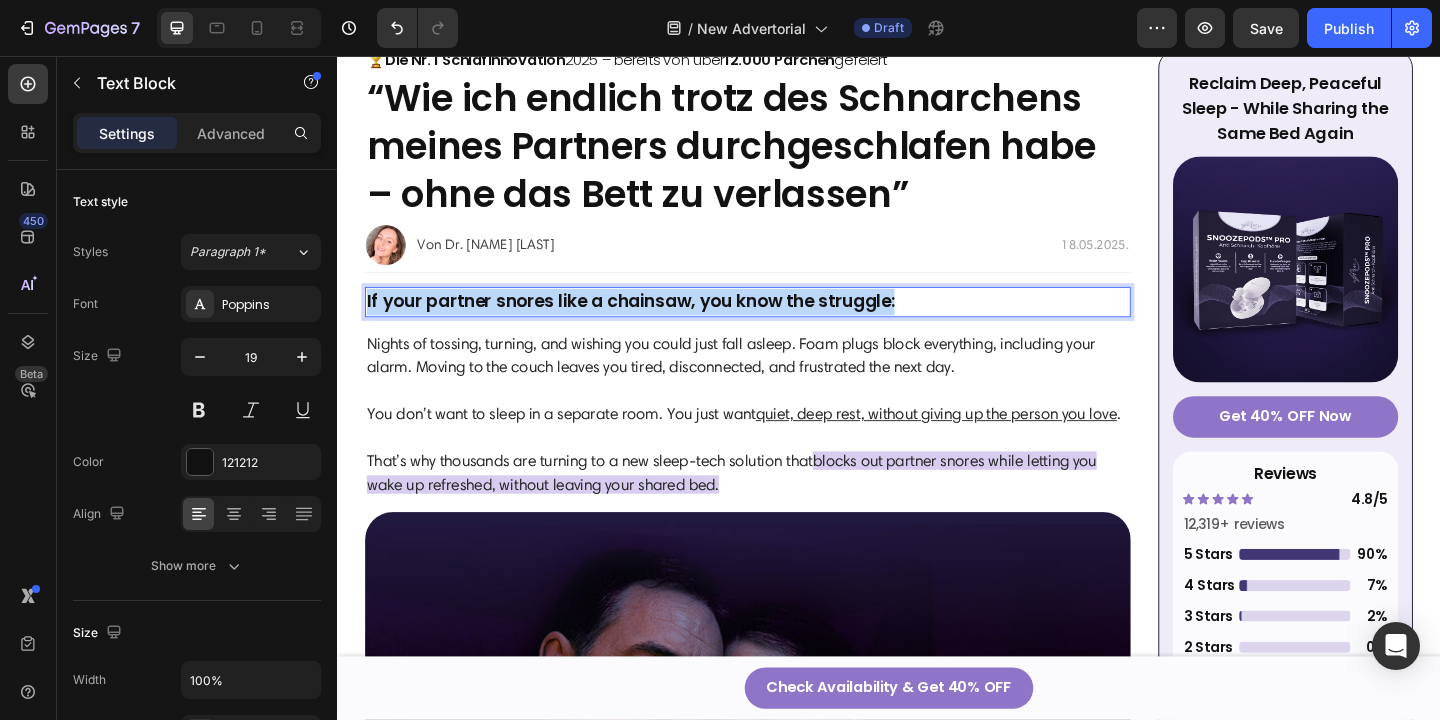 click on "If your partner snores like a chainsaw, you know the struggle:" at bounding box center (783, 323) 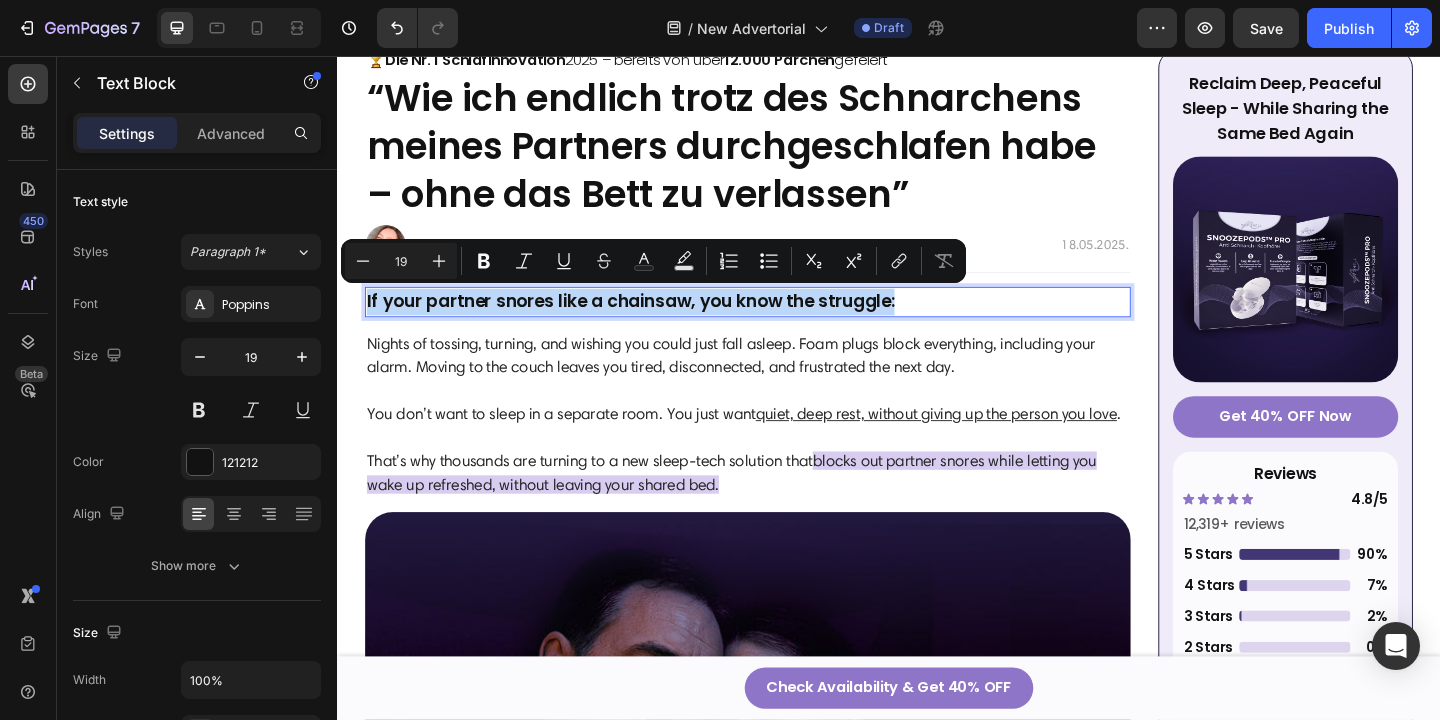 copy on "If your partner snores like a chainsaw, you know the struggle:" 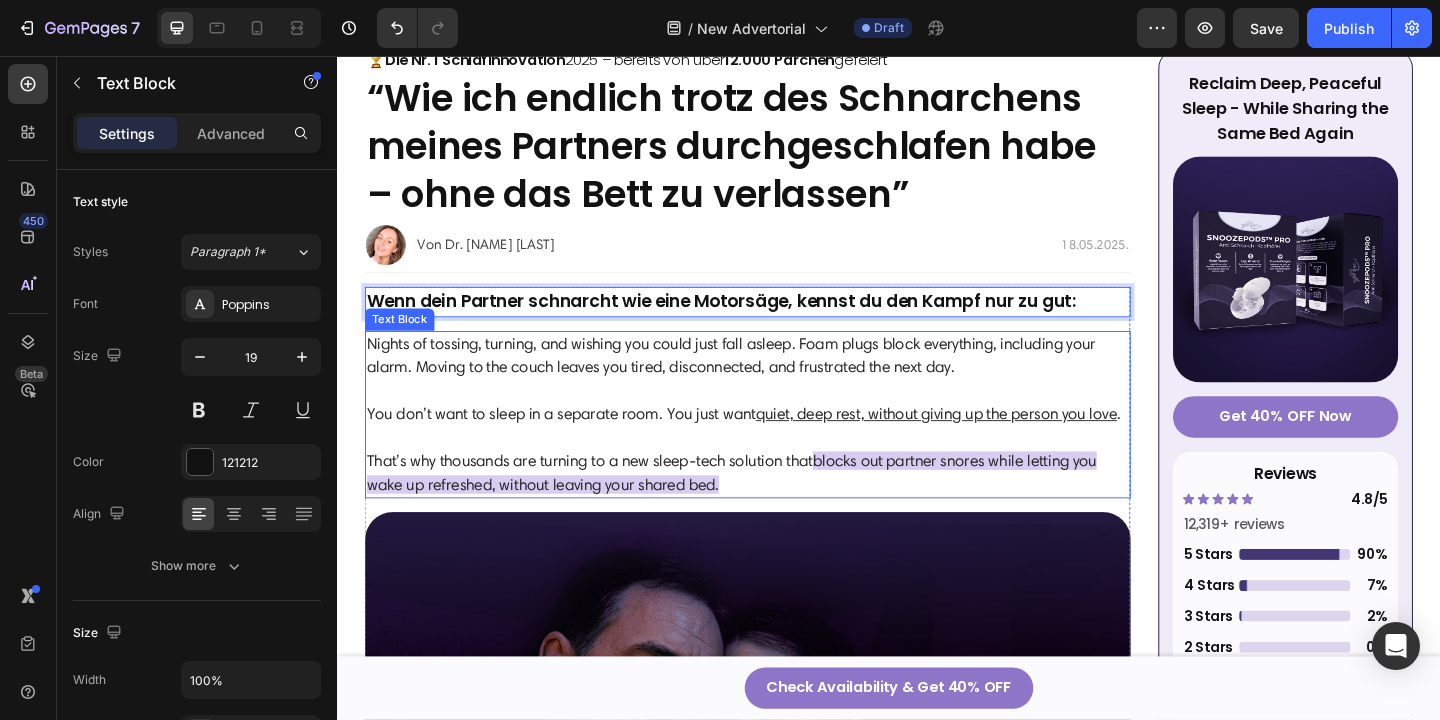 click on "Nights of tossing, turning, and wishing you could just fall asleep. Foam plugs block everything, including your alarm. Moving to the couch leaves you tired, disconnected, and frustrated the next day." at bounding box center (783, 395) 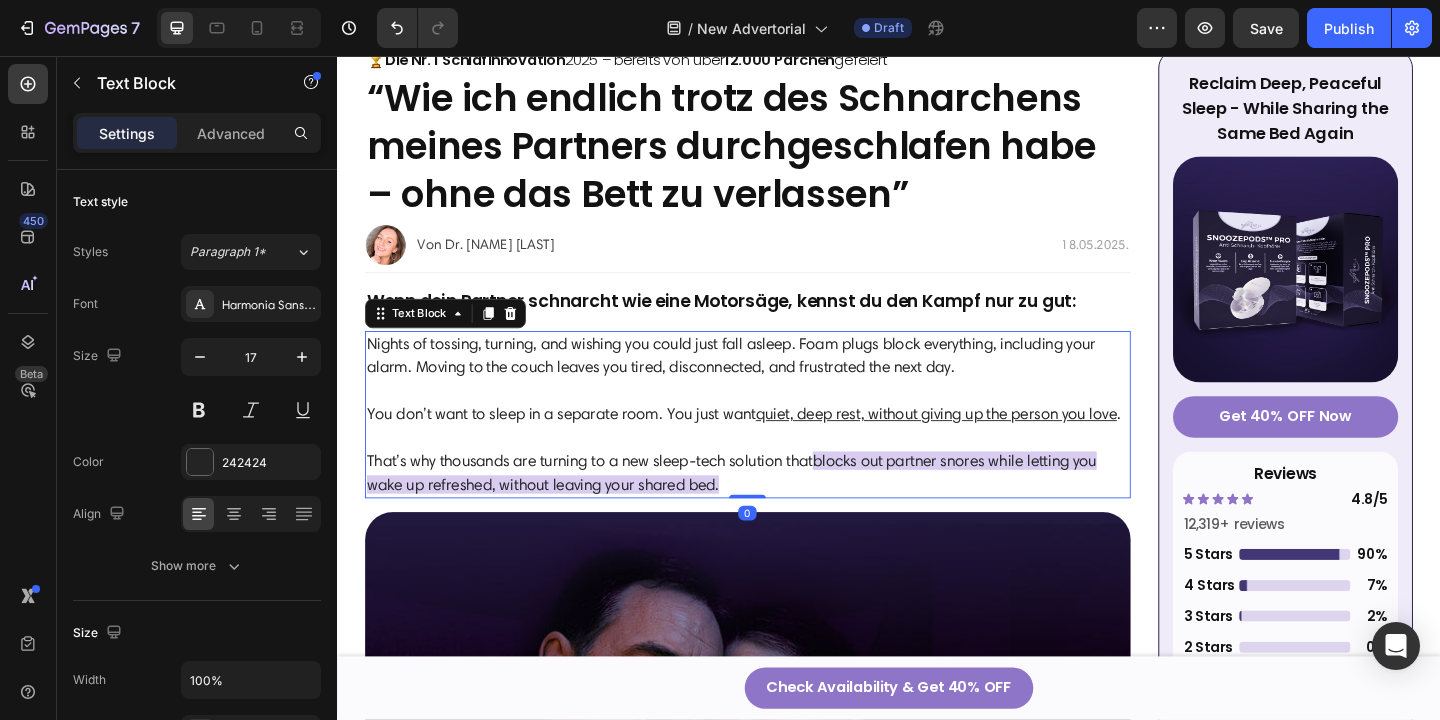 click on "Nights of tossing, turning, and wishing you could just fall asleep. Foam plugs block everything, including your alarm. Moving to the couch leaves you tired, disconnected, and frustrated the next day." at bounding box center [783, 395] 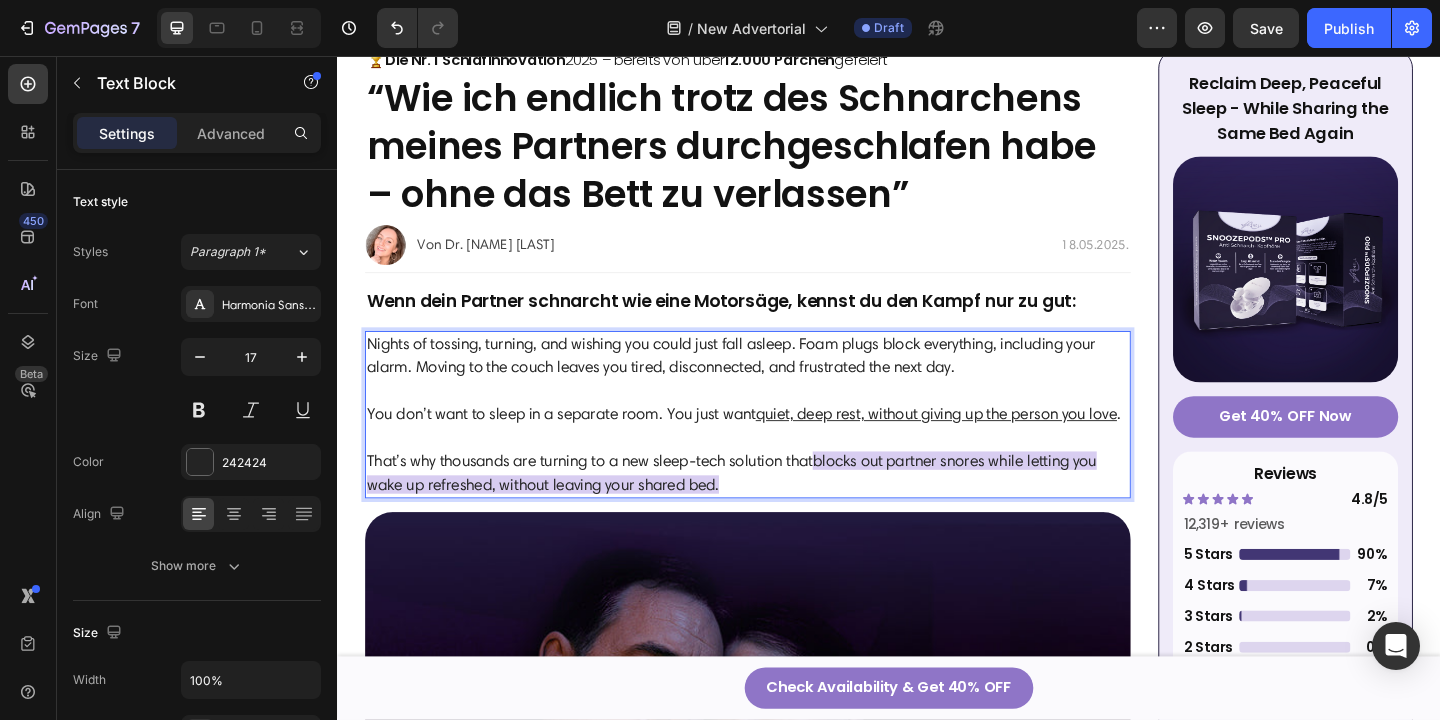 click on "Nights of tossing, turning, and wishing you could just fall asleep. Foam plugs block everything, including your alarm. Moving to the couch leaves you tired, disconnected, and frustrated the next day." at bounding box center [783, 395] 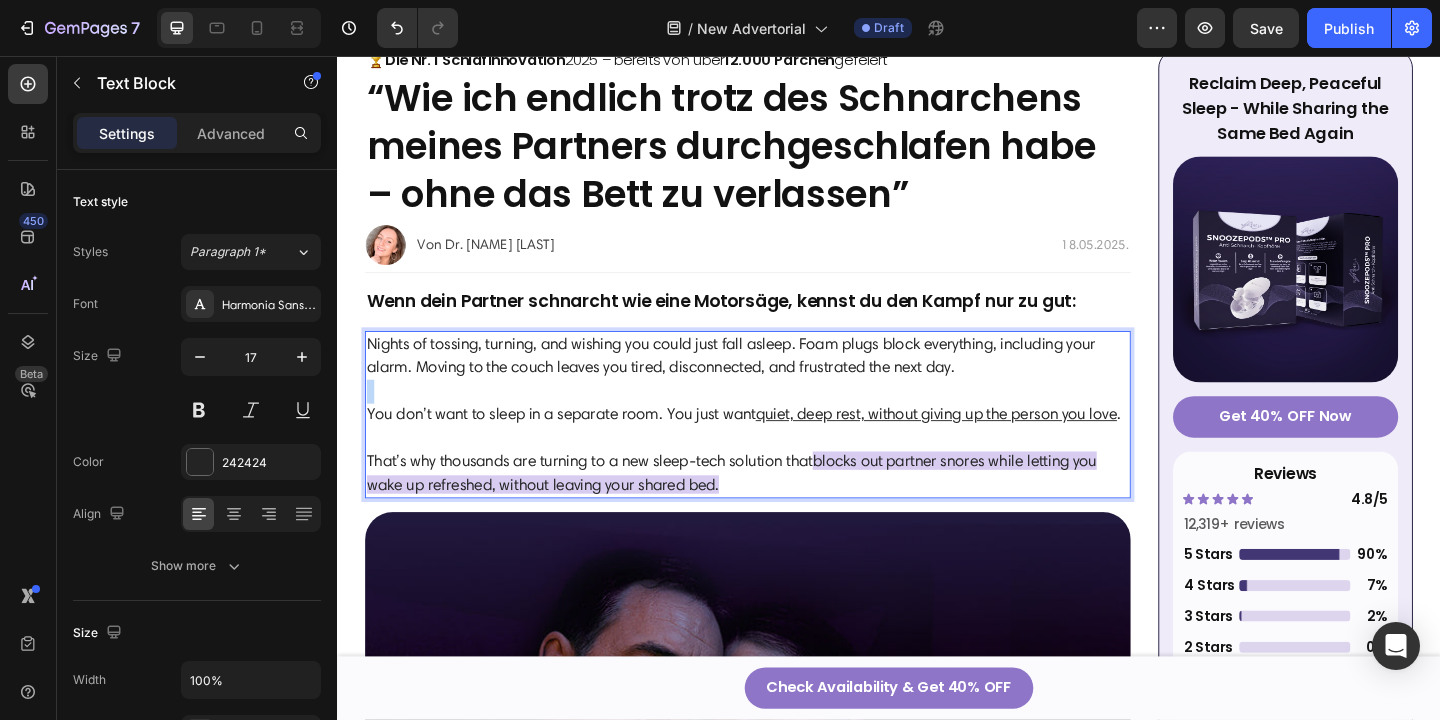 click on "Nights of tossing, turning, and wishing you could just fall asleep. Foam plugs block everything, including your alarm. Moving to the couch leaves you tired, disconnected, and frustrated the next day." at bounding box center (783, 395) 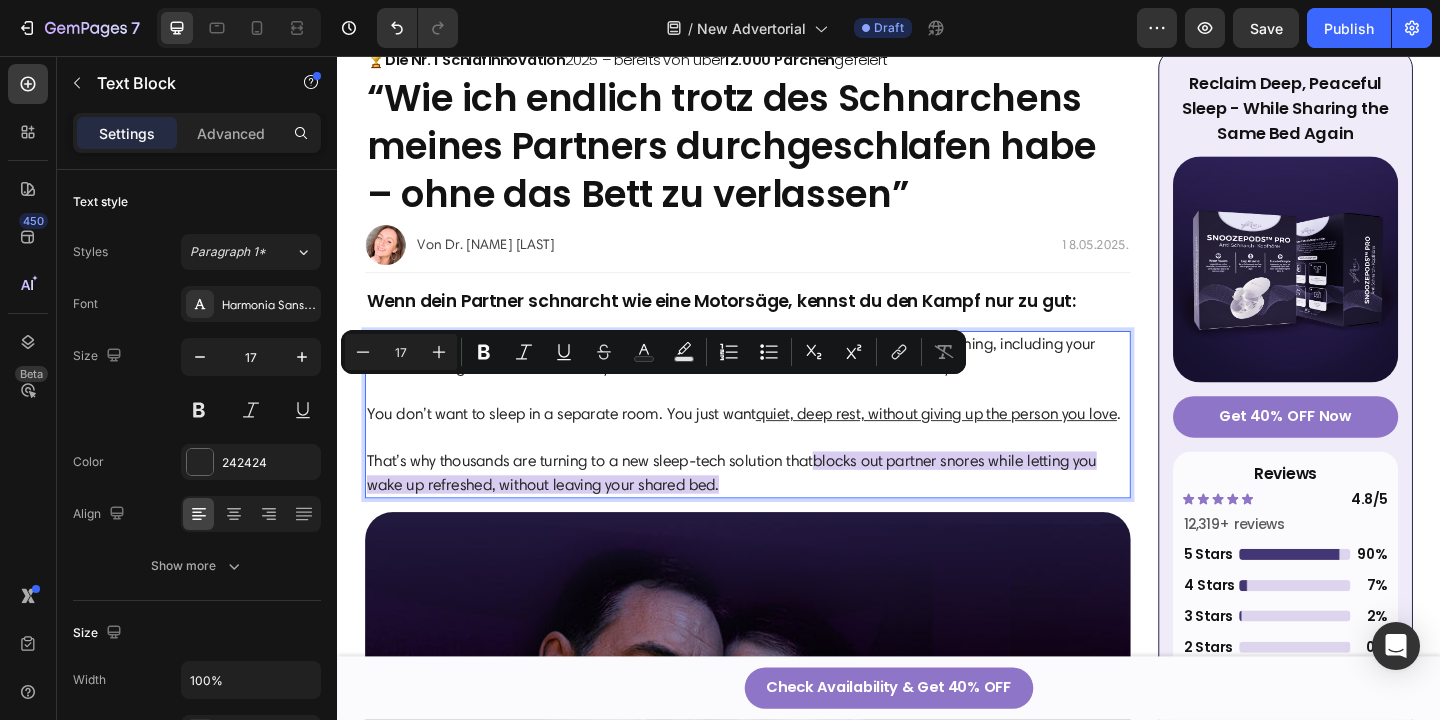 click on "You don’t want to sleep in a separate room. You just want  quiet, deep rest, without giving up the person you love ." at bounding box center (783, 458) 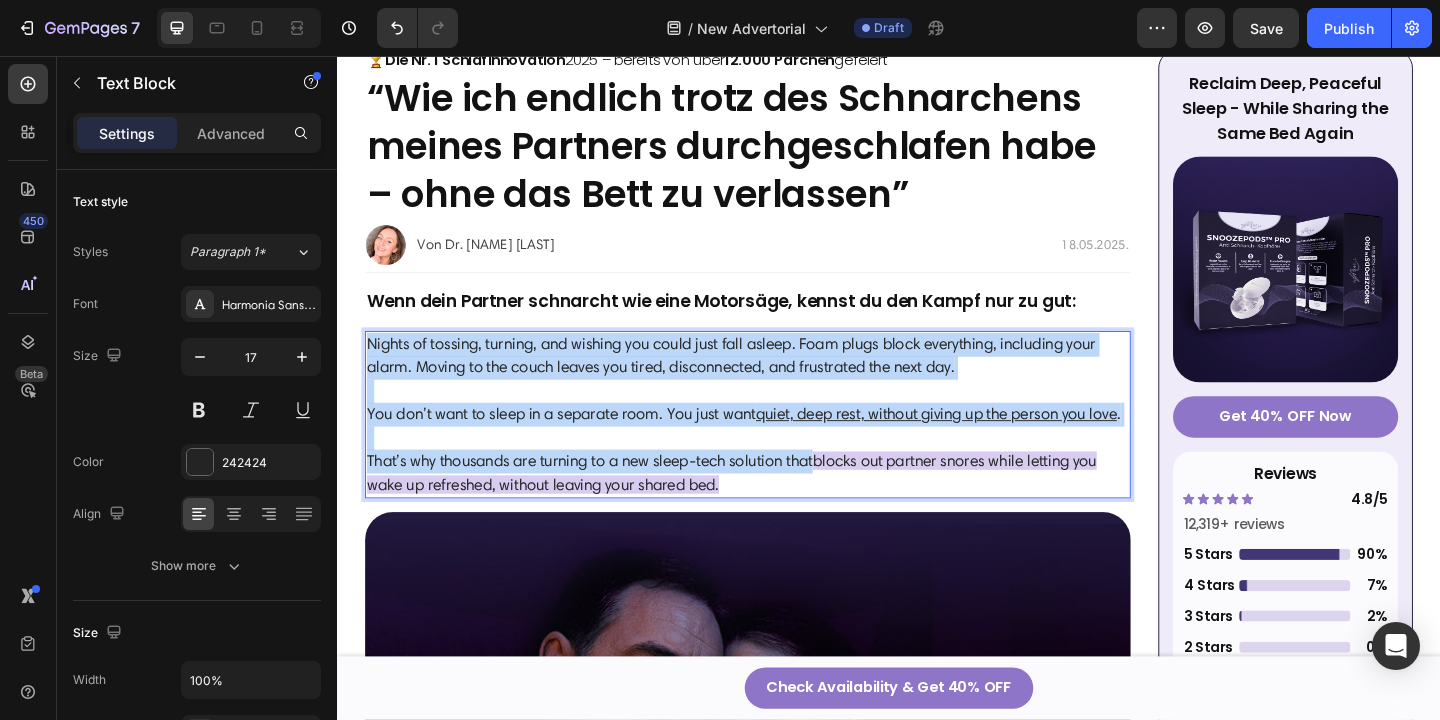 copy on "Nights of tossing, turning, and wishing you could just fall asleep. Foam plugs block everything, including your alarm. Moving to the couch leaves you tired, disconnected, and frustrated the next day. You don’t want to sleep in a separate room. You just want quiet, deep rest, without giving up the person you love. That’s why thousands are turning to a new sleep-tech solution that" 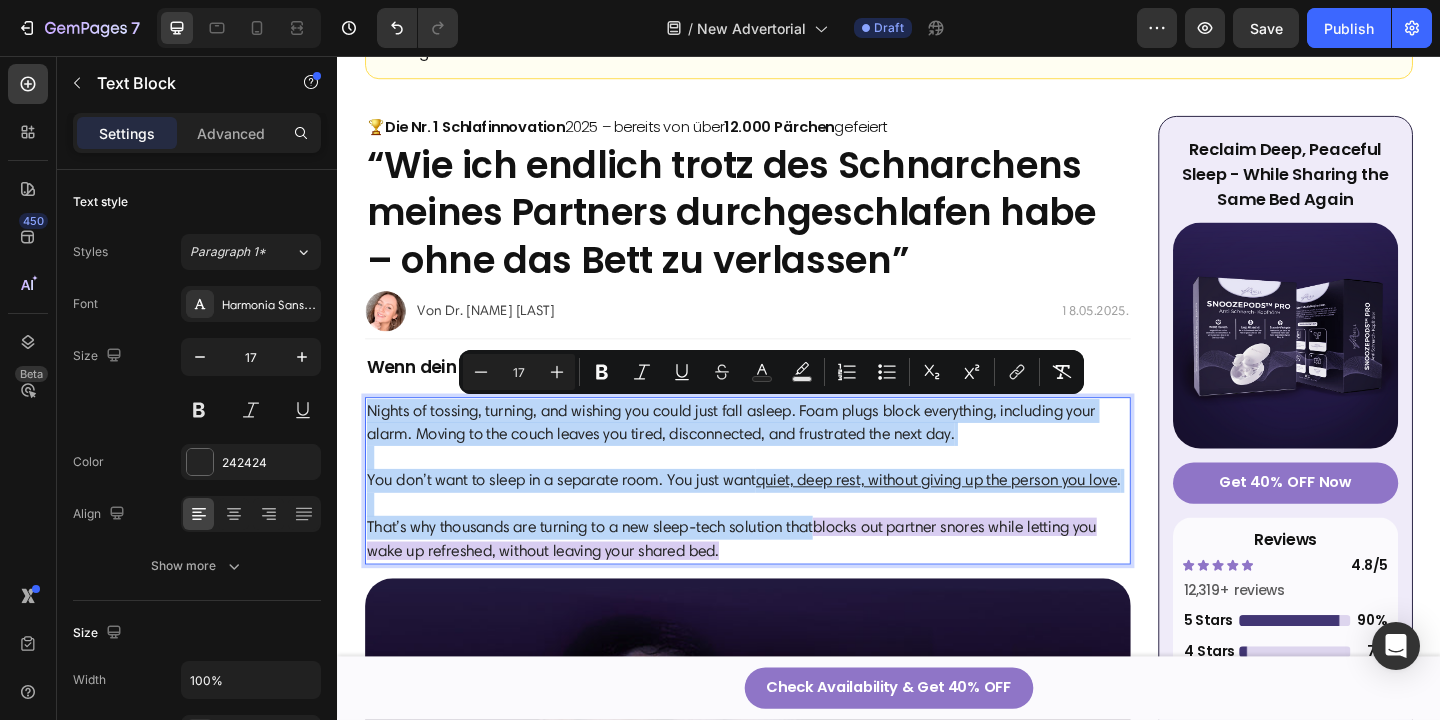 scroll, scrollTop: 278, scrollLeft: 0, axis: vertical 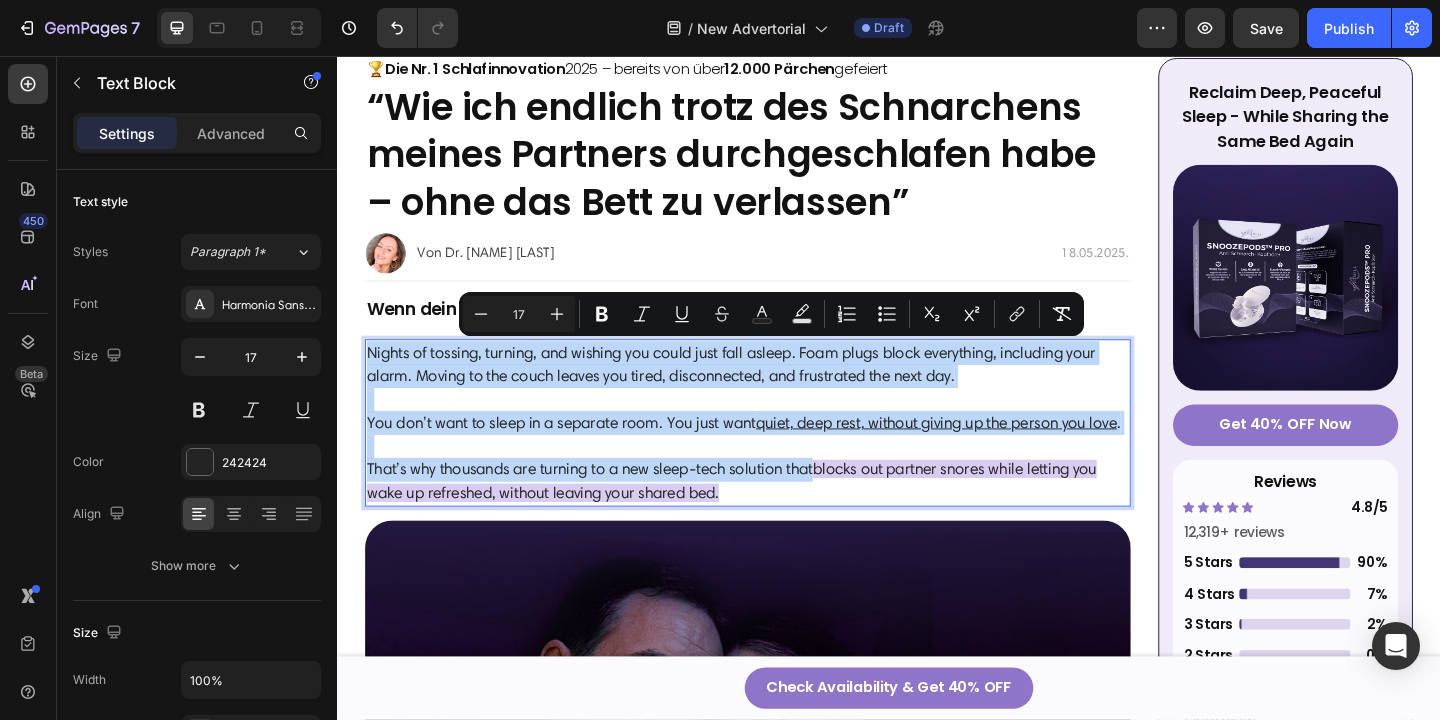 click on "Nights of tossing, turning, and wishing you could just fall asleep. Foam plugs block everything, including your alarm. Moving to the couch leaves you tired, disconnected, and frustrated the next day." at bounding box center (783, 404) 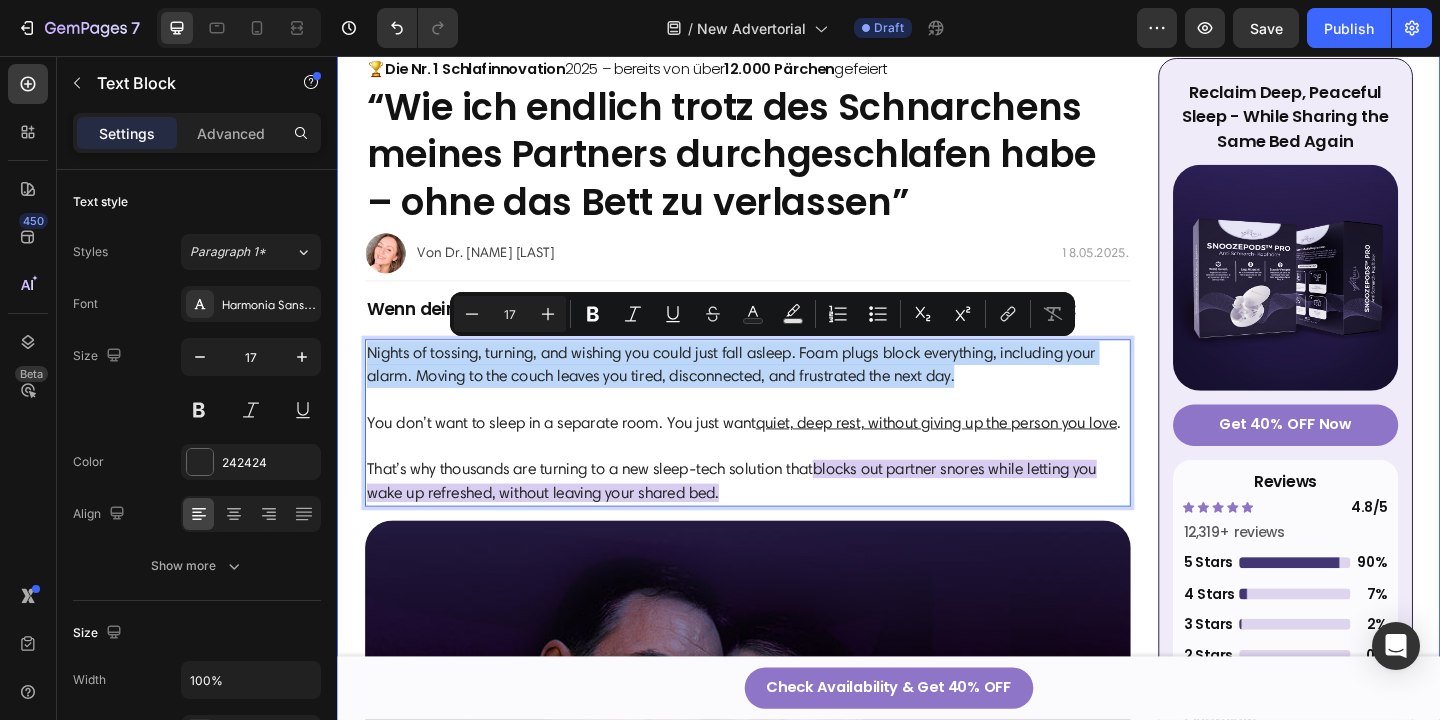 drag, startPoint x: 1050, startPoint y: 401, endPoint x: 358, endPoint y: 376, distance: 692.4514 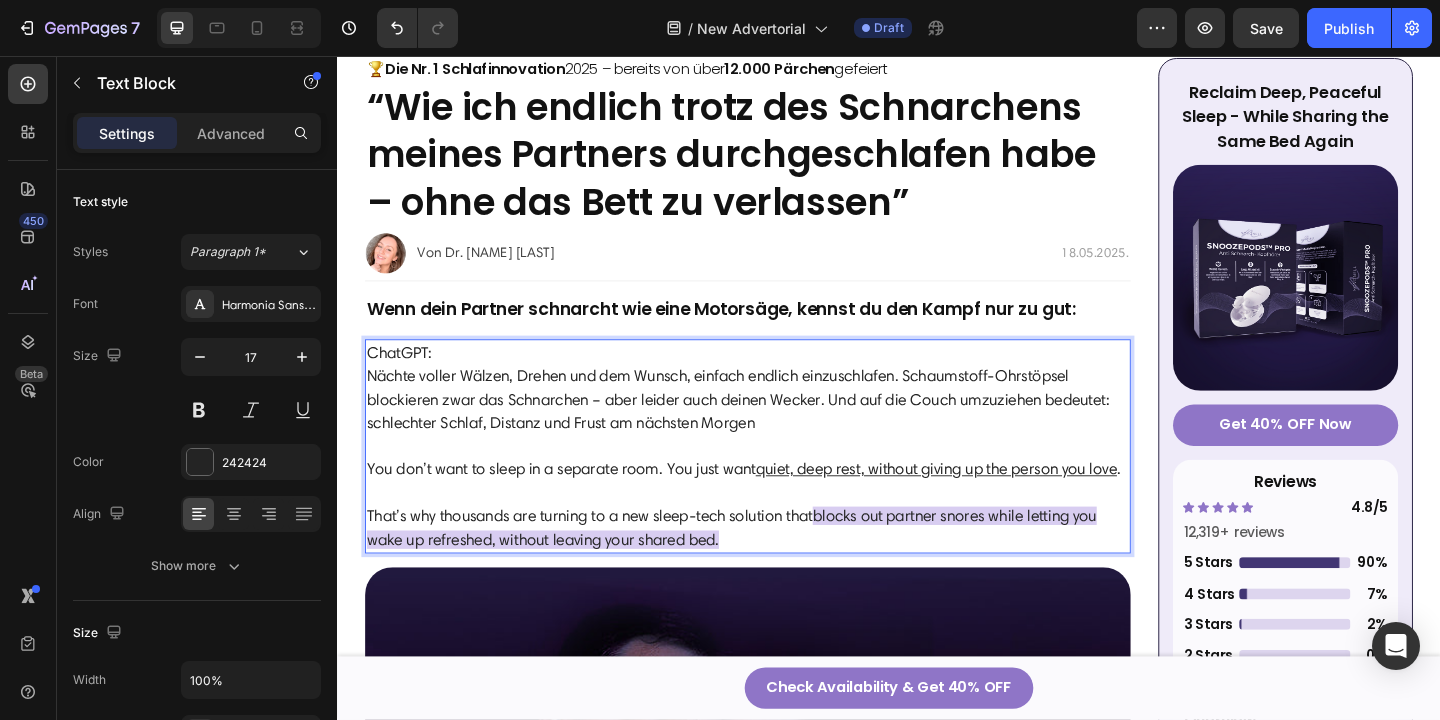 click on "ChatGPT:" at bounding box center (783, 379) 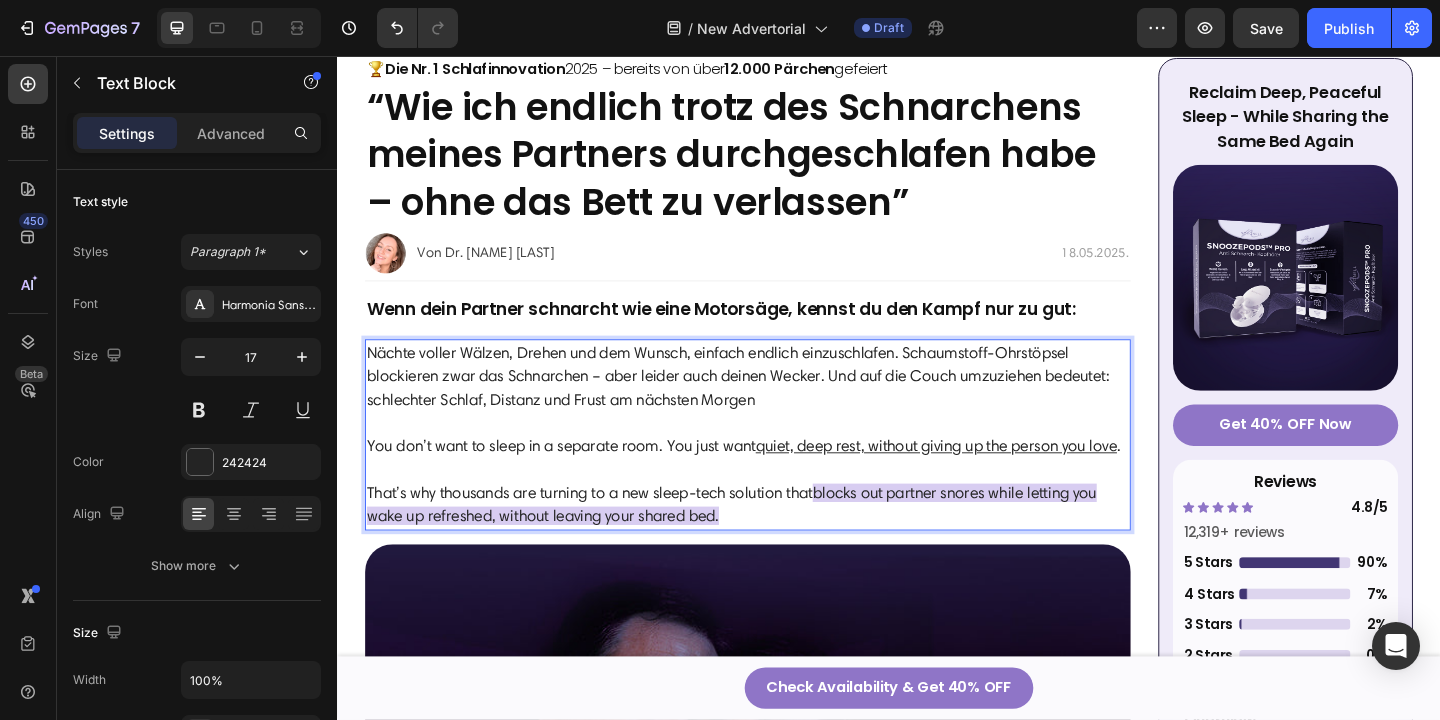 click on "Nächte voller Wälzen, Drehen und dem Wunsch, einfach endlich einzuschlafen. Schaumstoff-Ohrstöpsel blockieren zwar das Schnarchen – aber leider auch deinen Wecker. Und auf die Couch umzuziehen bedeutet: schlechter Schlaf, Distanz und Frust am nächsten Morgen" at bounding box center (783, 417) 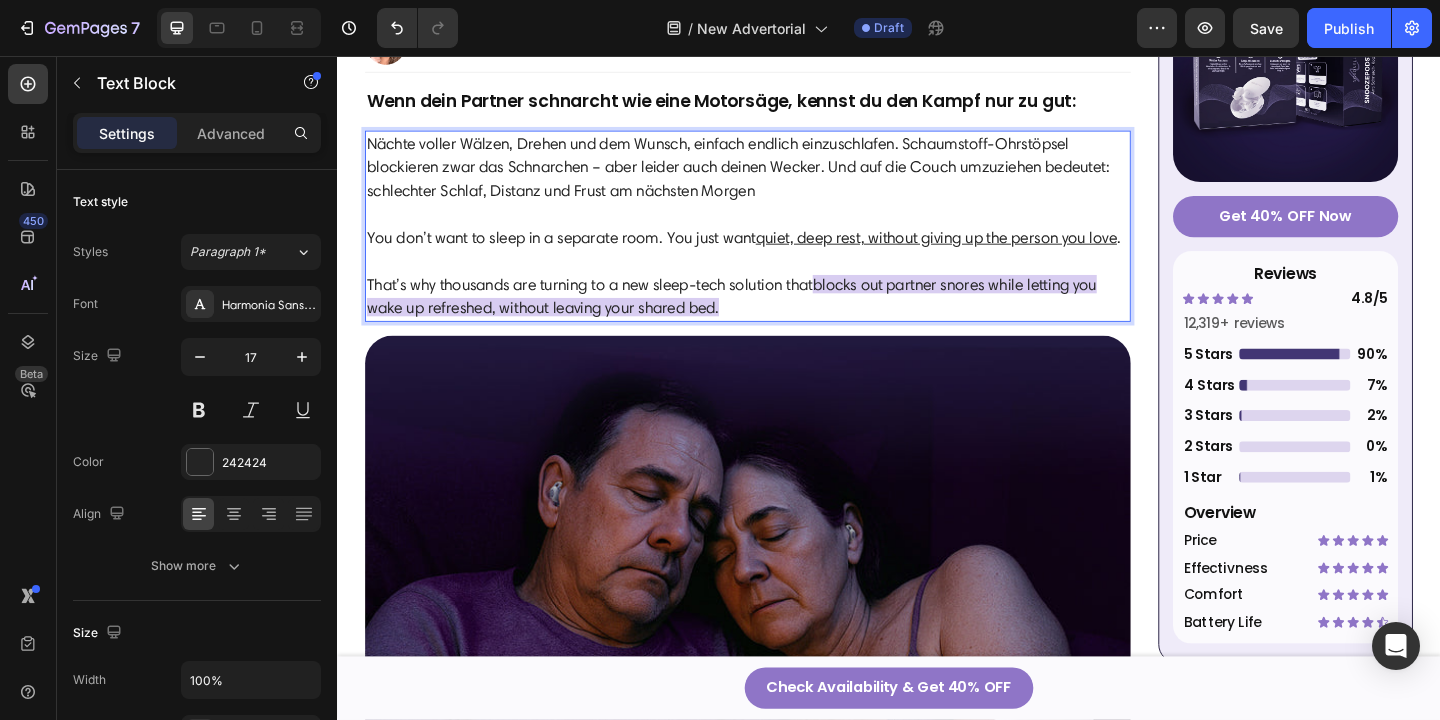 scroll, scrollTop: 482, scrollLeft: 0, axis: vertical 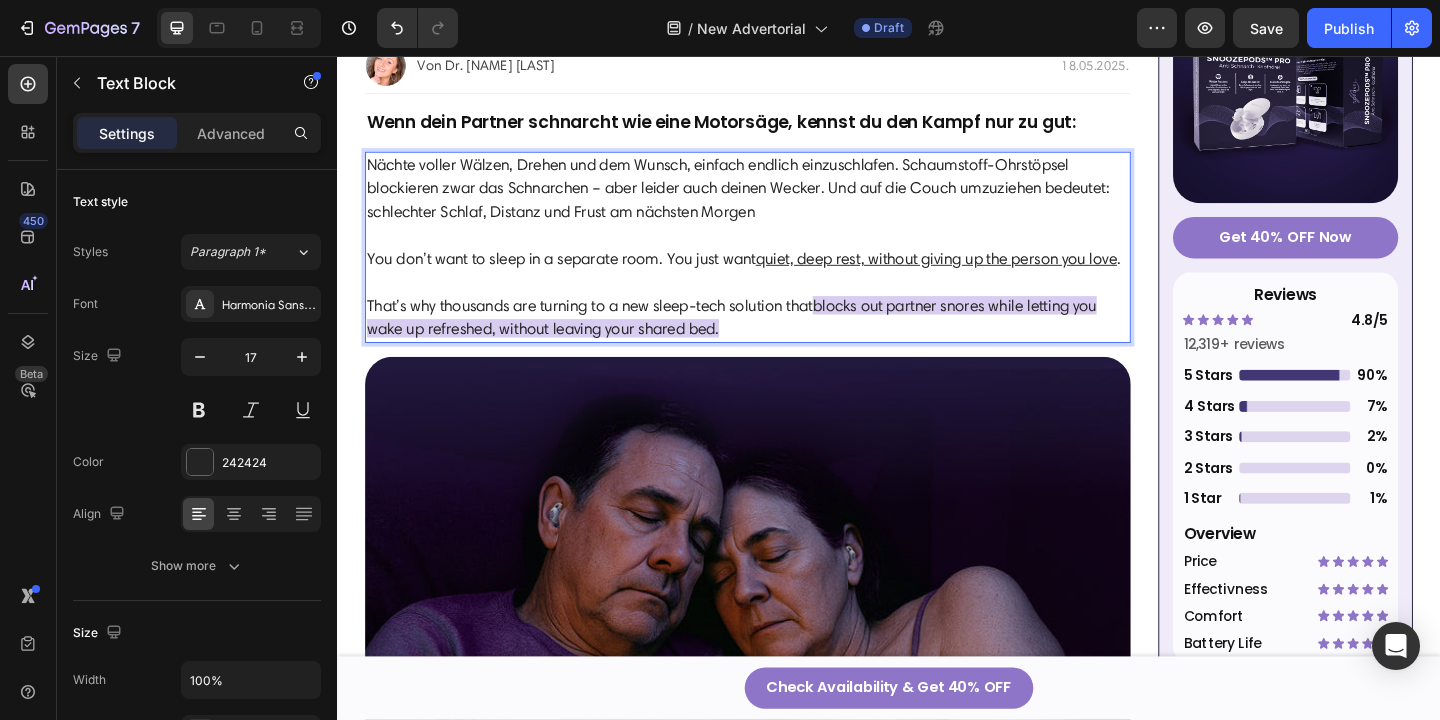 click on "You don’t want to sleep in a separate room. You just want  quiet, deep rest, without giving up the person you love ." at bounding box center (783, 289) 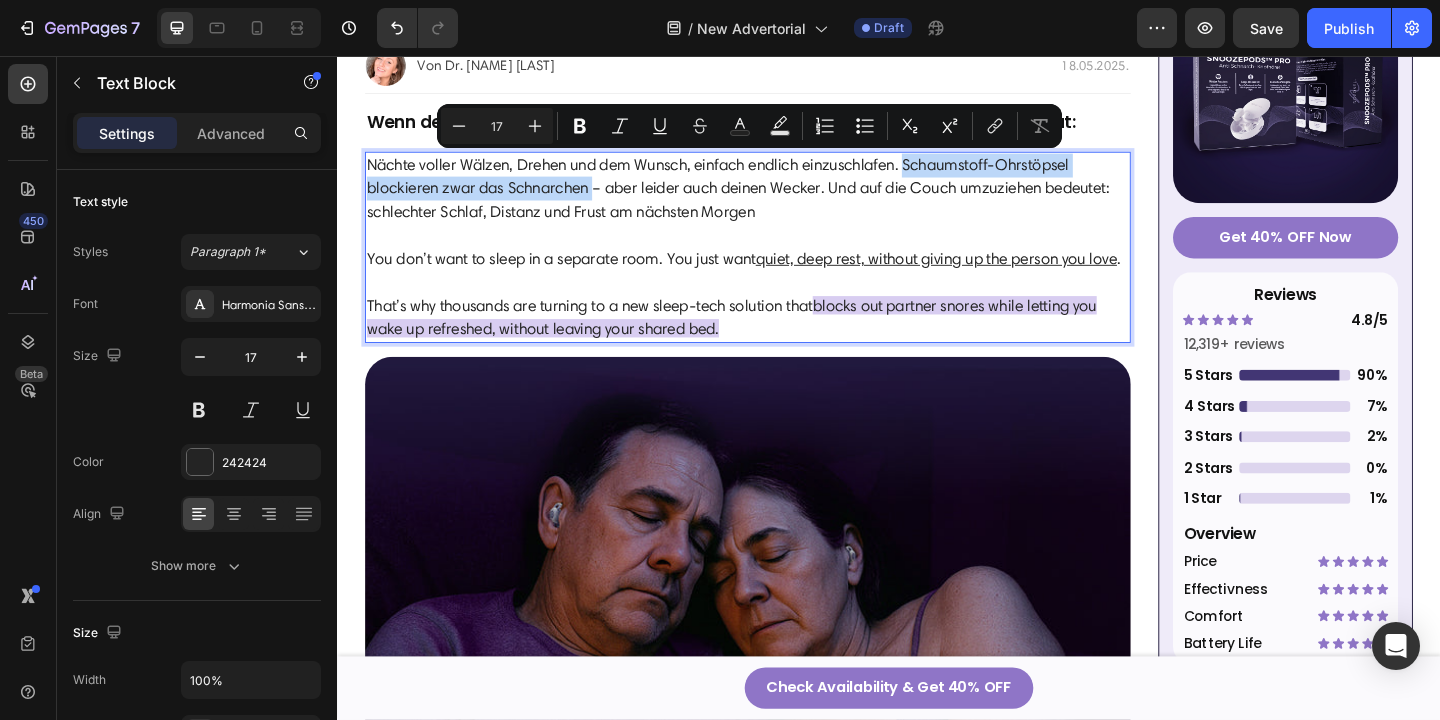 drag, startPoint x: 963, startPoint y: 171, endPoint x: 620, endPoint y: 204, distance: 344.5838 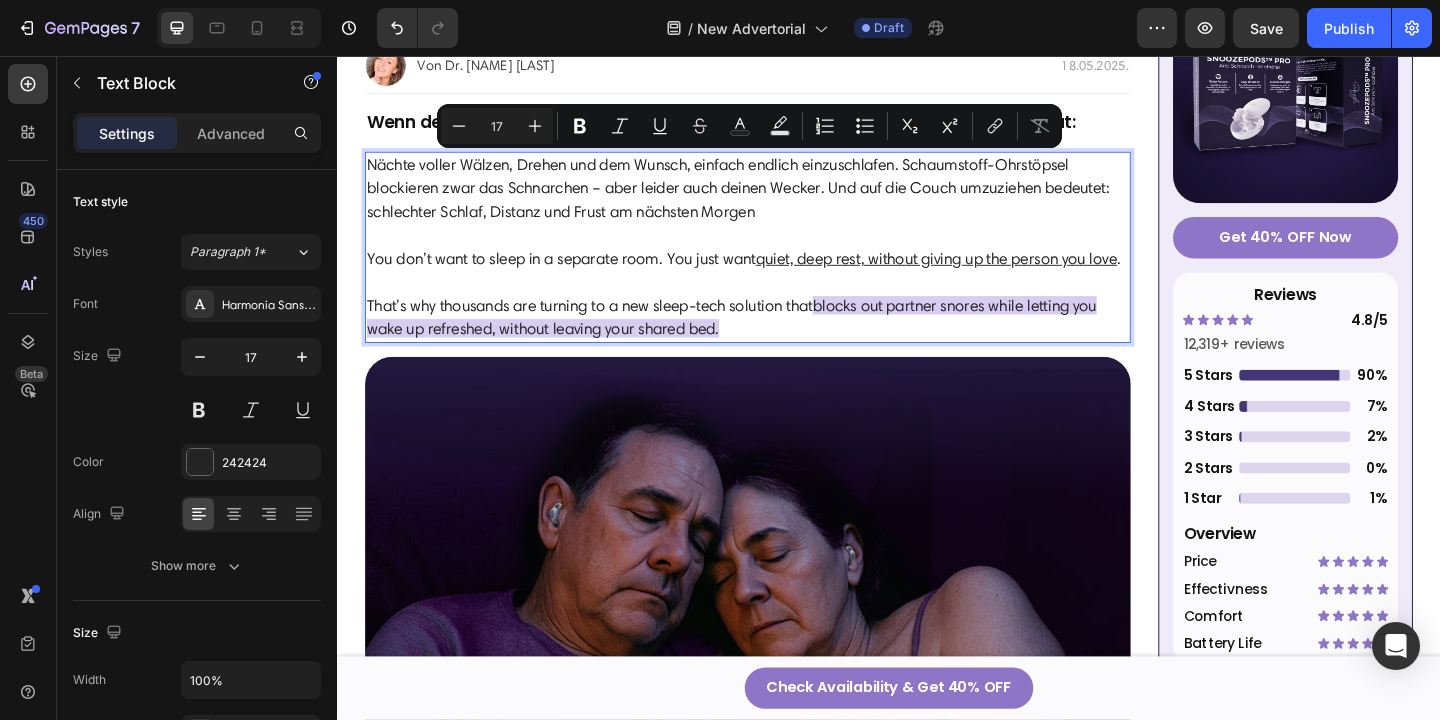 click on "Nächte voller Wälzen, Drehen und dem Wunsch, einfach endlich einzuschlafen. Schaumstoff-Ohrstöpsel blockieren zwar das Schnarchen – aber leider auch deinen Wecker. Und auf die Couch umzuziehen bedeutet: schlechter Schlaf, Distanz und Frust am nächsten Morgen" at bounding box center [783, 213] 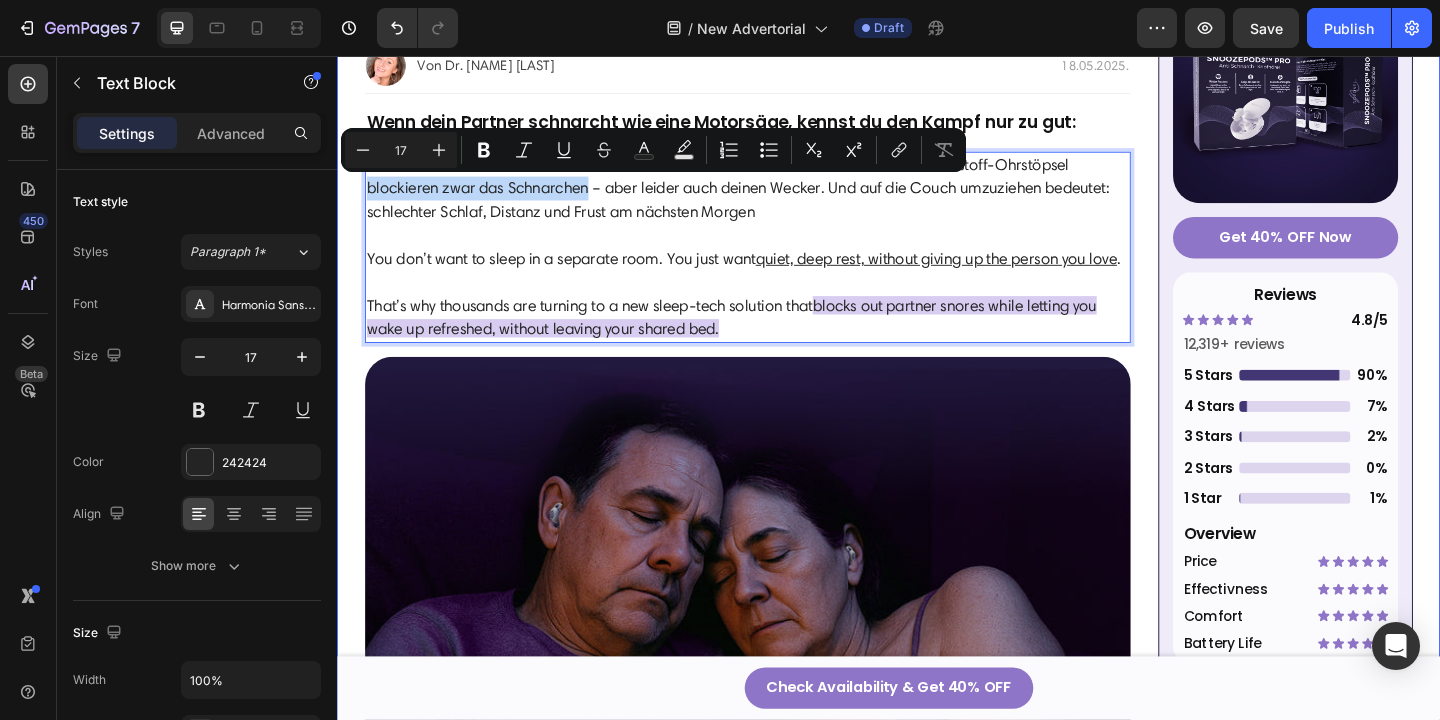 drag, startPoint x: 614, startPoint y: 203, endPoint x: 365, endPoint y: 192, distance: 249.24286 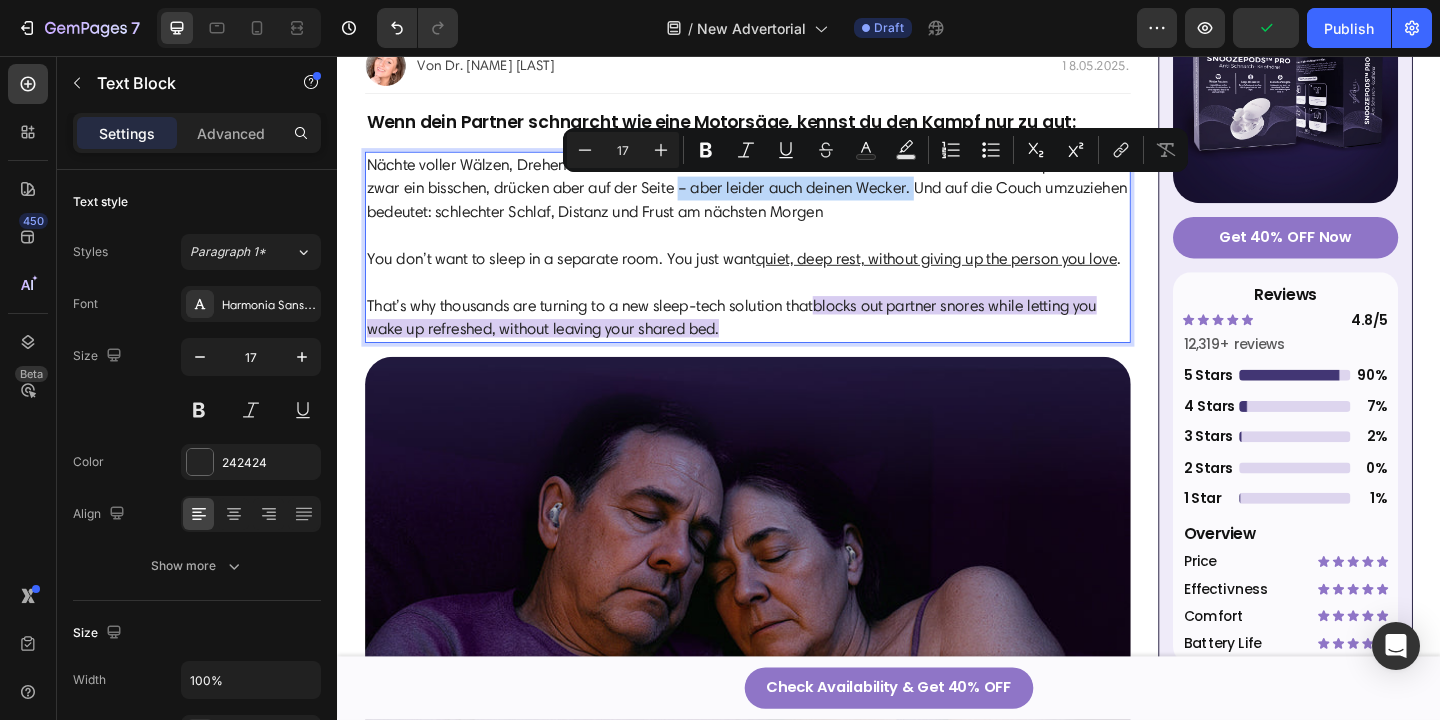 drag, startPoint x: 1026, startPoint y: 202, endPoint x: 763, endPoint y: 195, distance: 263.09314 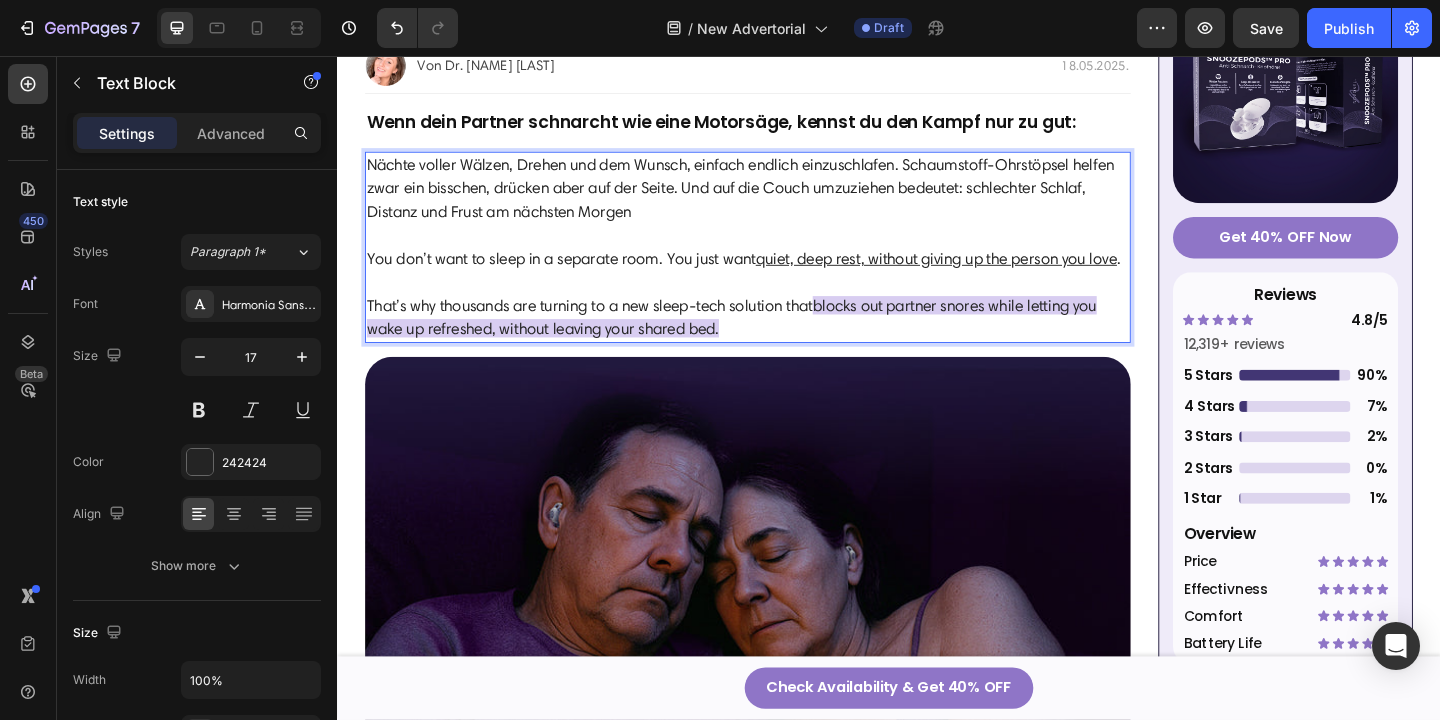 click on "Nächte voller Wälzen, Drehen und dem Wunsch, einfach endlich einzuschlafen. Schaumstoff-Ohrstöpsel helfen zwar ein bisschen, drücken aber auf der Seite. Und auf die Couch umzuziehen bedeutet: schlechter Schlaf, Distanz und Frust am nächsten Morgen" at bounding box center [783, 213] 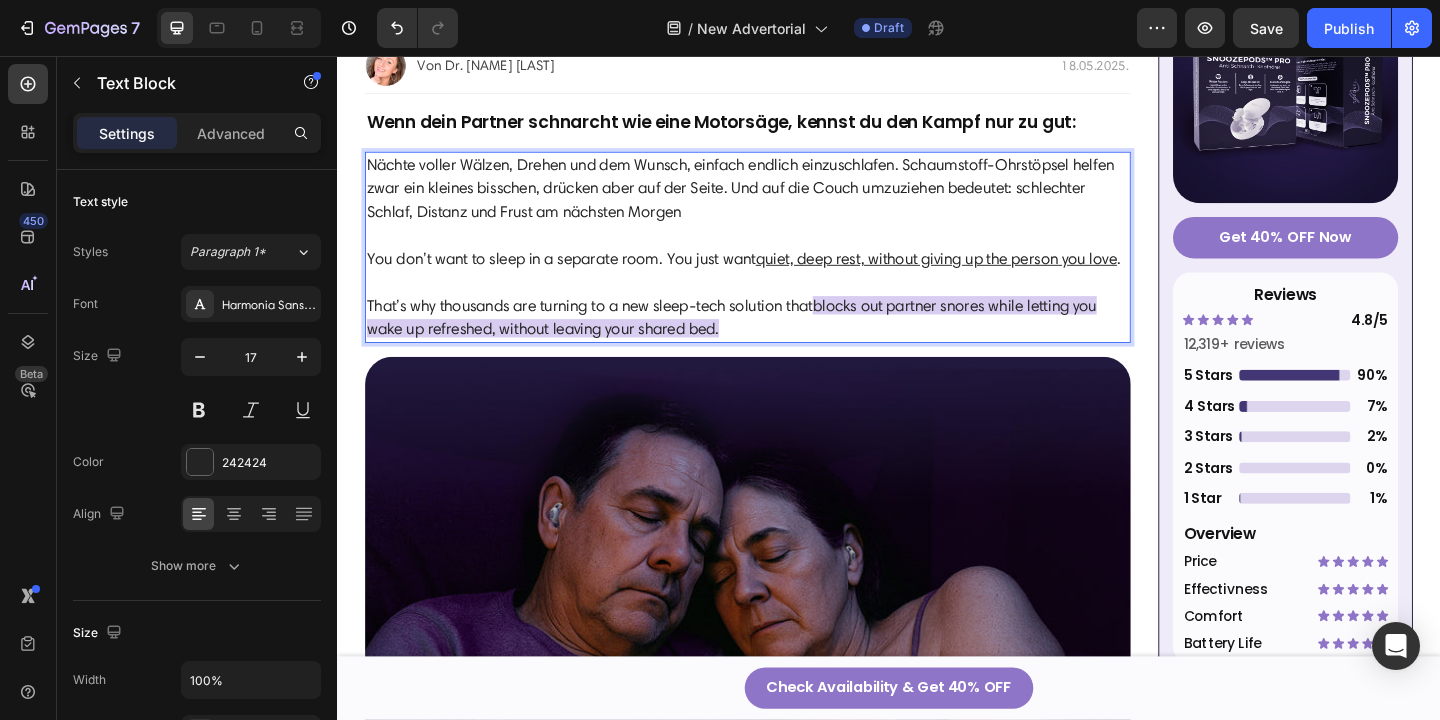 click on "Nächte voller Wälzen, Drehen und dem Wunsch, einfach endlich einzuschlafen. Schaumstoff-Ohrstöpsel helfen zwar ein kleines bisschen, drücken aber auf der Seite. Und auf die Couch umzuziehen bedeutet: schlechter Schlaf, Distanz und Frust am nächsten Morgen" at bounding box center (783, 213) 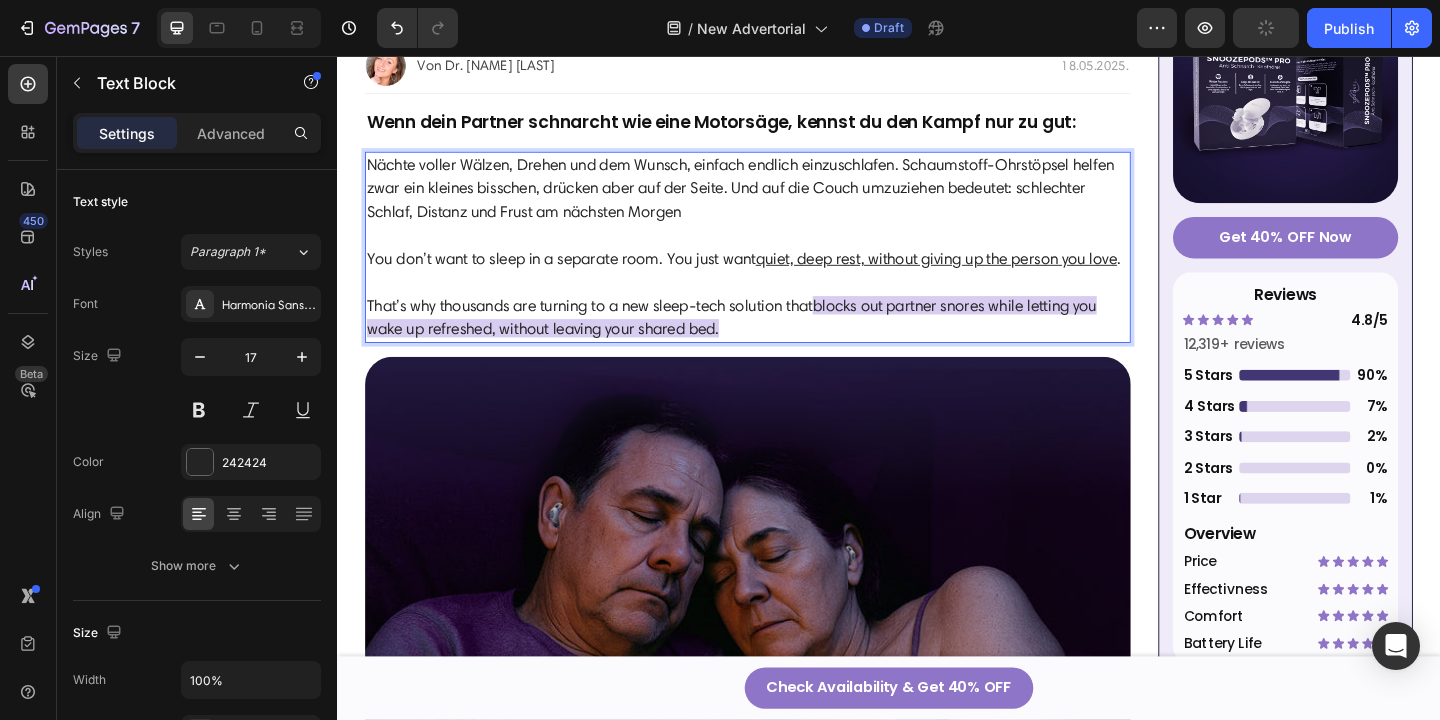 click on "Nächte voller Wälzen, Drehen und dem Wunsch, einfach endlich einzuschlafen. Schaumstoff-Ohrstöpsel helfen zwar ein kleines bisschen, drücken aber auf der Seite. Und auf die Couch umzuziehen bedeutet: schlechter Schlaf, Distanz und Frust am nächsten Morgen" at bounding box center (783, 213) 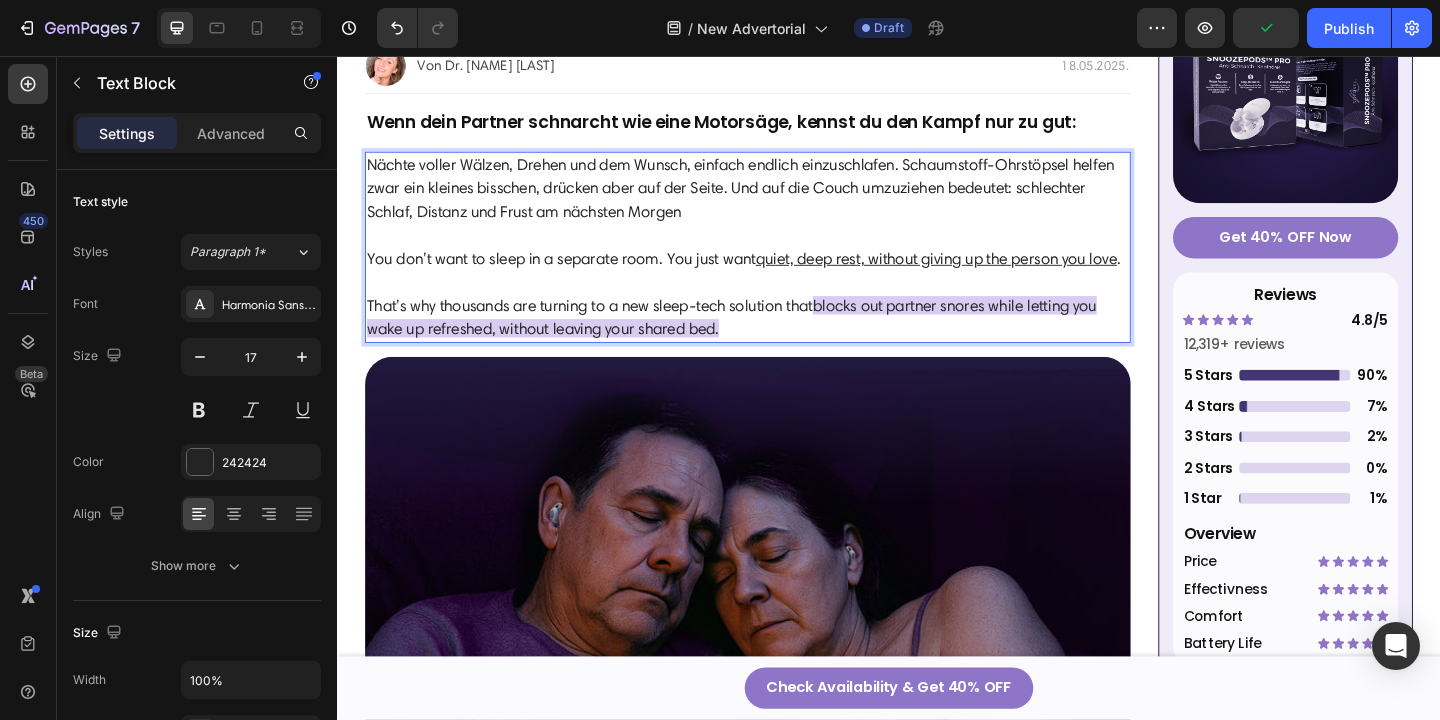 click on "Nächte voller Wälzen, Drehen und dem Wunsch, einfach endlich einzuschlafen. Schaumstoff-Ohrstöpsel helfen zwar ein kleines bisschen, drücken aber auf der Seite. Und auf die Couch umzuziehen bedeutet: schlechter Schlaf, Distanz und Frust am nächsten Morgen" at bounding box center (783, 213) 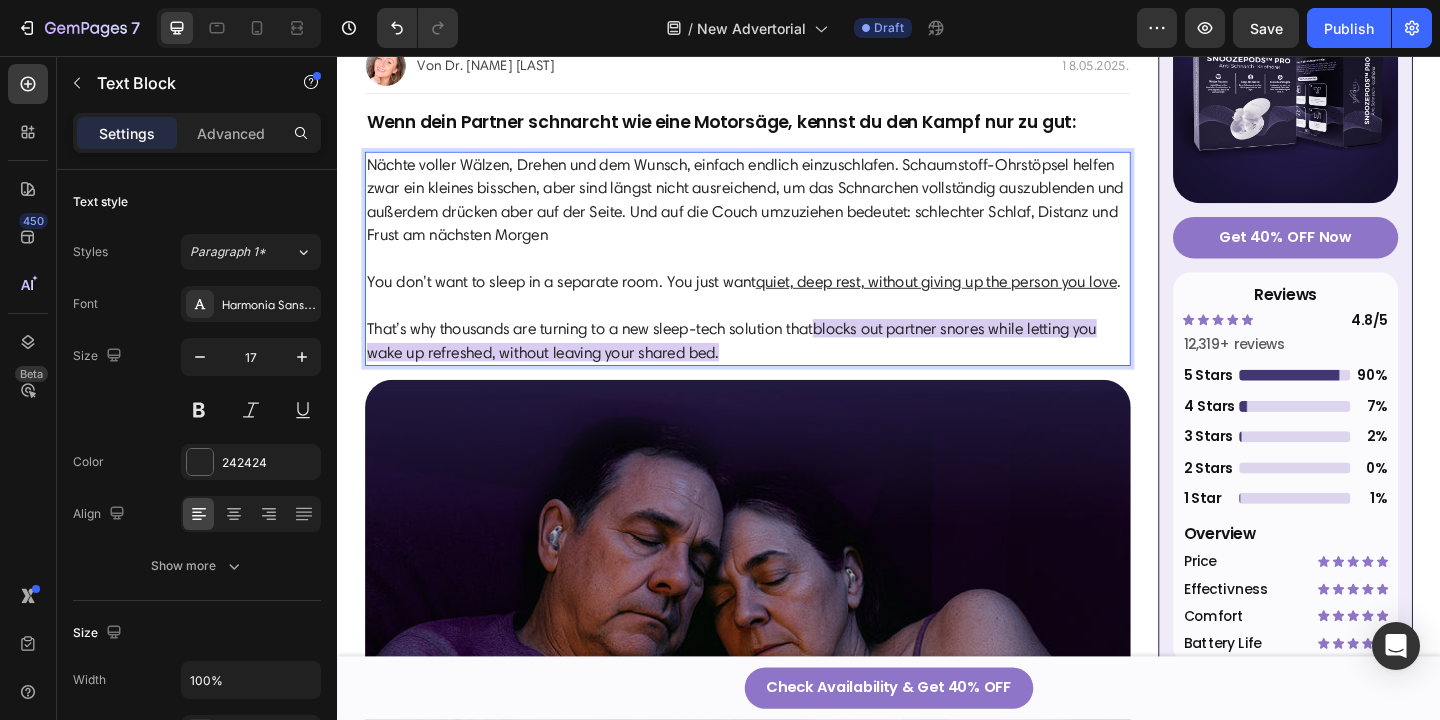 click on "Nächte voller Wälzen, Drehen und dem Wunsch, einfach endlich einzuschlafen. Schaumstoff-Ohrstöpsel helfen zwar ein kleines bisschen, aber sind längst nicht ausreichend, um das Schnarchen vollständig auszublenden und außerdem drücken aber auf der Seite. Und auf die Couch umzuziehen bedeutet: schlechter Schlaf, Distanz und Frust am nächsten Morgen" at bounding box center [783, 226] 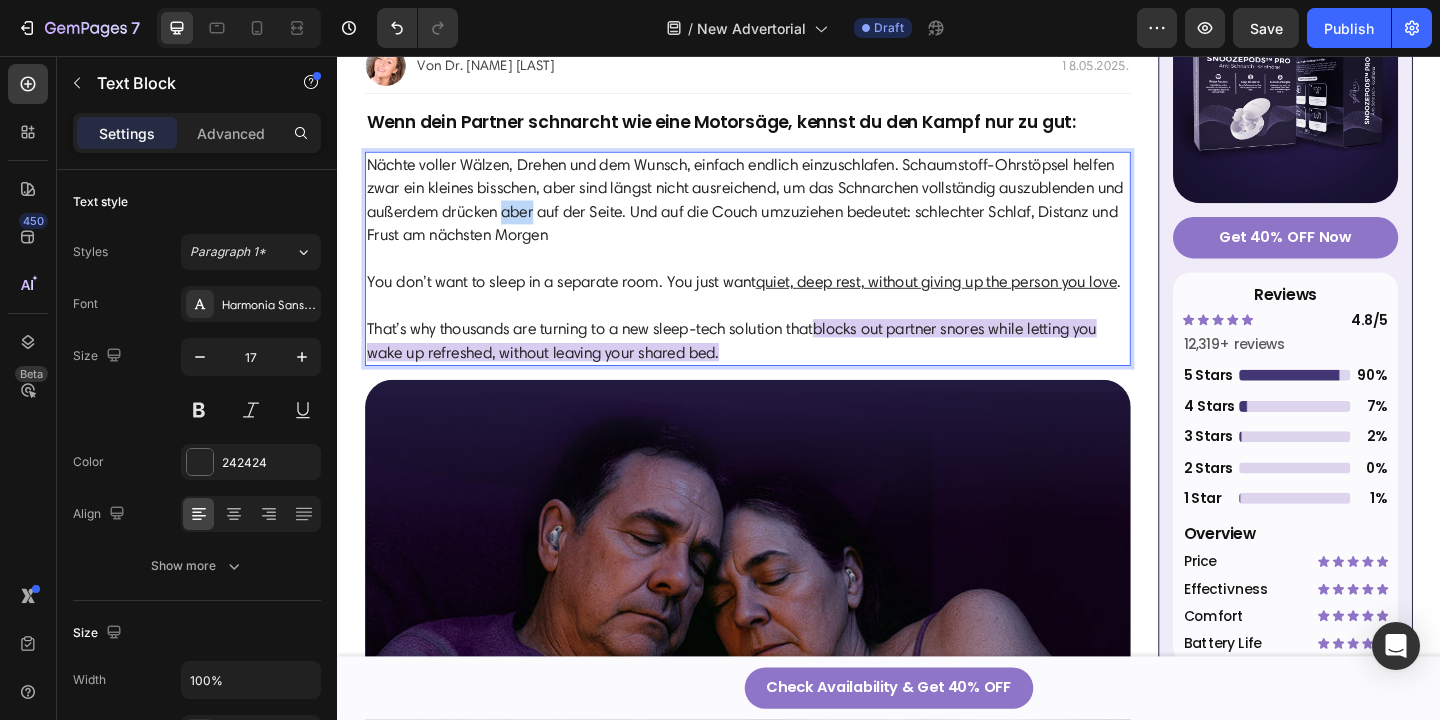 click on "Nächte voller Wälzen, Drehen und dem Wunsch, einfach endlich einzuschlafen. Schaumstoff-Ohrstöpsel helfen zwar ein kleines bisschen, aber sind längst nicht ausreichend, um das Schnarchen vollständig auszublenden und außerdem drücken aber auf der Seite. Und auf die Couch umzuziehen bedeutet: schlechter Schlaf, Distanz und Frust am nächsten Morgen" at bounding box center (783, 226) 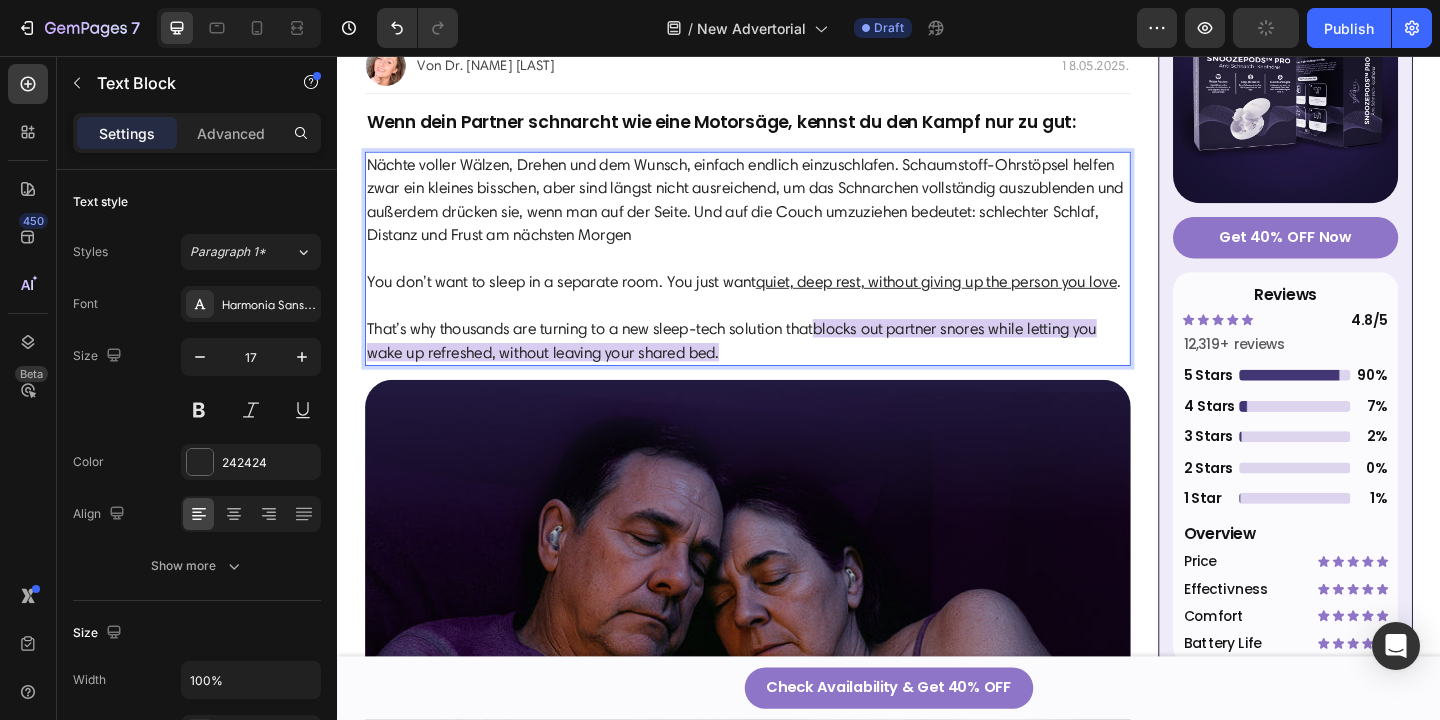 click on "Nächte voller Wälzen, Drehen und dem Wunsch, einfach endlich einzuschlafen. Schaumstoff-Ohrstöpsel helfen zwar ein kleines bisschen, aber sind längst nicht ausreichend, um das Schnarchen vollständig auszublenden und außerdem drücken sie, wenn man auf der Seite. Und auf die Couch umzuziehen bedeutet: schlechter Schlaf, Distanz und Frust am nächsten Morgen" at bounding box center (783, 226) 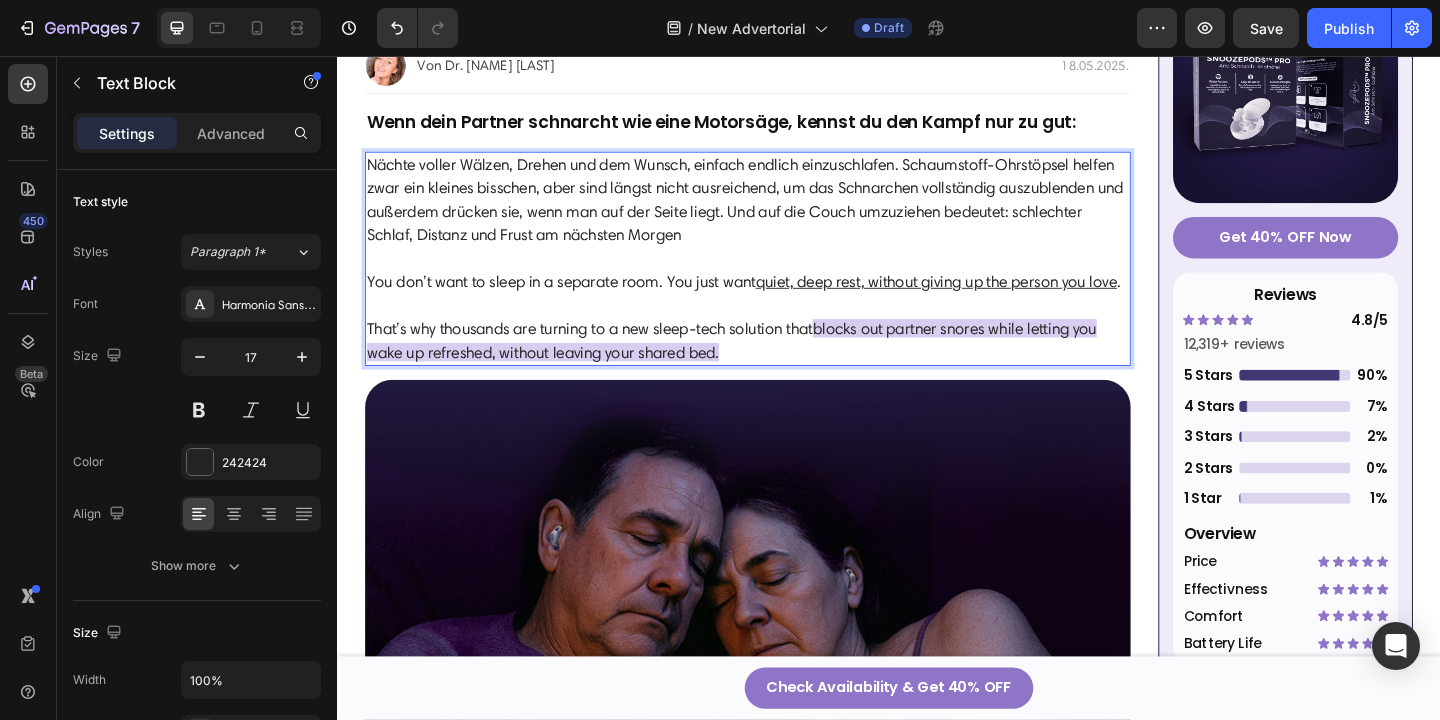 click on "Nächte voller Wälzen, Drehen und dem Wunsch, einfach endlich einzuschlafen. Schaumstoff-Ohrstöpsel helfen zwar ein kleines bisschen, aber sind längst nicht ausreichend, um das Schnarchen vollständig auszublenden und außerdem drücken sie, wenn man auf der Seite liegt. Und auf die Couch umzuziehen bedeutet: schlechter Schlaf, Distanz und Frust am nächsten Morgen" at bounding box center [783, 226] 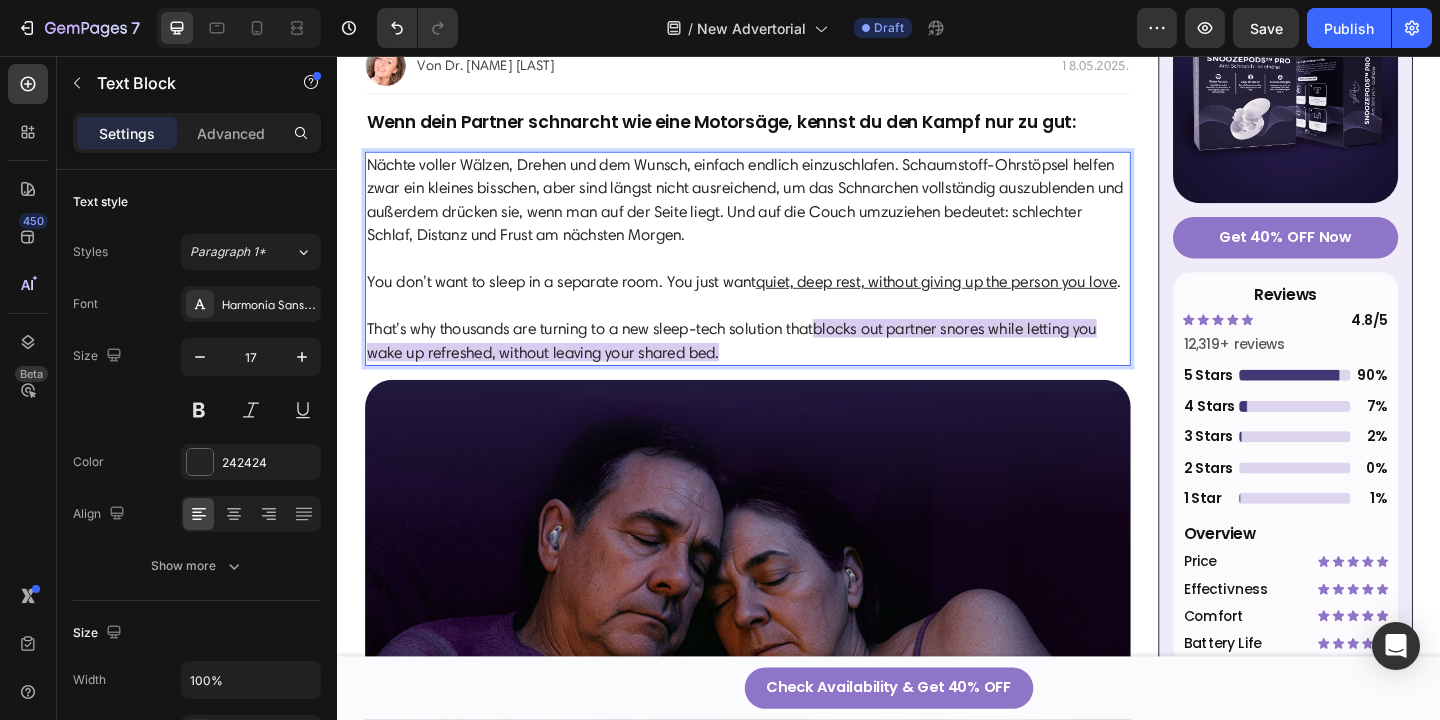 click on "You don’t want to sleep in a separate room. You just want  quiet, deep rest, without giving up the person you love ." at bounding box center (783, 314) 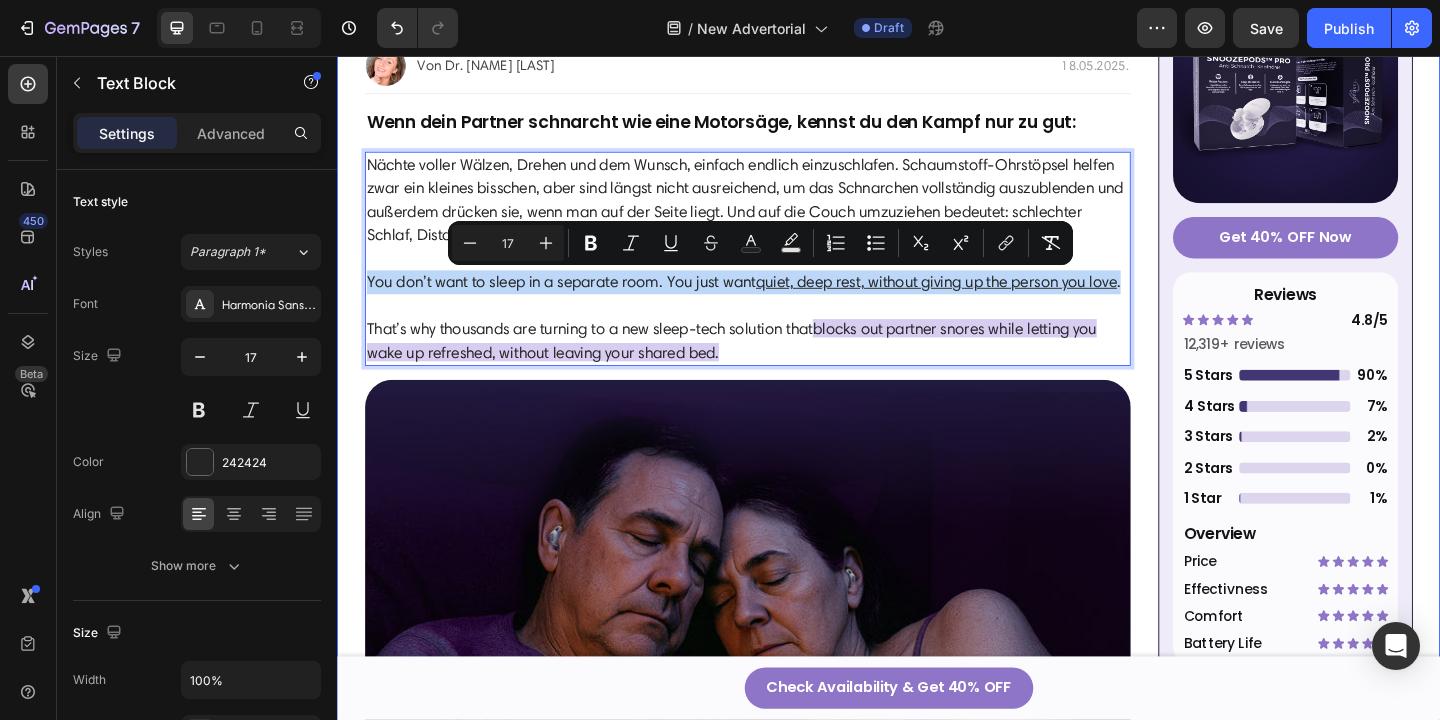 drag, startPoint x: 439, startPoint y: 329, endPoint x: 358, endPoint y: 291, distance: 89.470665 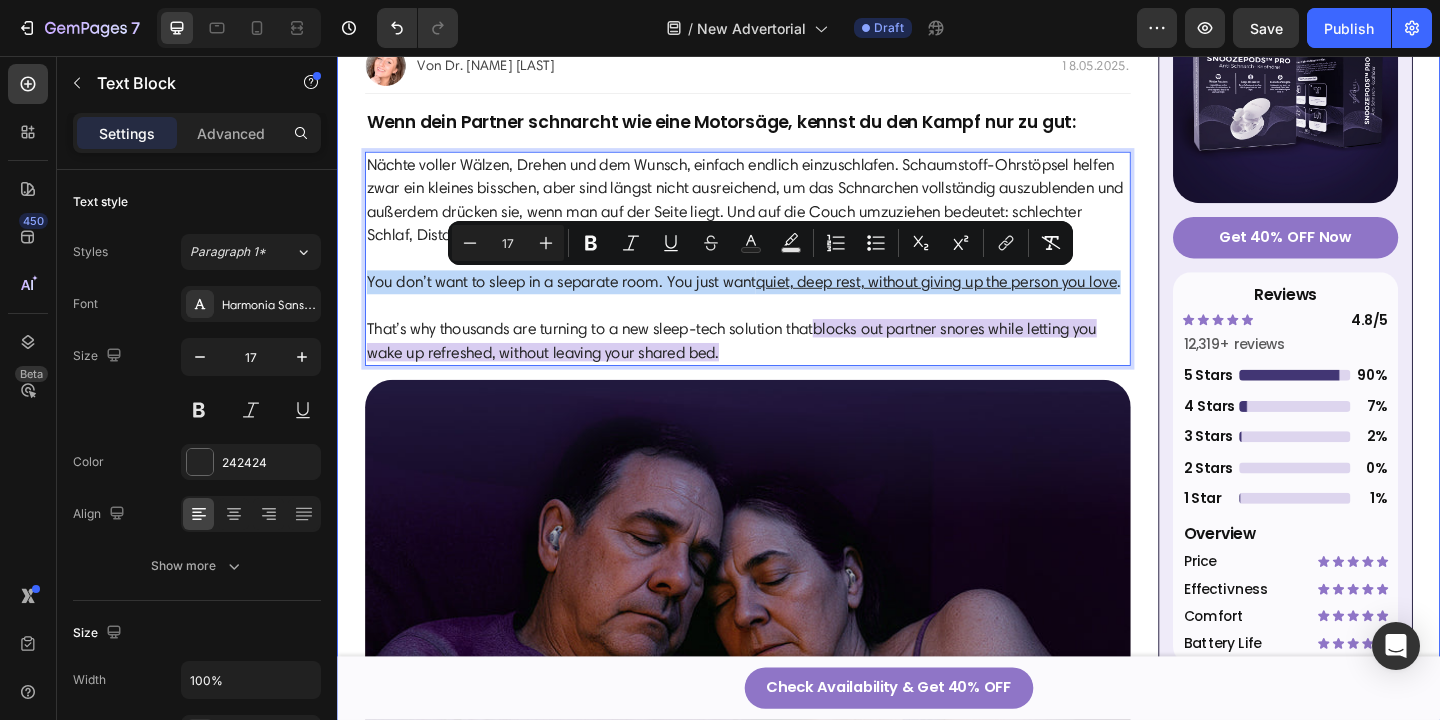 click on "⚠️  HINWEIS:  Die SnoozePods Pro waren bereits 3x ausverkauft — jetzt ist der begrenzte Vorrat wieder verfügbar. Sichere dir jetzt  38 % Rabatt , solange der Vorrat reicht! Heading Row 🏆  Die Nr. 1 Schlafinnovation  2025 – bereits von über  12.000 Pärchen  gefeiert Heading “Wie ich endlich trotz des Schnarchens meines Partners durchgeschlafen habe  – ohne das Bett zu verlassen” Heading Image Von Dr. [NAME] Text Block Row 18.05.2025. Text Block Row Wenn dein Partner schnarcht wie eine Motorsäge, kennst du den Kampf nur zu gut: Text Block Nächte voller Wälzen, Drehen und dem Wunsch, einfach endlich einzuschlafen. Schaumstoff-Ohrstöpsel helfen zwar ein kleines bisschen, aber sind längst nicht ausreichend, um das Schnarchen vollständig auszublenden und außerdem drücken sie, wenn man auf der Seite liegt. Und auf die Couch umzuziehen bedeutet: schlechter Schlaf, Distanz und Frust am nächsten Morgen.   You don’t want to sleep in a separate room. You just want  .     0 Image" at bounding box center [937, 2193] 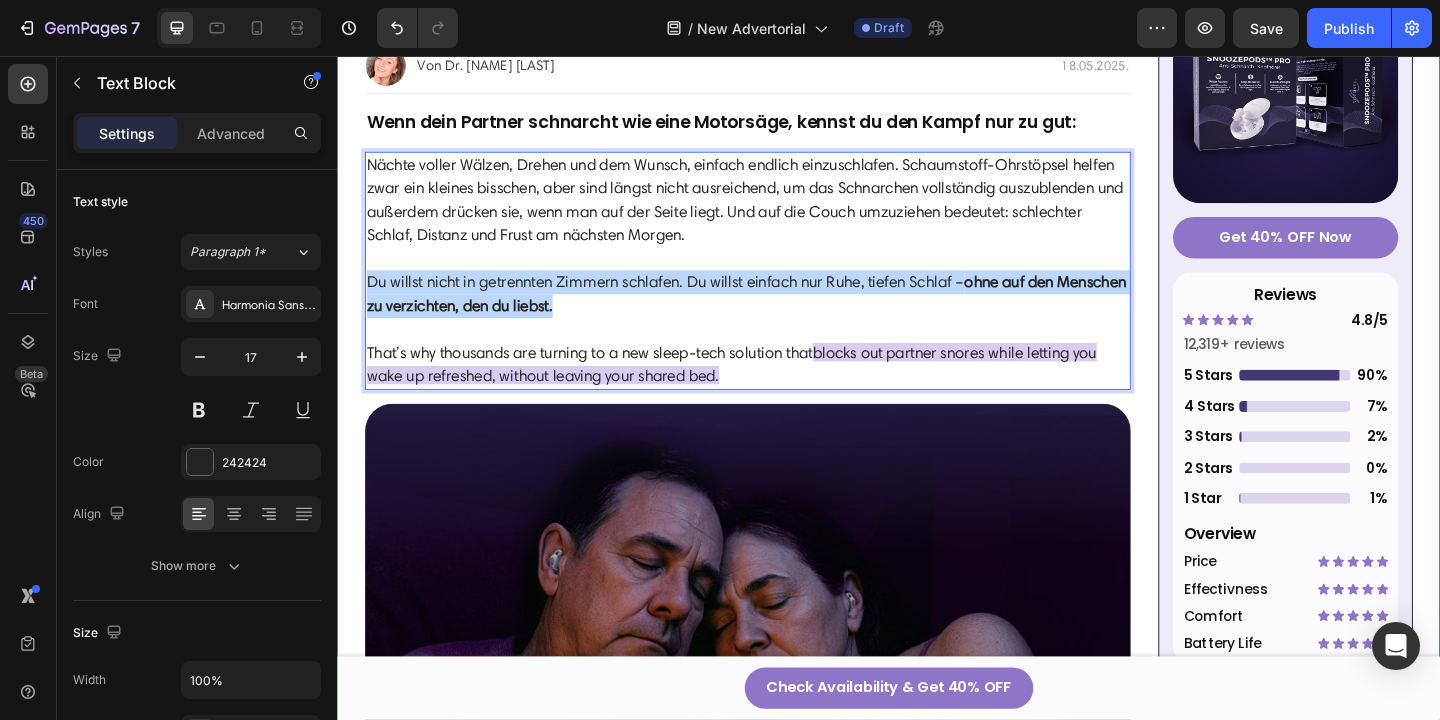 drag, startPoint x: 711, startPoint y: 340, endPoint x: 339, endPoint y: 295, distance: 374.71188 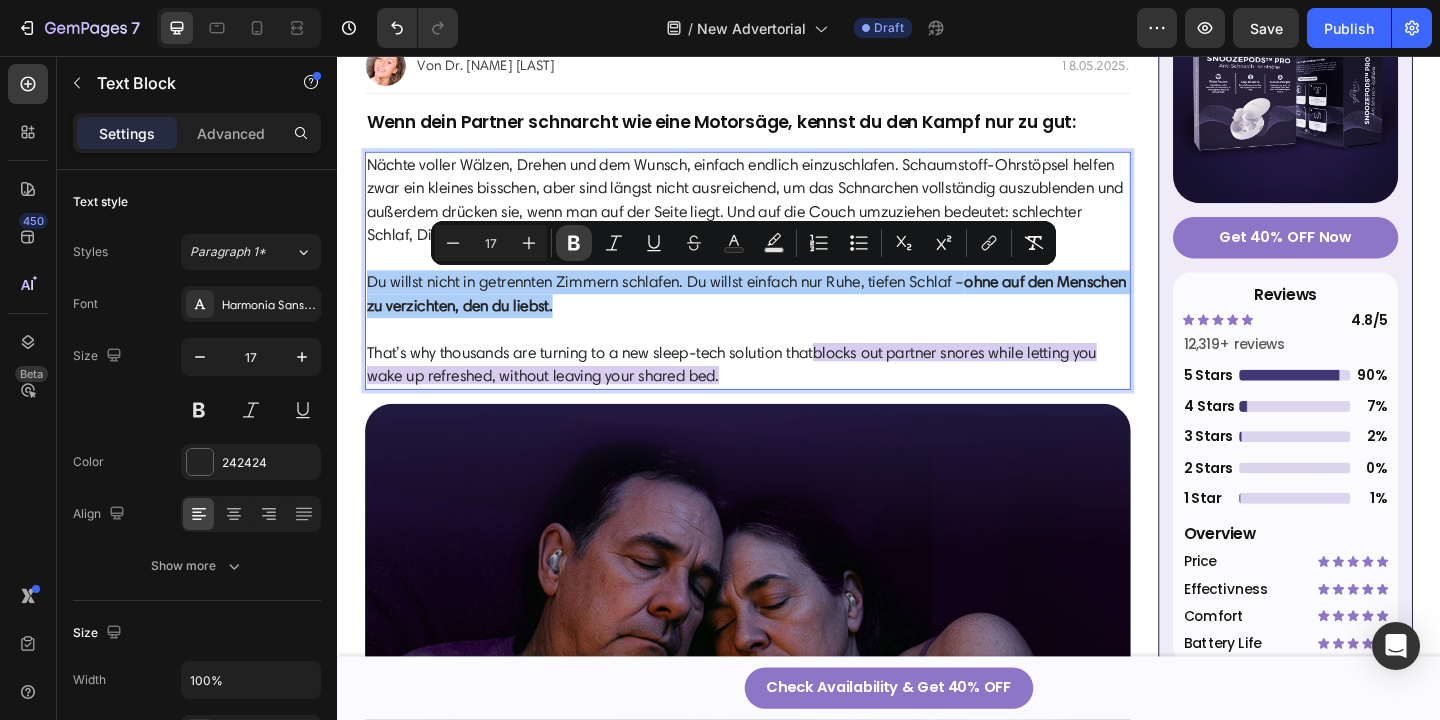 click 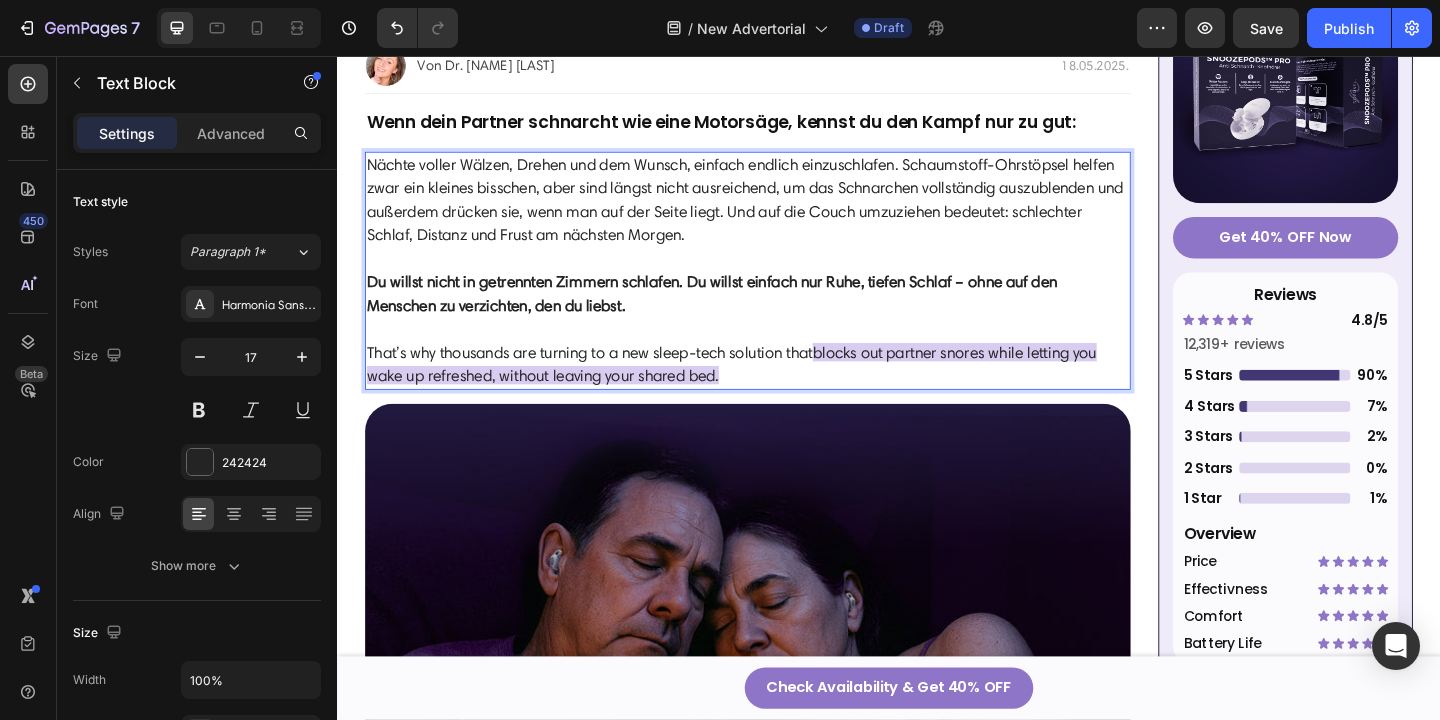 click on "Du willst nicht in getrennten Zimmern schlafen. Du willst einfach nur Ruhe, tiefen Schlaf – ohne auf den Menschen zu verzichten, den du liebst." at bounding box center [744, 314] 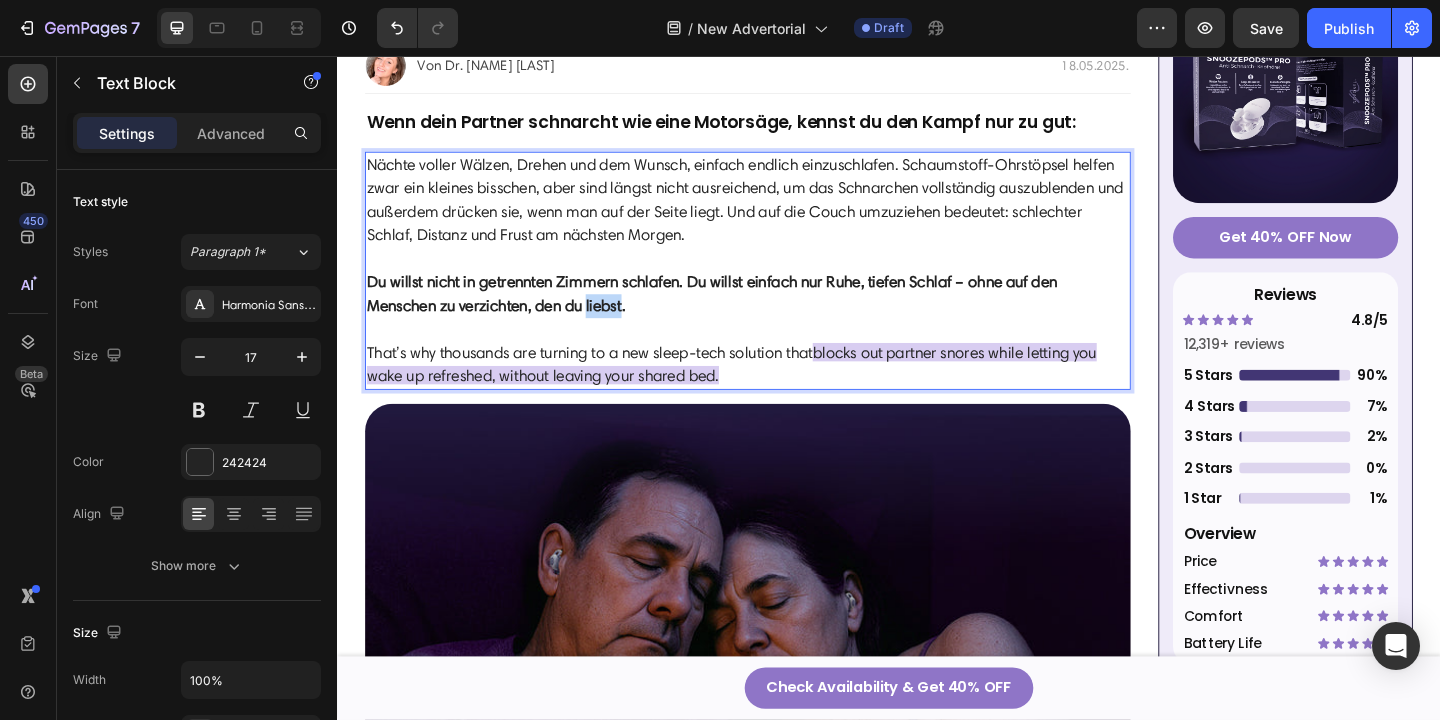 click on "Du willst nicht in getrennten Zimmern schlafen. Du willst einfach nur Ruhe, tiefen Schlaf – ohne auf den Menschen zu verzichten, den du liebst." at bounding box center (744, 314) 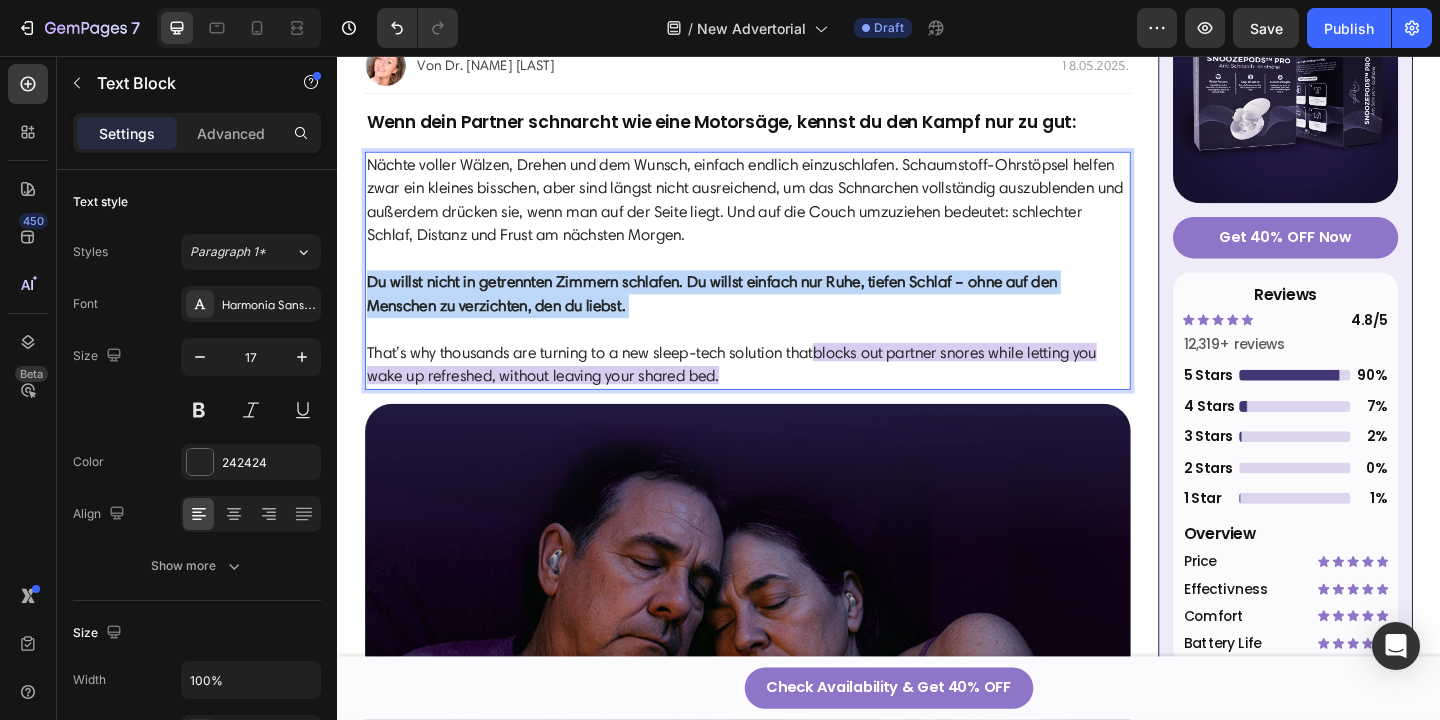 click on "Du willst nicht in getrennten Zimmern schlafen. Du willst einfach nur Ruhe, tiefen Schlaf – ohne auf den Menschen zu verzichten, den du liebst." at bounding box center [744, 314] 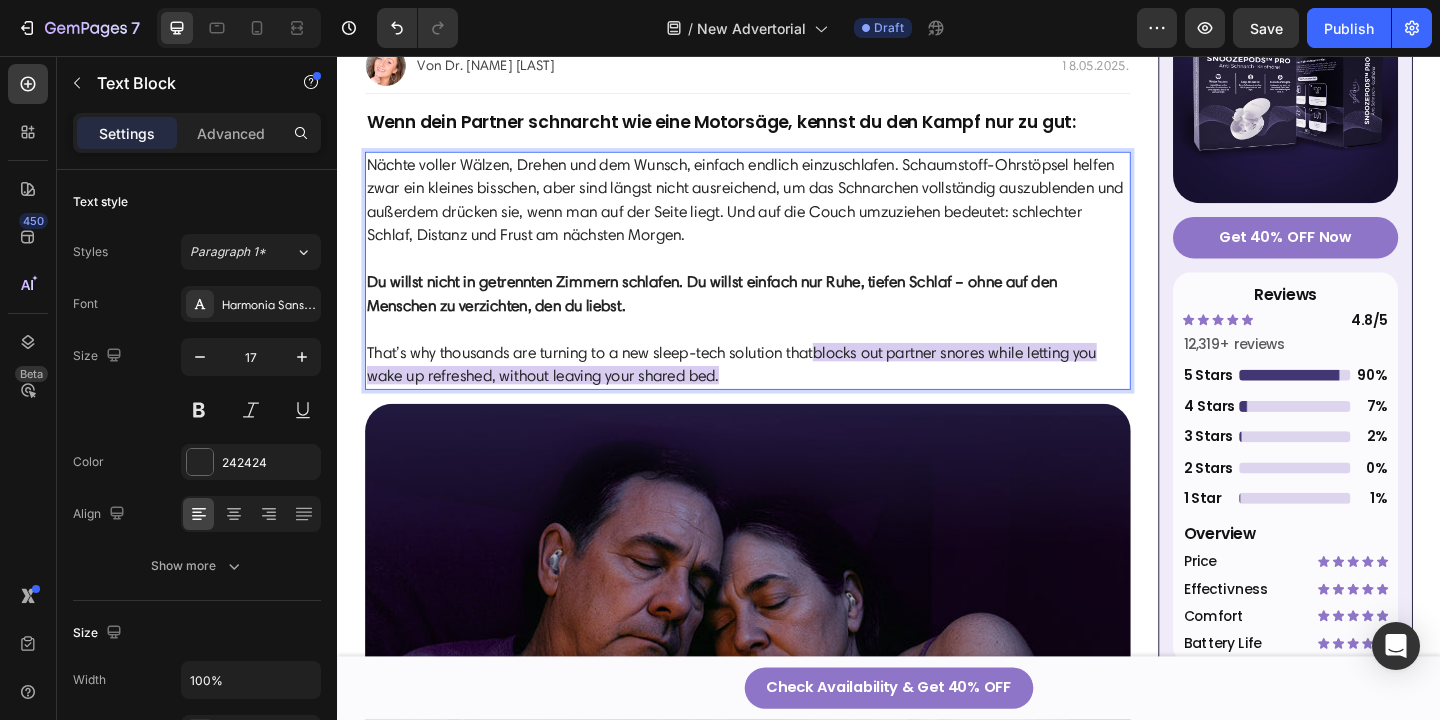 click on "Du willst nicht in getrennten Zimmern schlafen. Du willst einfach nur Ruhe, tiefen Schlaf – ohne auf den Menschen zu verzichten, den du liebst." at bounding box center [783, 327] 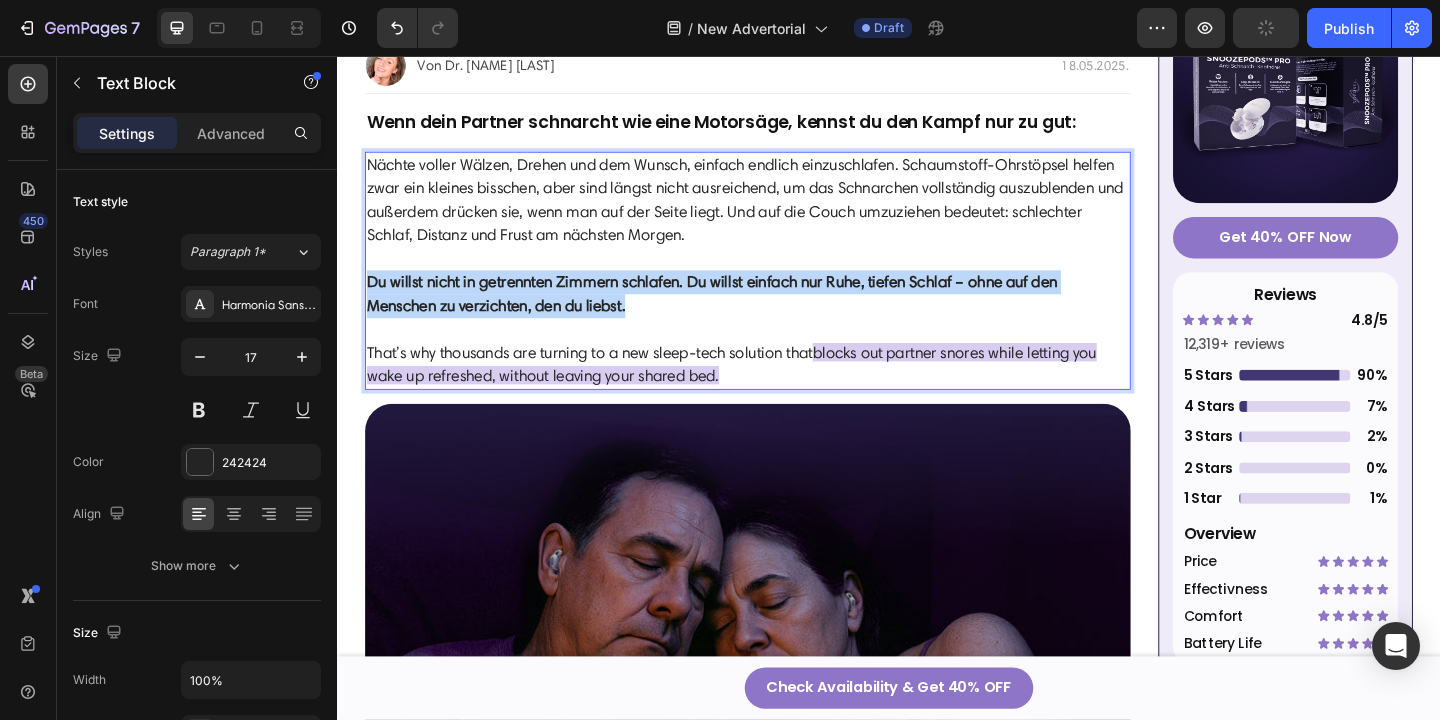 drag, startPoint x: 687, startPoint y: 318, endPoint x: 373, endPoint y: 295, distance: 314.84122 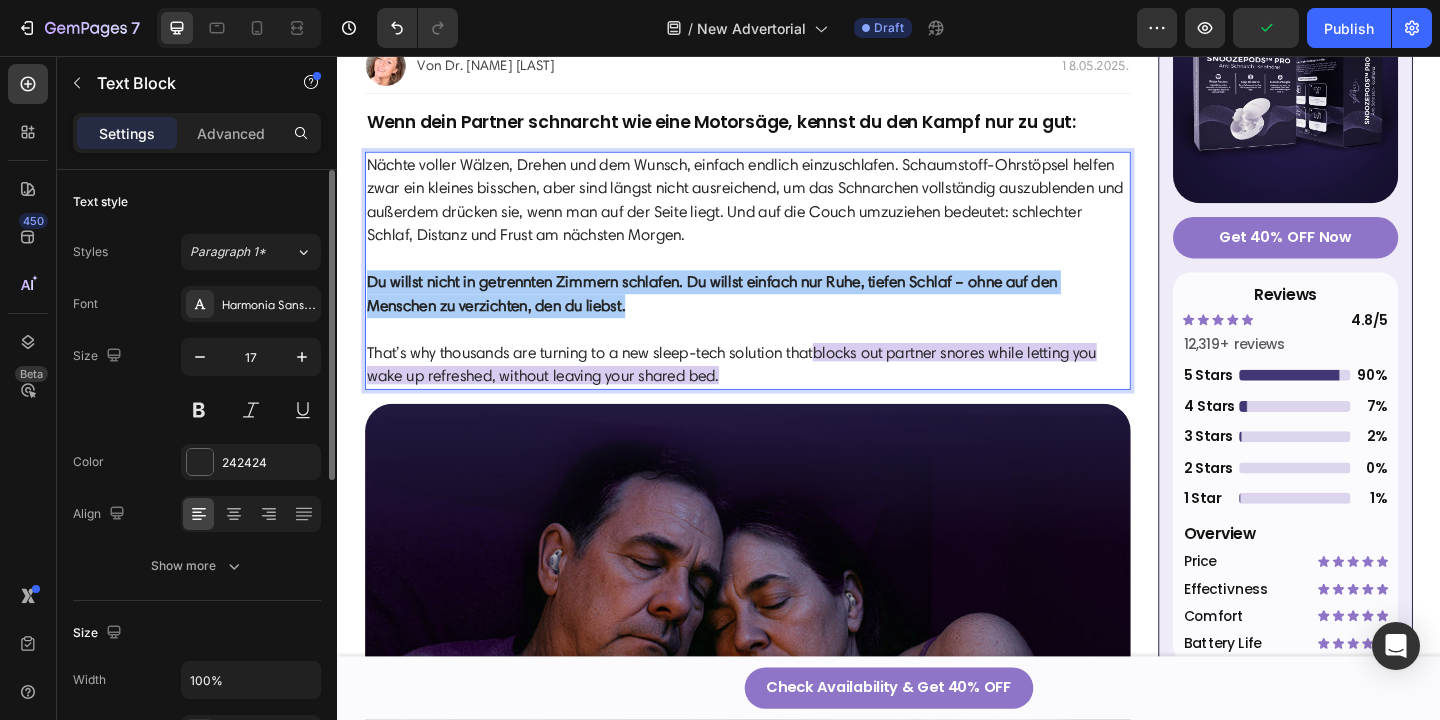 click 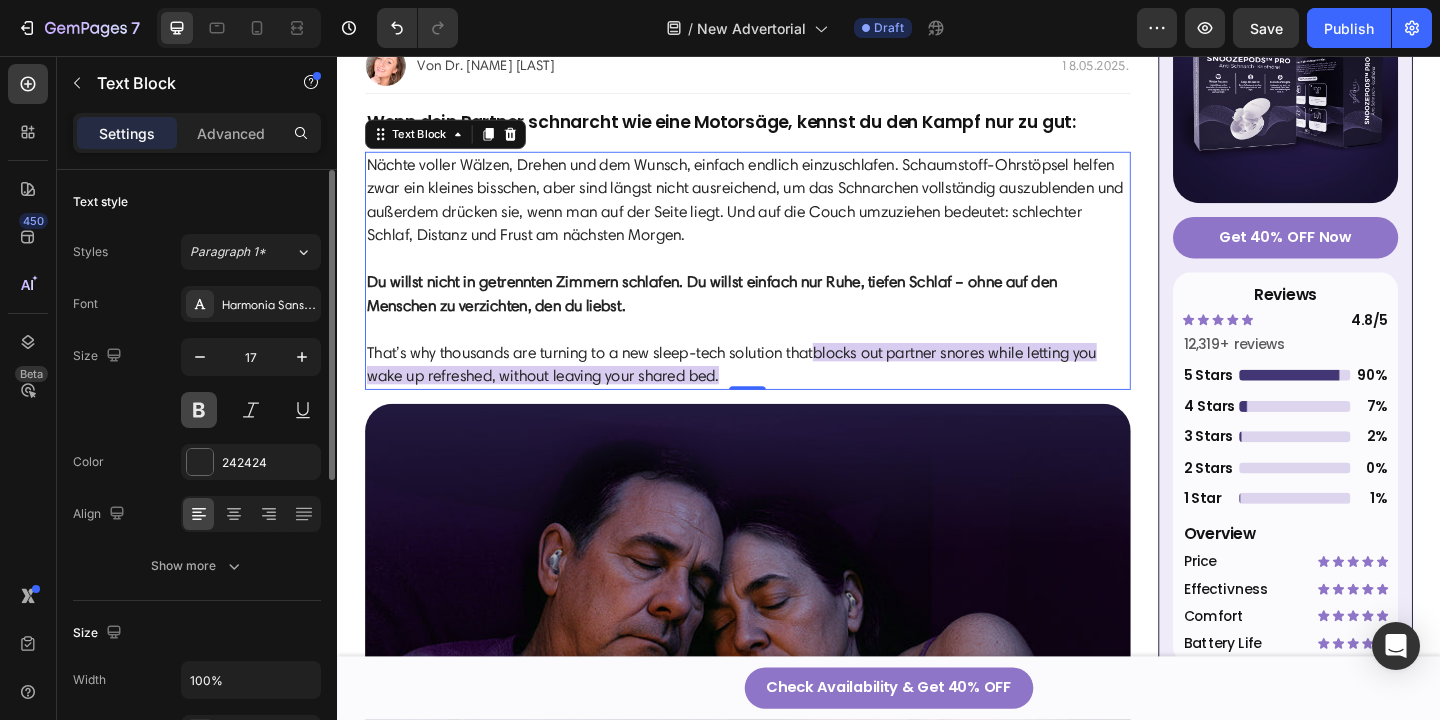 click at bounding box center (199, 410) 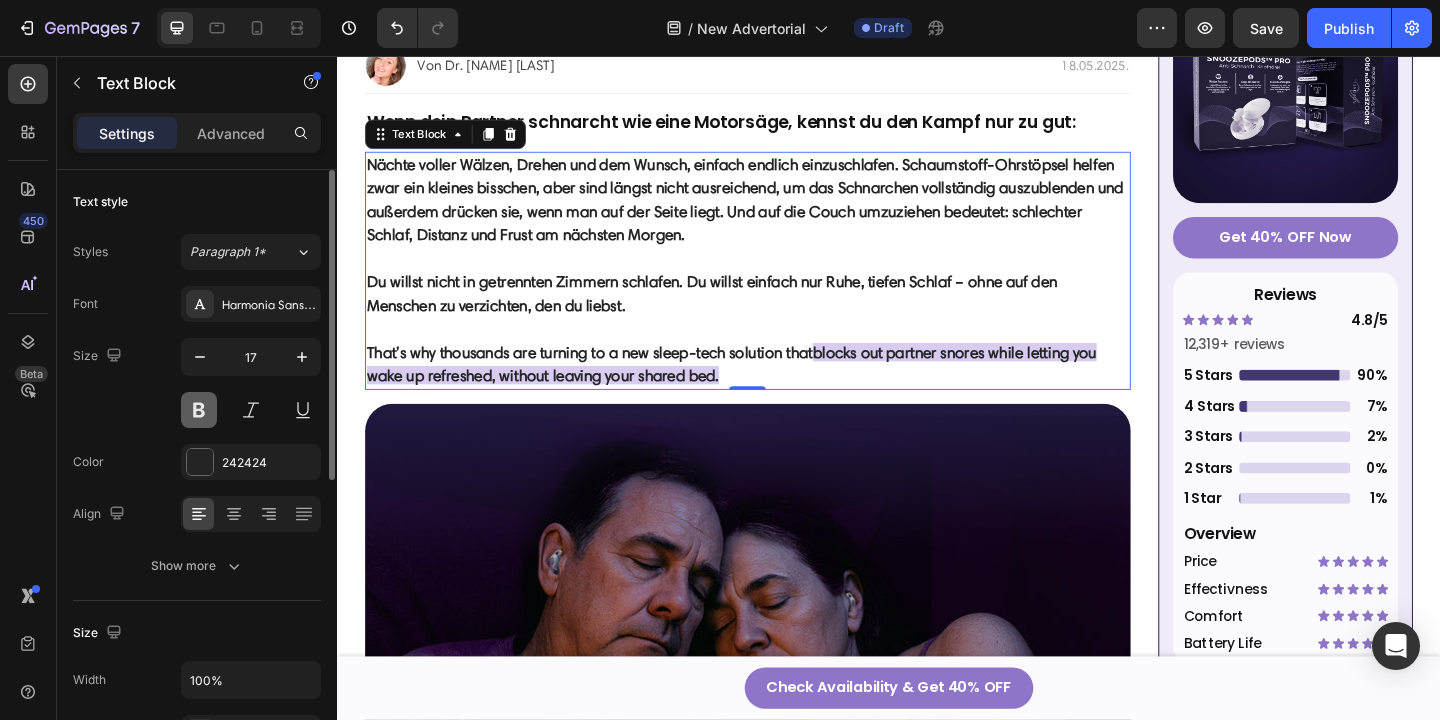 click at bounding box center (199, 410) 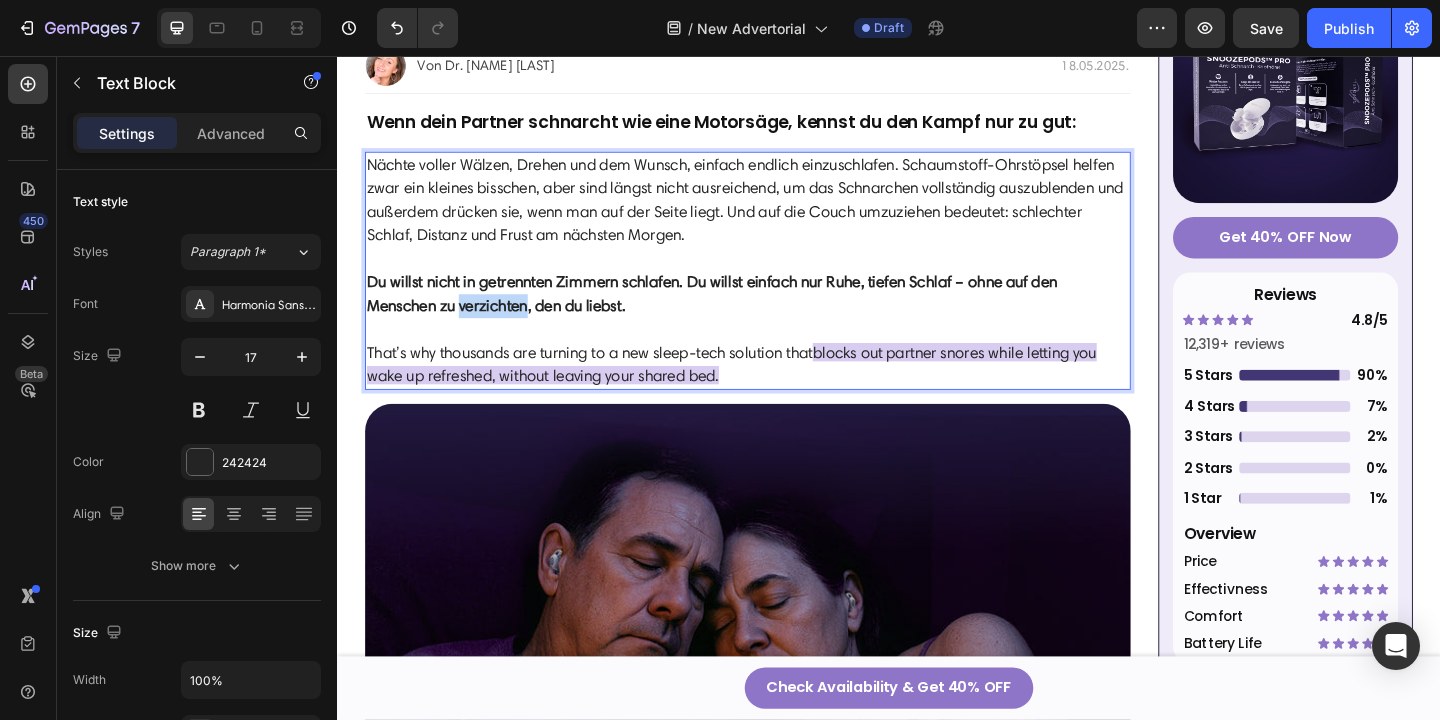 click on "Du willst nicht in getrennten Zimmern schlafen. Du willst einfach nur Ruhe, tiefen Schlaf – ohne auf den Menschen zu verzichten, den du liebst." at bounding box center (744, 314) 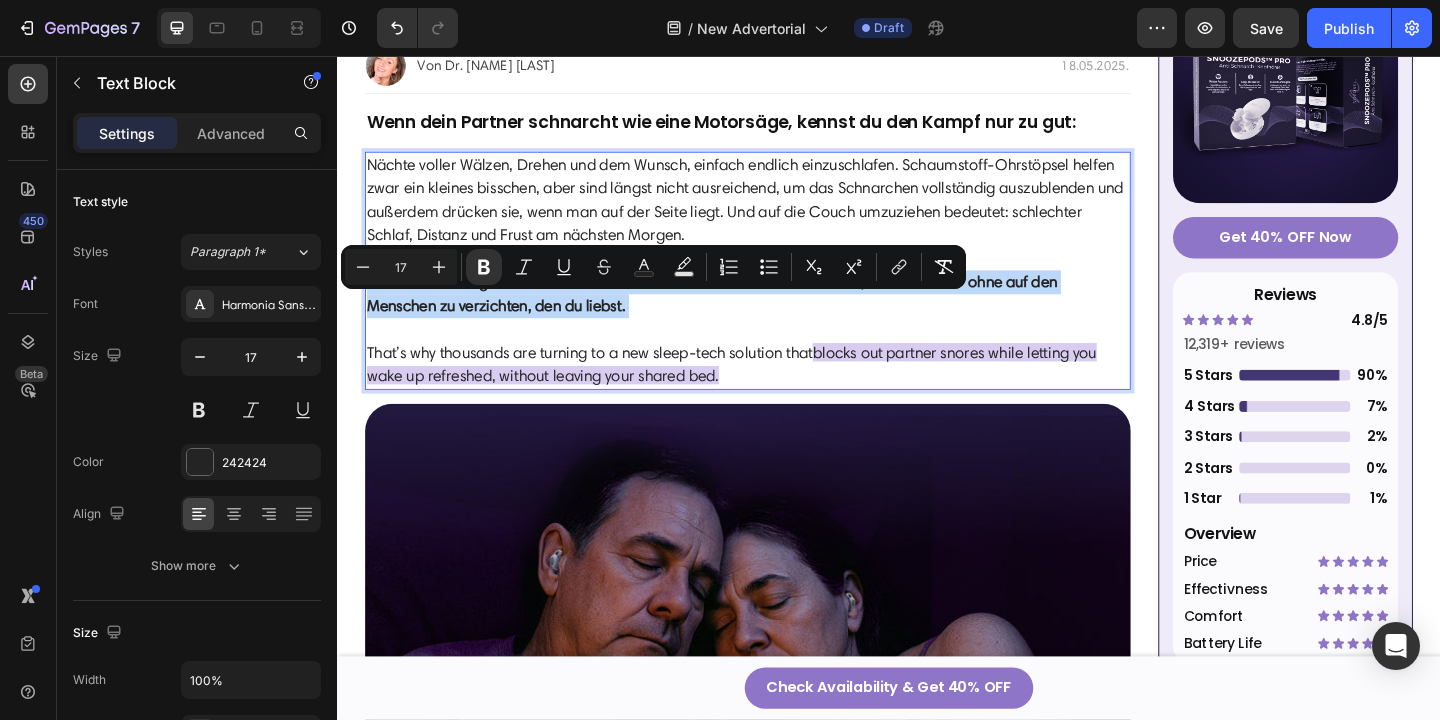 click on "Du willst nicht in getrennten Zimmern schlafen. Du willst einfach nur Ruhe, tiefen Schlaf – ohne auf den Menschen zu verzichten, den du liebst." at bounding box center (744, 314) 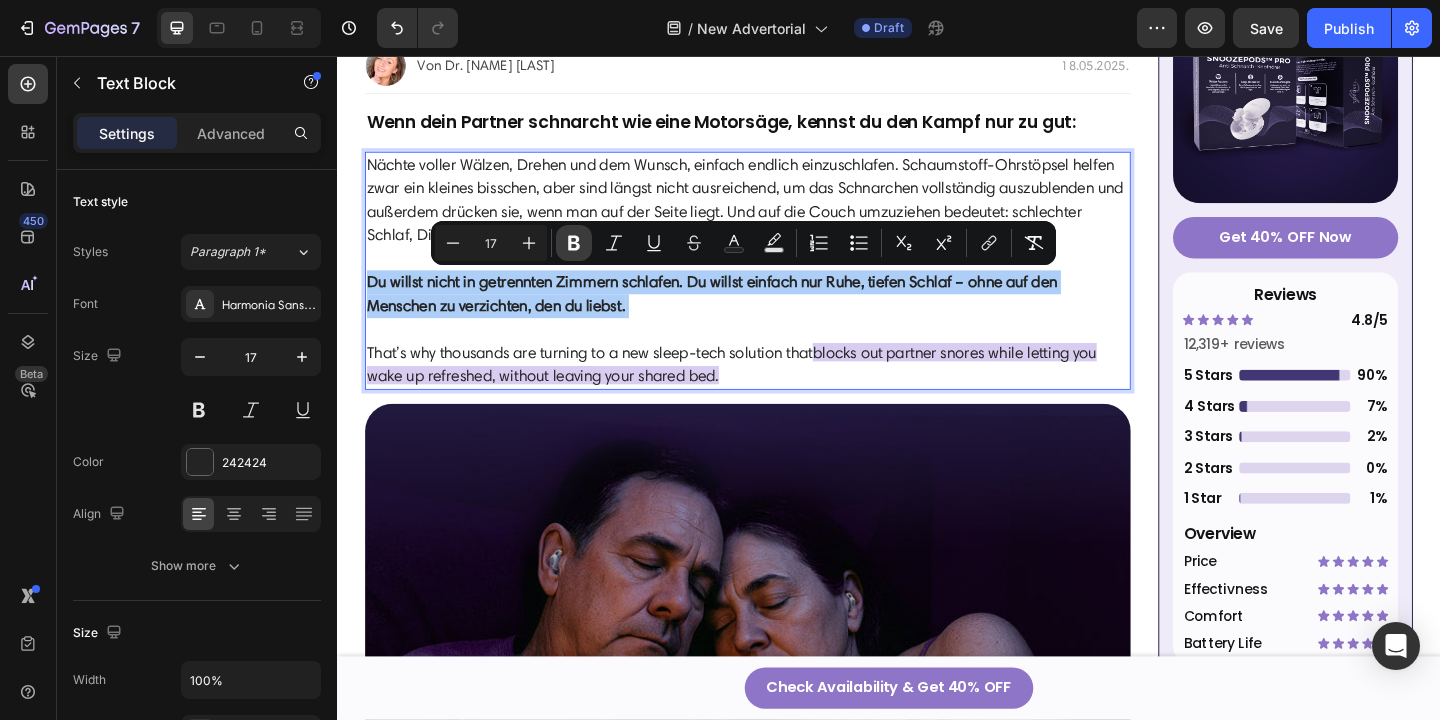 click 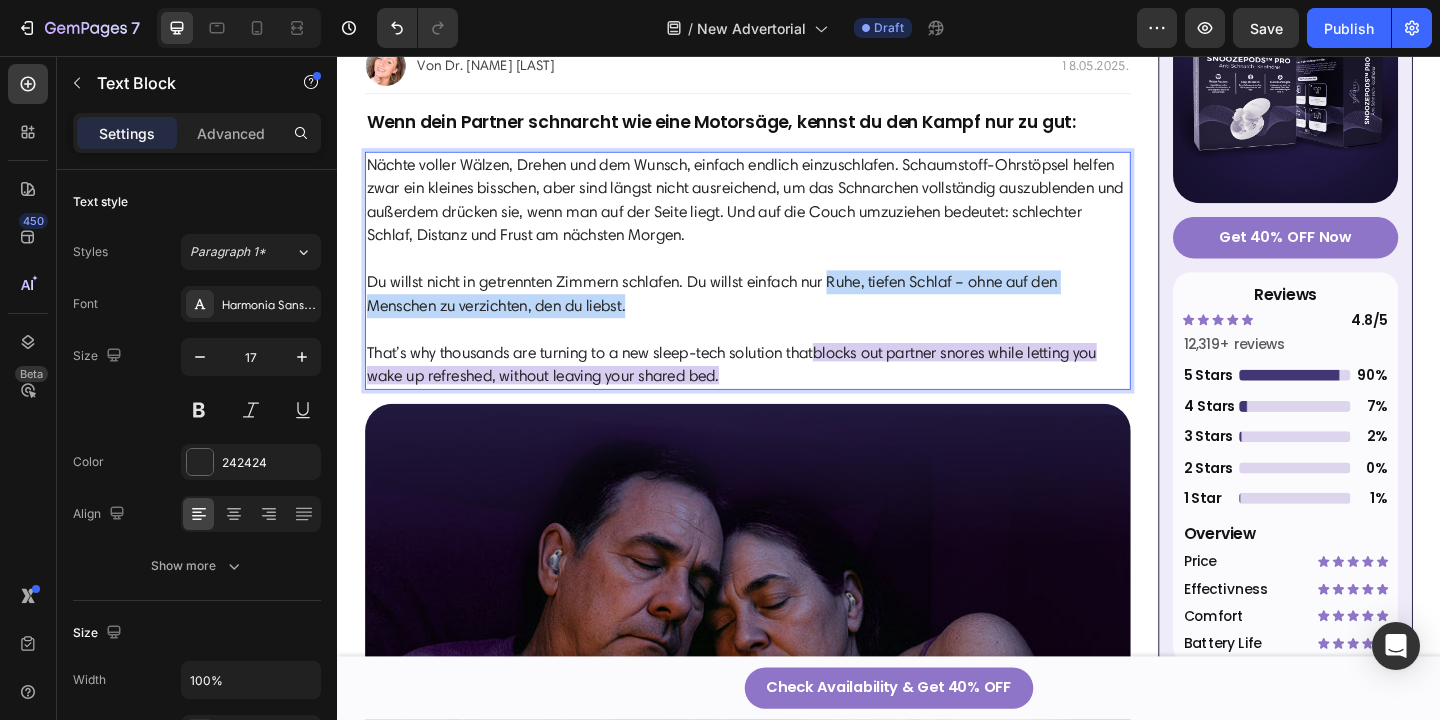 drag, startPoint x: 880, startPoint y: 303, endPoint x: 996, endPoint y: 331, distance: 119.331474 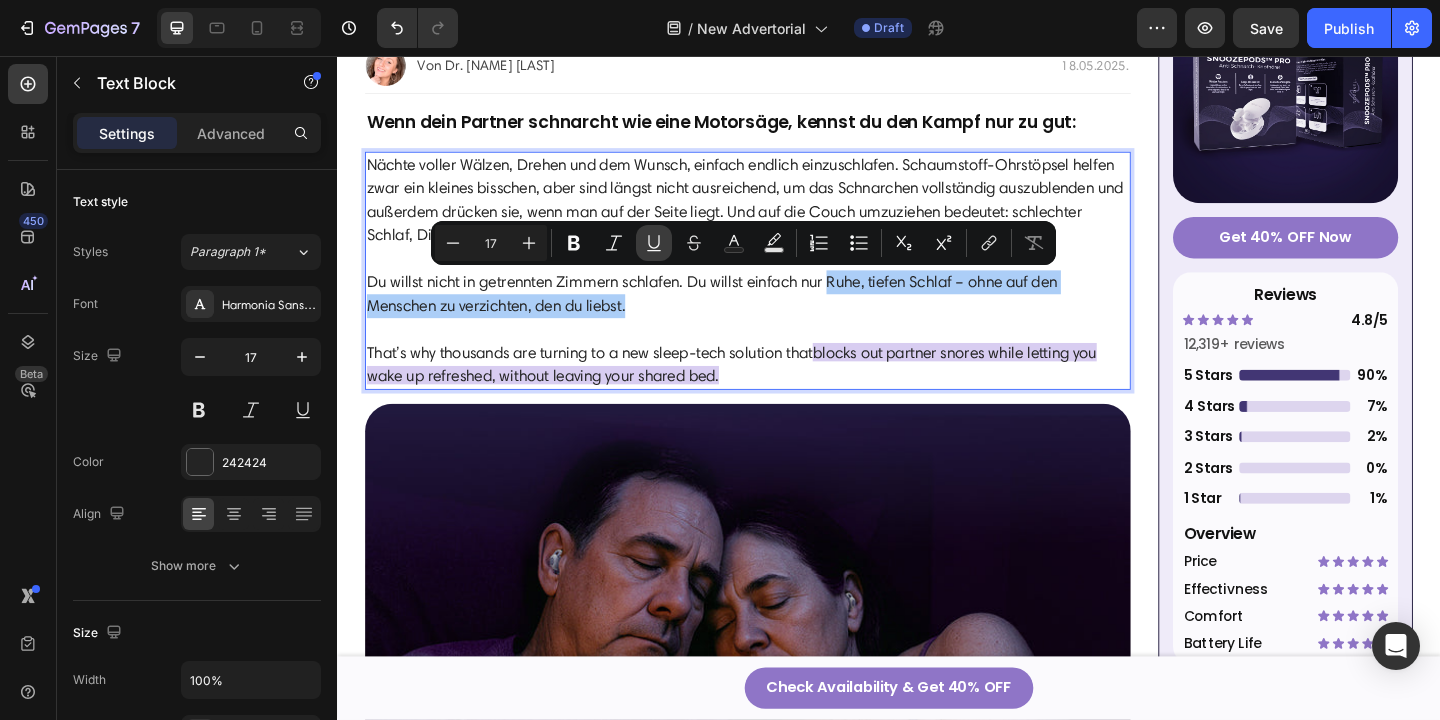 click 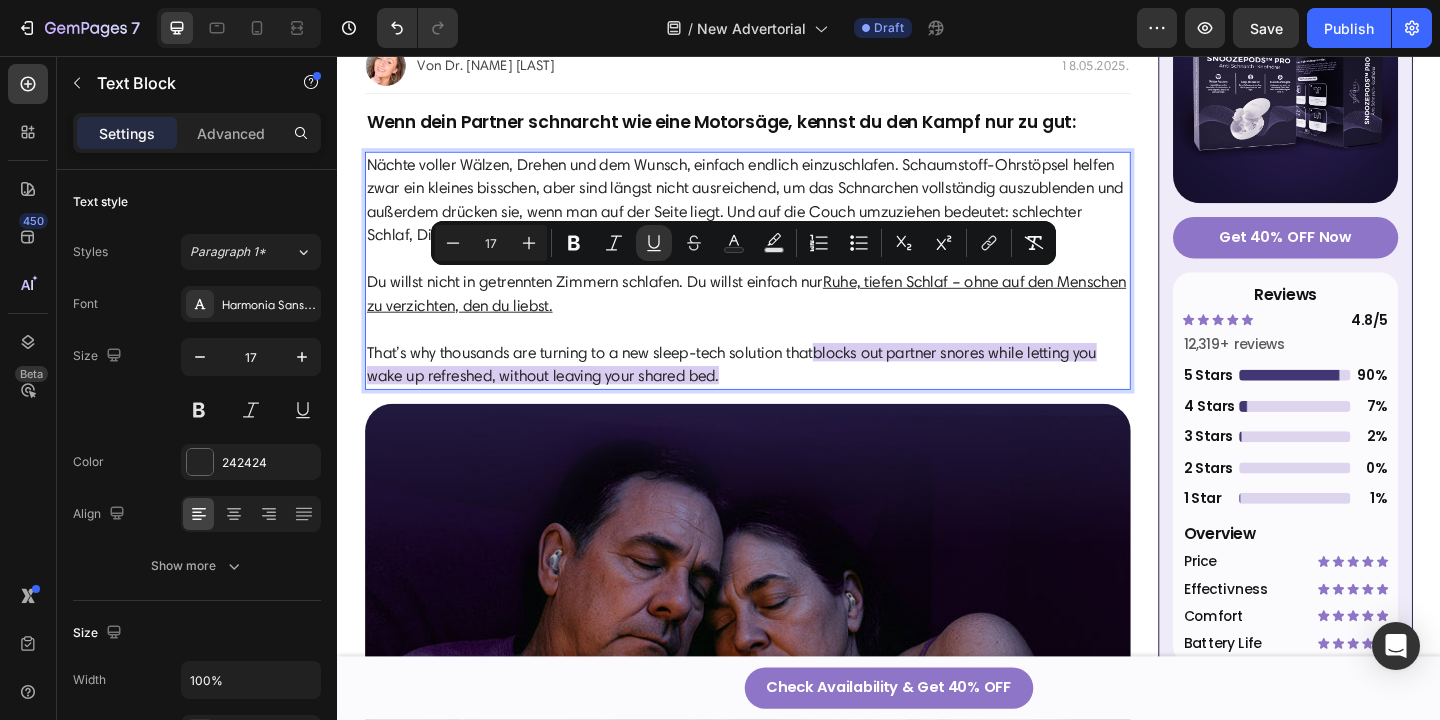 click on "Du willst nicht in getrennten Zimmern schlafen. Du willst einfach nur  Ruhe, tiefen Schlaf – ohne auf den Menschen zu verzichten, den du liebst." at bounding box center (783, 327) 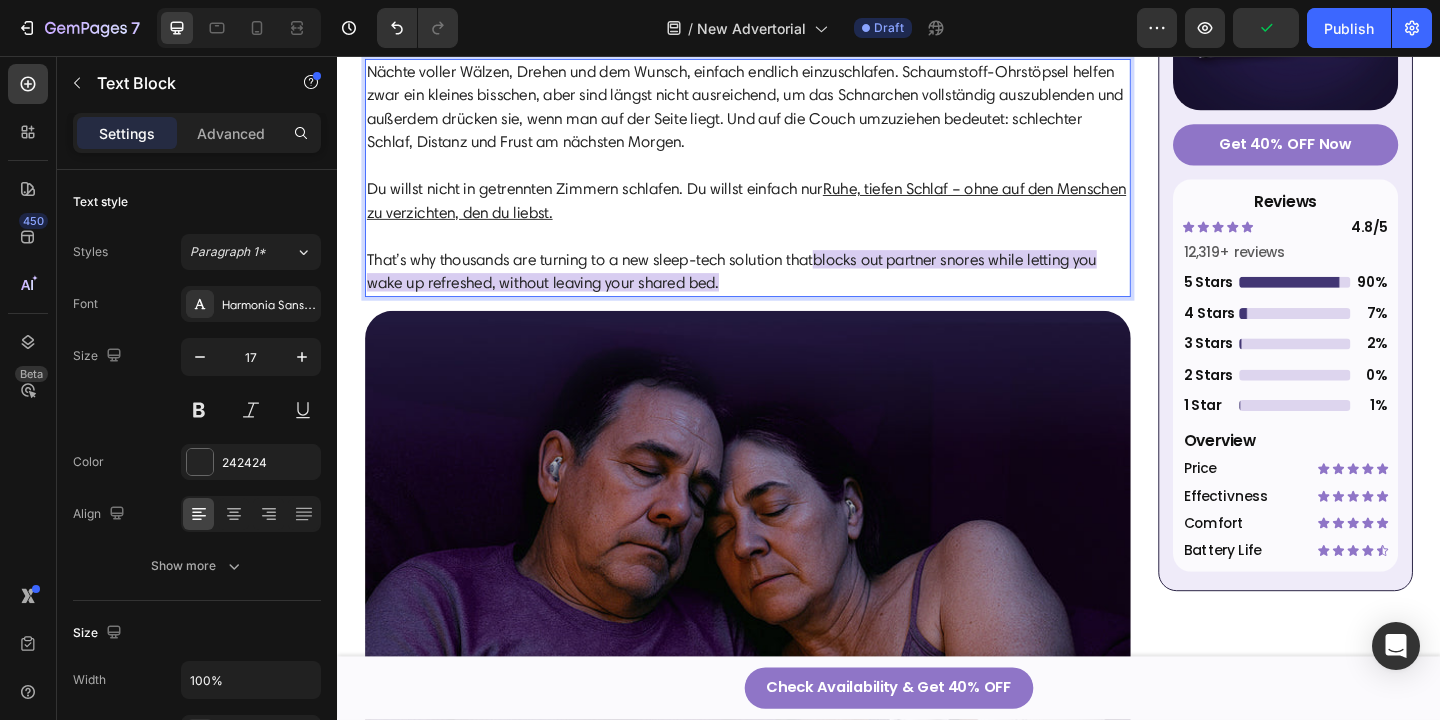 scroll, scrollTop: 593, scrollLeft: 0, axis: vertical 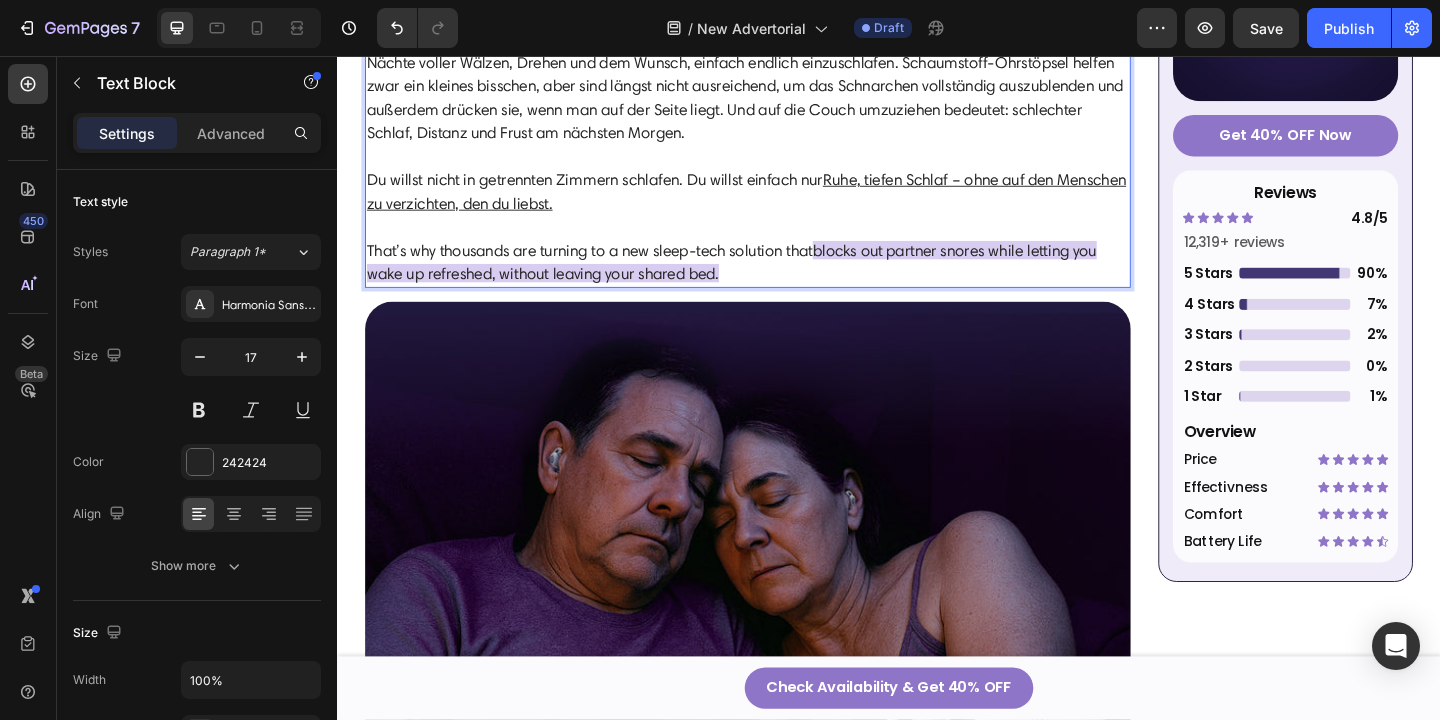 click on "That’s why thousands are turning to a new sleep-tech solution that  blocks out partner snores while letting you wake up refreshed, without leaving your shared bed." at bounding box center (783, 280) 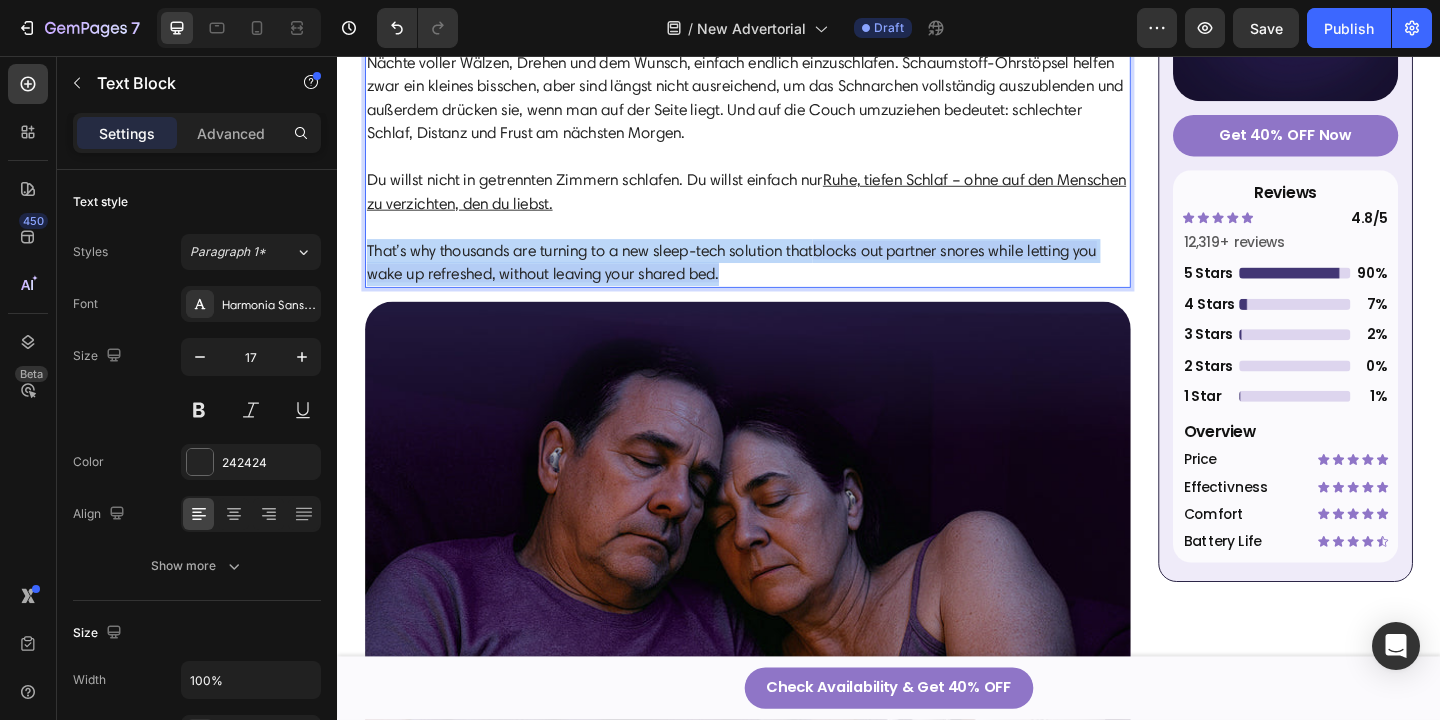 drag, startPoint x: 780, startPoint y: 298, endPoint x: 287, endPoint y: 259, distance: 494.5402 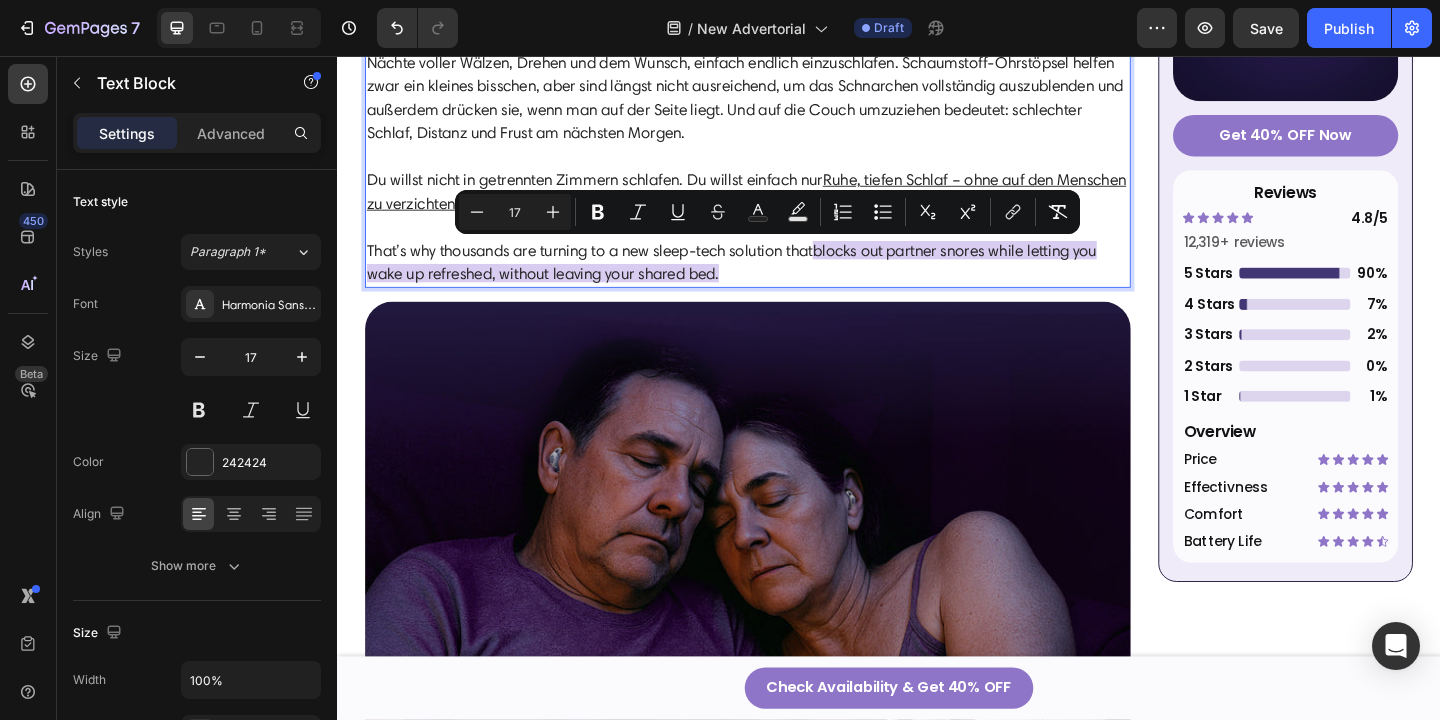 click on "That’s why thousands are turning to a new sleep-tech solution that  blocks out partner snores while letting you wake up refreshed, without leaving your shared bed." at bounding box center (783, 280) 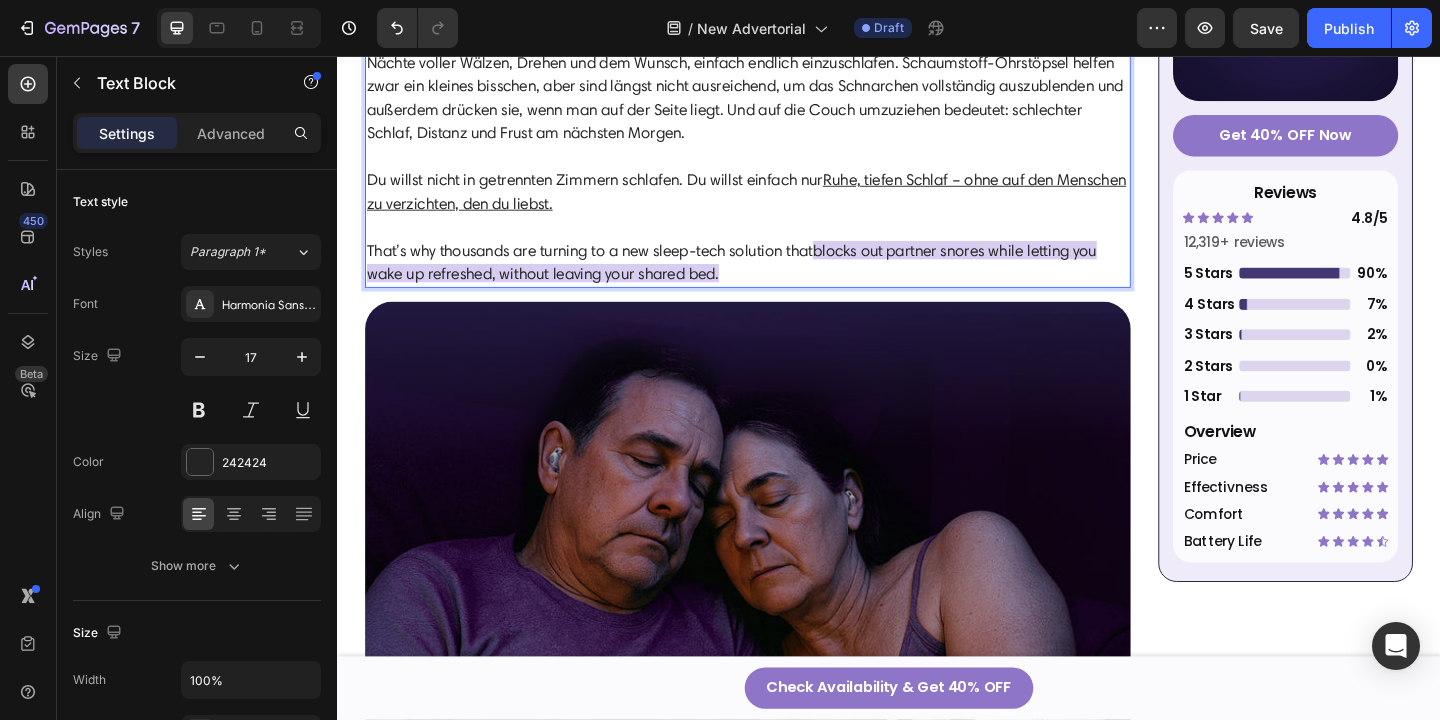 click on "That’s why thousands are turning to a new sleep-tech solution that  blocks out partner snores while letting you wake up refreshed, without leaving your shared bed." at bounding box center [783, 280] 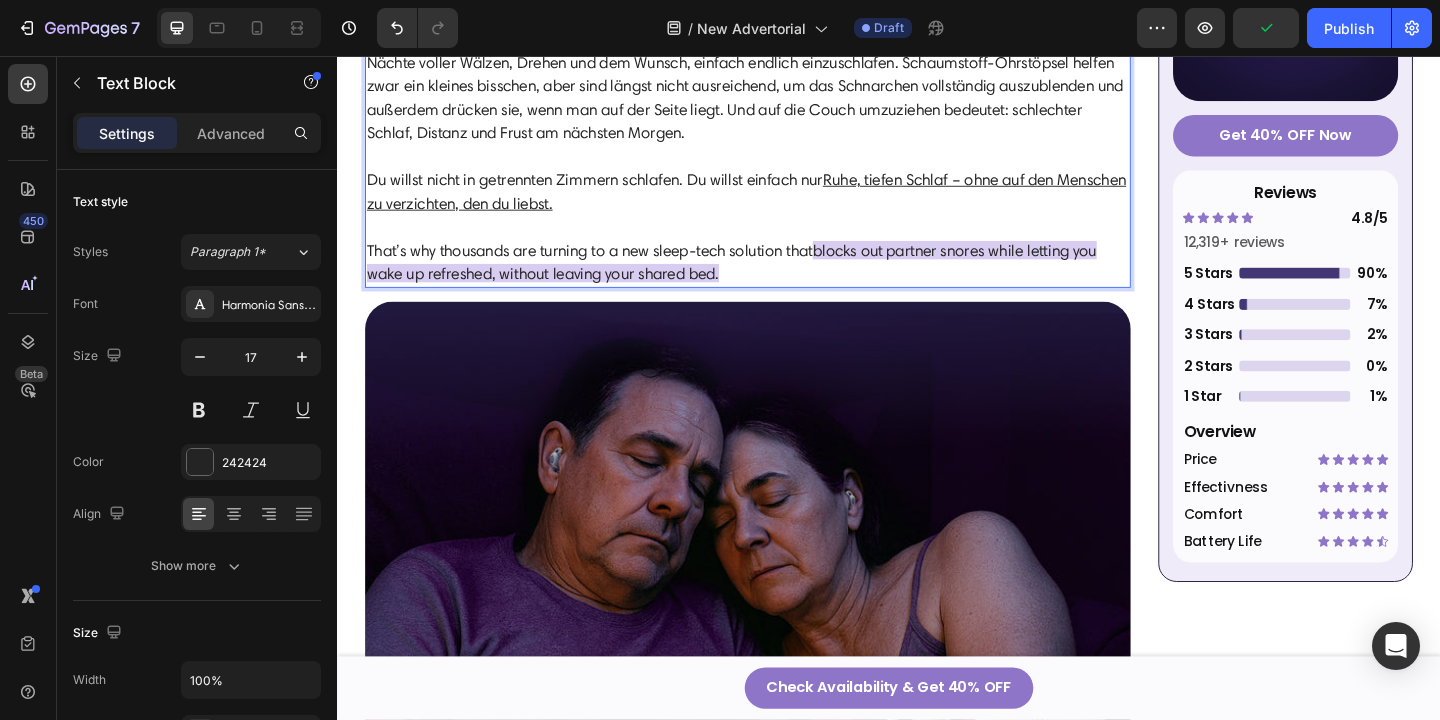 click on "That’s why thousands are turning to a new sleep-tech solution that  blocks out partner snores while letting you wake up refreshed, without leaving your shared bed." at bounding box center (783, 280) 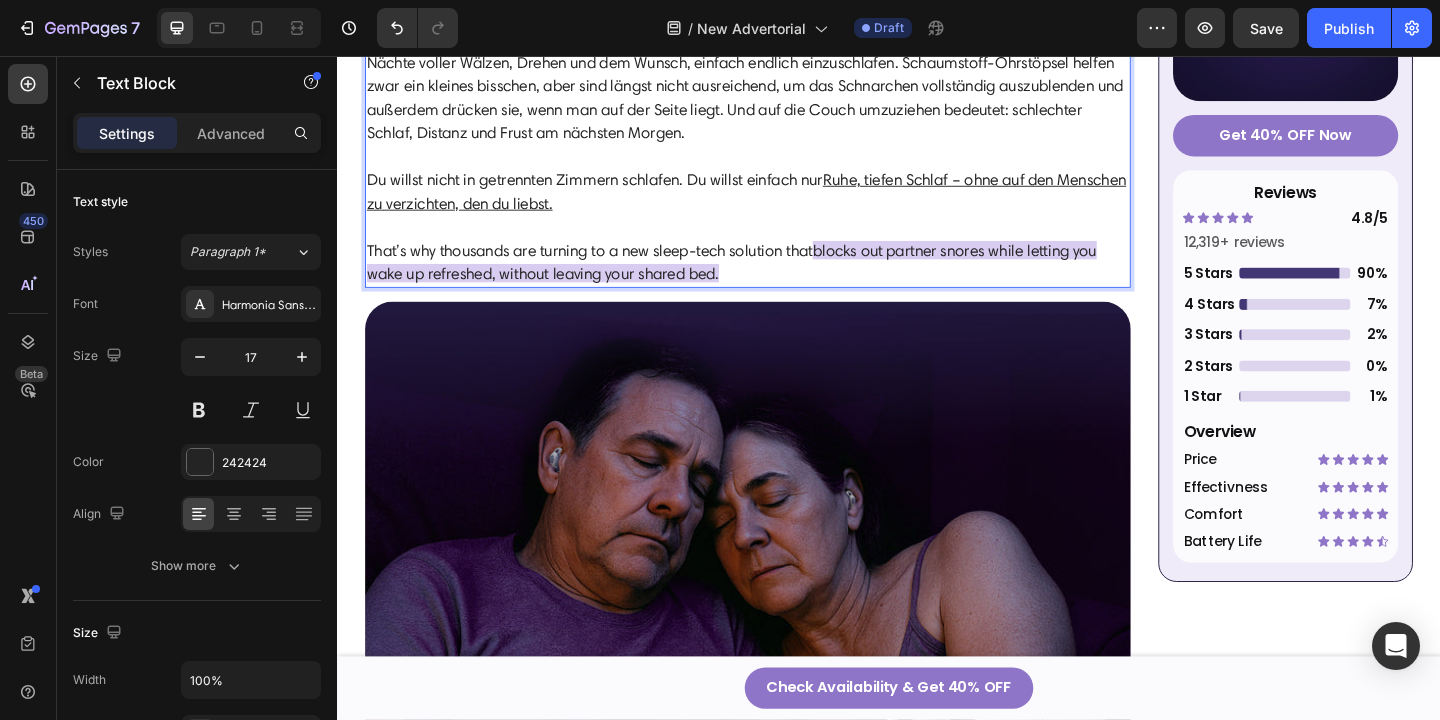 click on "That’s why thousands are turning to a new sleep-tech solution that  blocks out partner snores while letting you wake up refreshed, without leaving your shared bed." at bounding box center [783, 280] 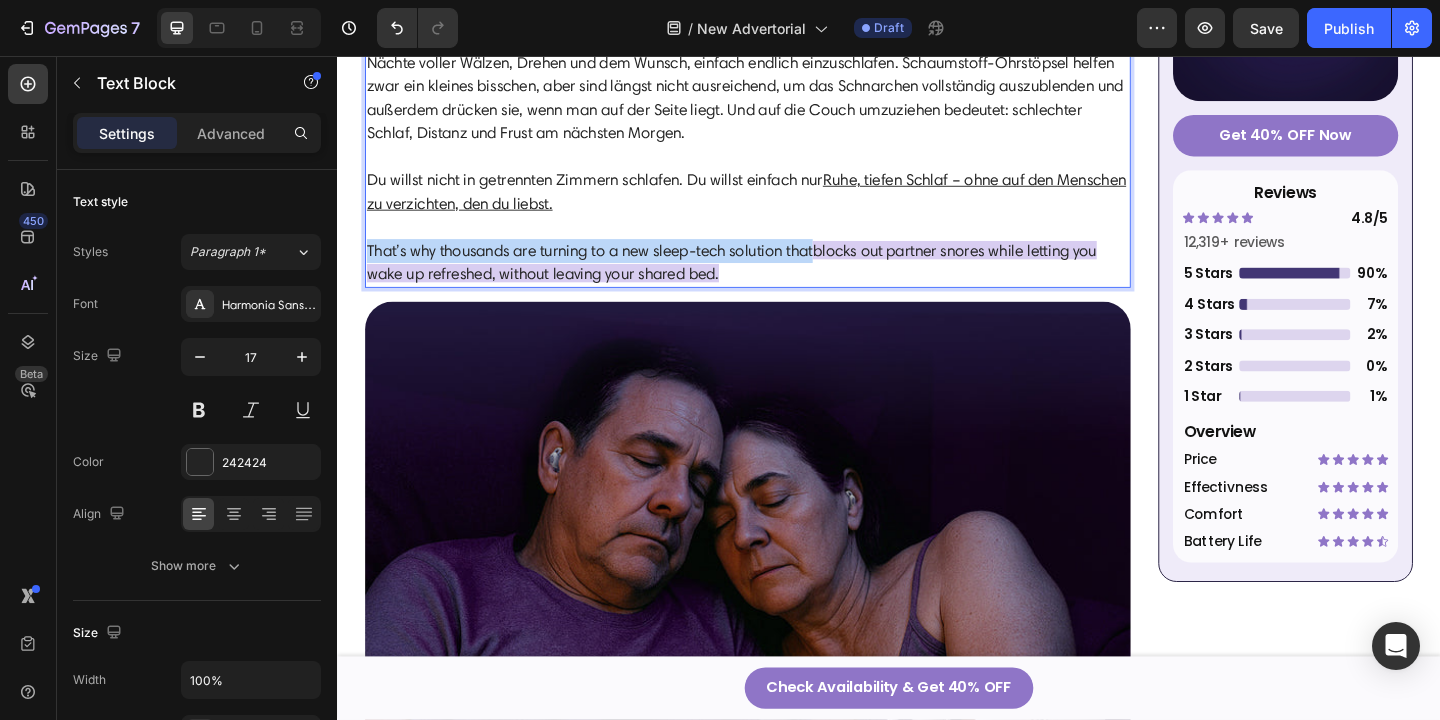 drag, startPoint x: 867, startPoint y: 268, endPoint x: 372, endPoint y: 267, distance: 495.001 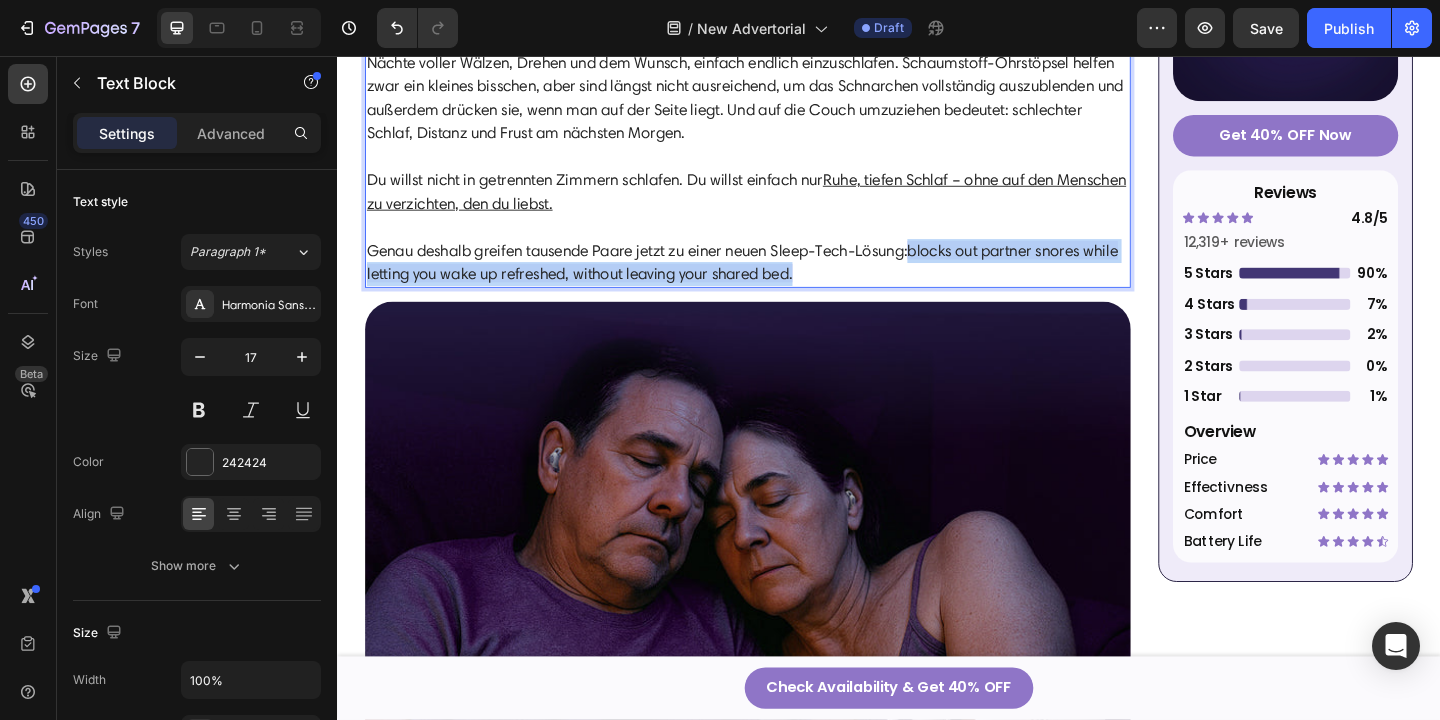 drag, startPoint x: 978, startPoint y: 268, endPoint x: 1117, endPoint y: 296, distance: 141.7921 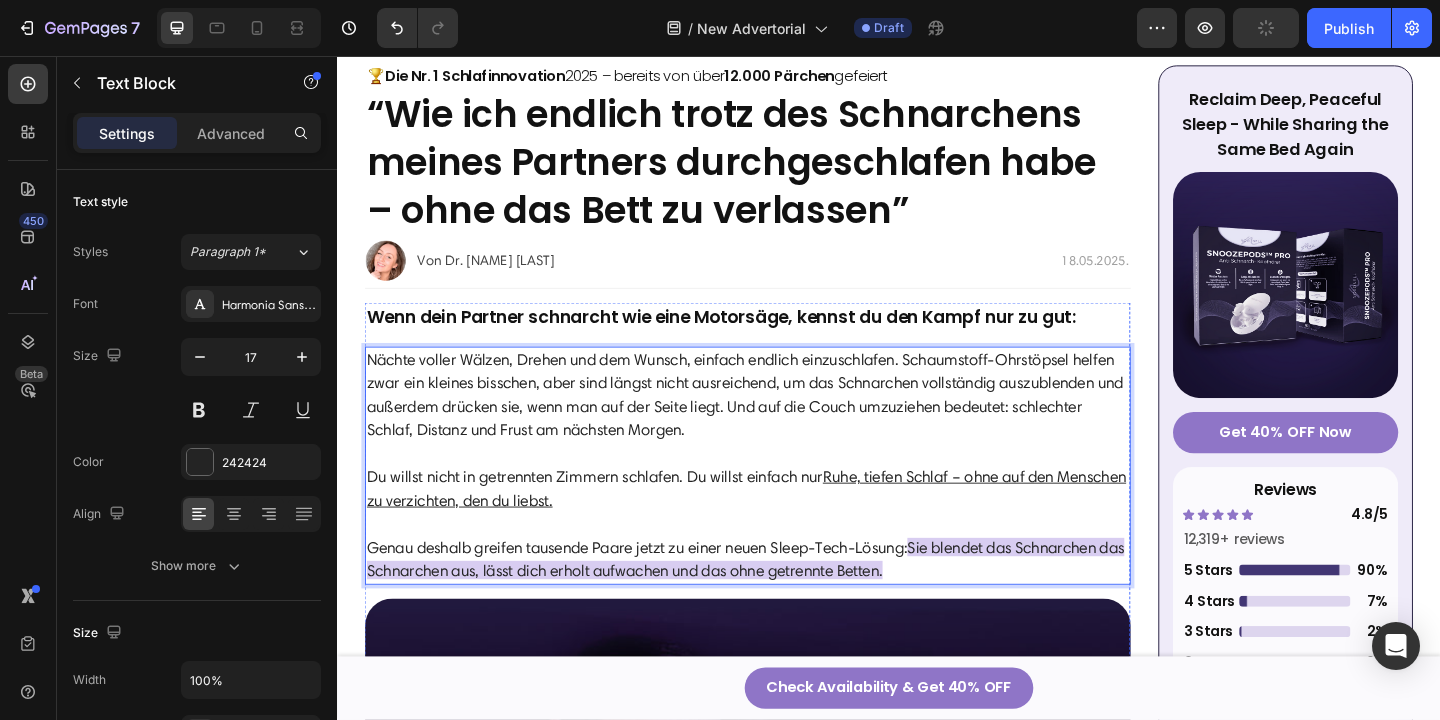scroll, scrollTop: 363, scrollLeft: 0, axis: vertical 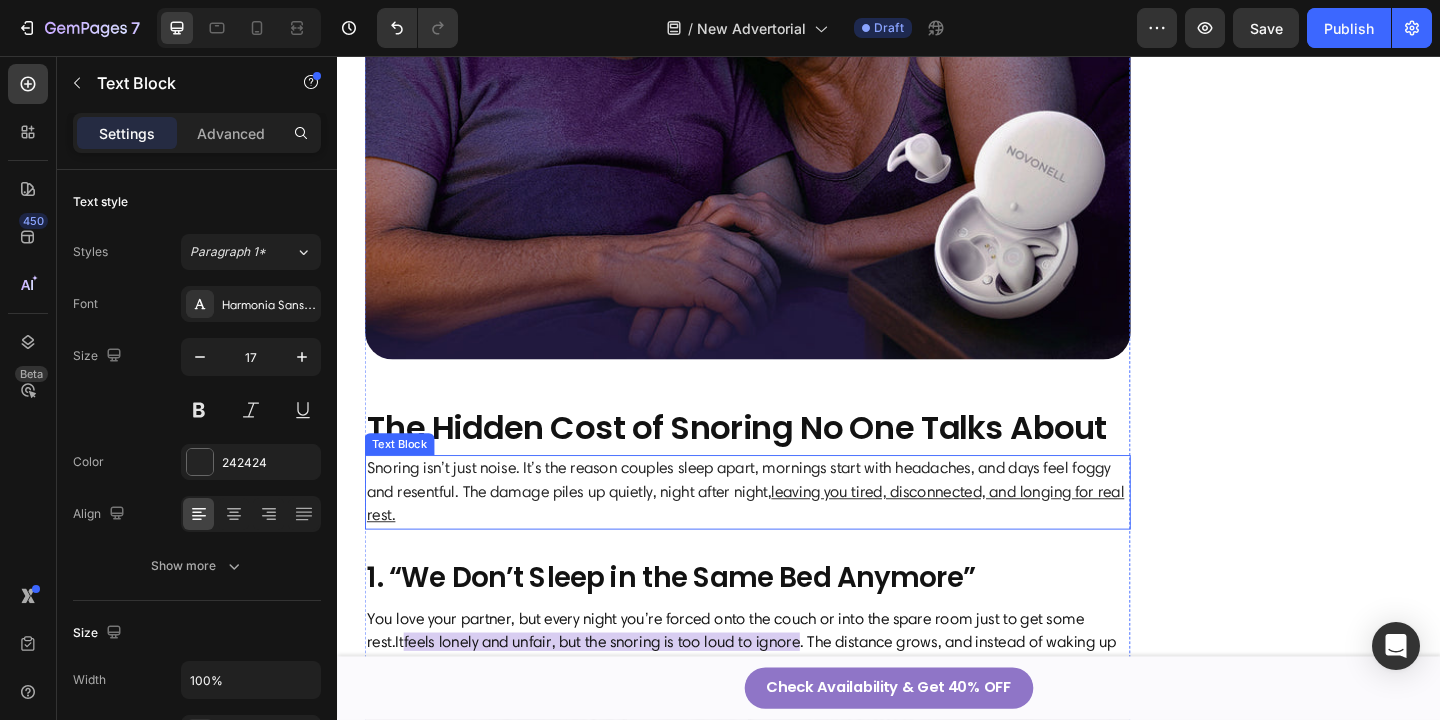 click on "Wenn dein Partner schnarcht wie eine Motorsäge, kennst du den Kampf nur zu gut: Text Block Nächte voller Wälzen, Drehen und dem Wunsch, einfach endlich einzuschlafen. Schaumstoff-Ohrstöpsel helfen zwar ein kleines bisschen, aber sind längst nicht ausreichend, um das Schnarchen vollständig auszublenden und außerdem drücken sie, wenn man auf der Seite liegt. Und auf die Couch umzuziehen bedeutet: schlechter Schlaf, Distanz und Frust am nächsten Morgen.   Du willst nicht in getrennten Zimmern schlafen. Du willst einfach nur  Ruhe, tiefen Schlaf – ohne auf den Menschen zu verzichten, den du liebst.   Genau deshalb greifen tausende Paare jetzt zu einer neuen Sleep-Tech-Lösung:  Sie blendet das Schnarchen das Schnarchen aus, lässt dich erholt aufwachen und das ohne getrennte Betten. Text Block Image The Hidden Cost of Snoring No One Talks About Heading leaving you tired, disconnected, and longing for real rest. Text Block 1. “We Don’t Sleep in the Same Bed Anymore” Heading It  Text Block" at bounding box center (783, 1700) 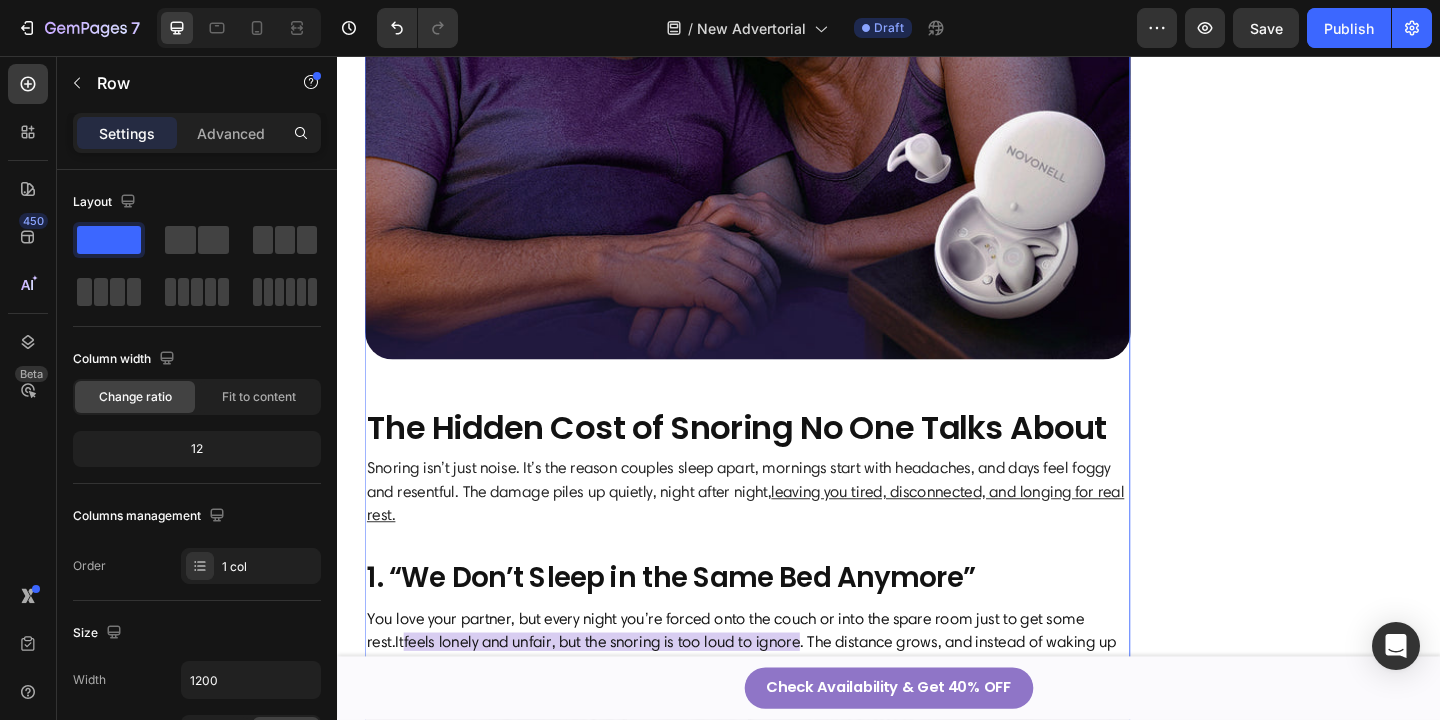 click on "The Hidden Cost of Snoring No One Talks About" at bounding box center (783, 461) 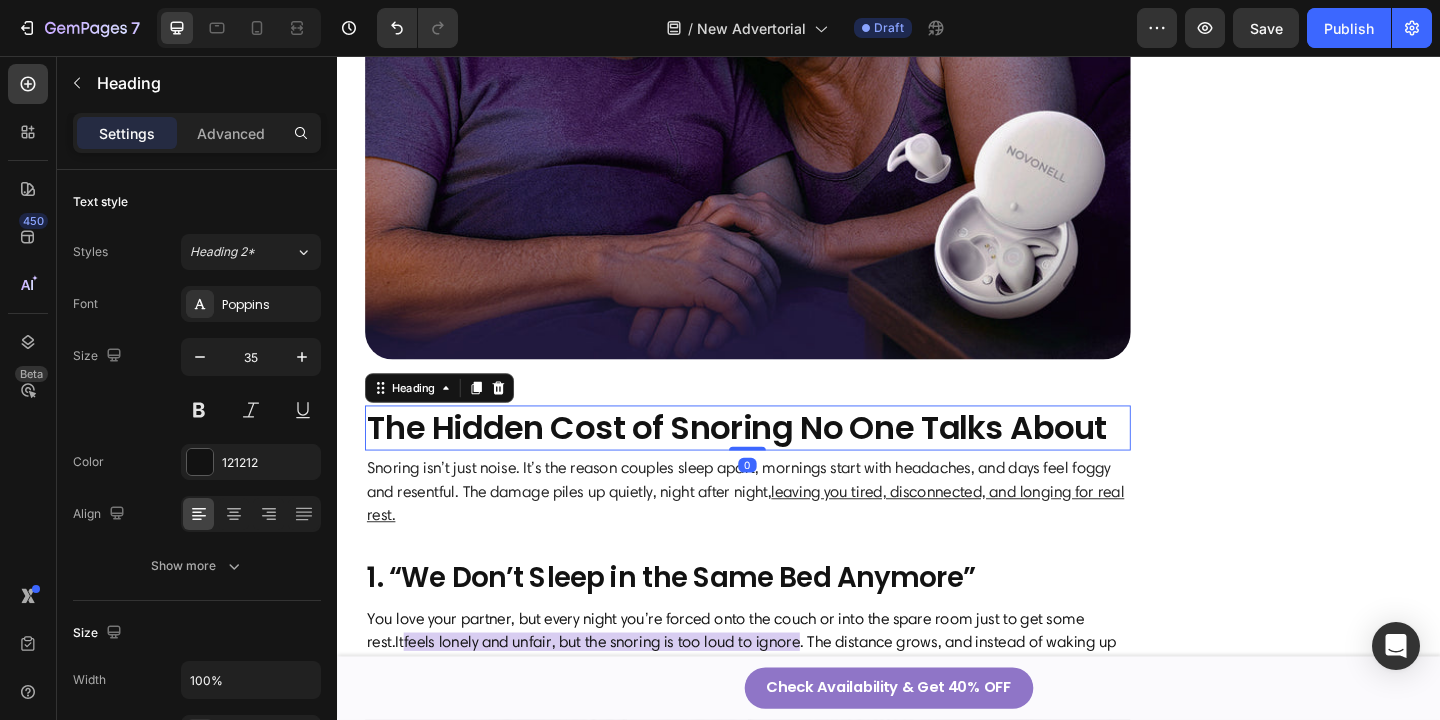 click on "The Hidden Cost of Snoring No One Talks About" at bounding box center (783, 461) 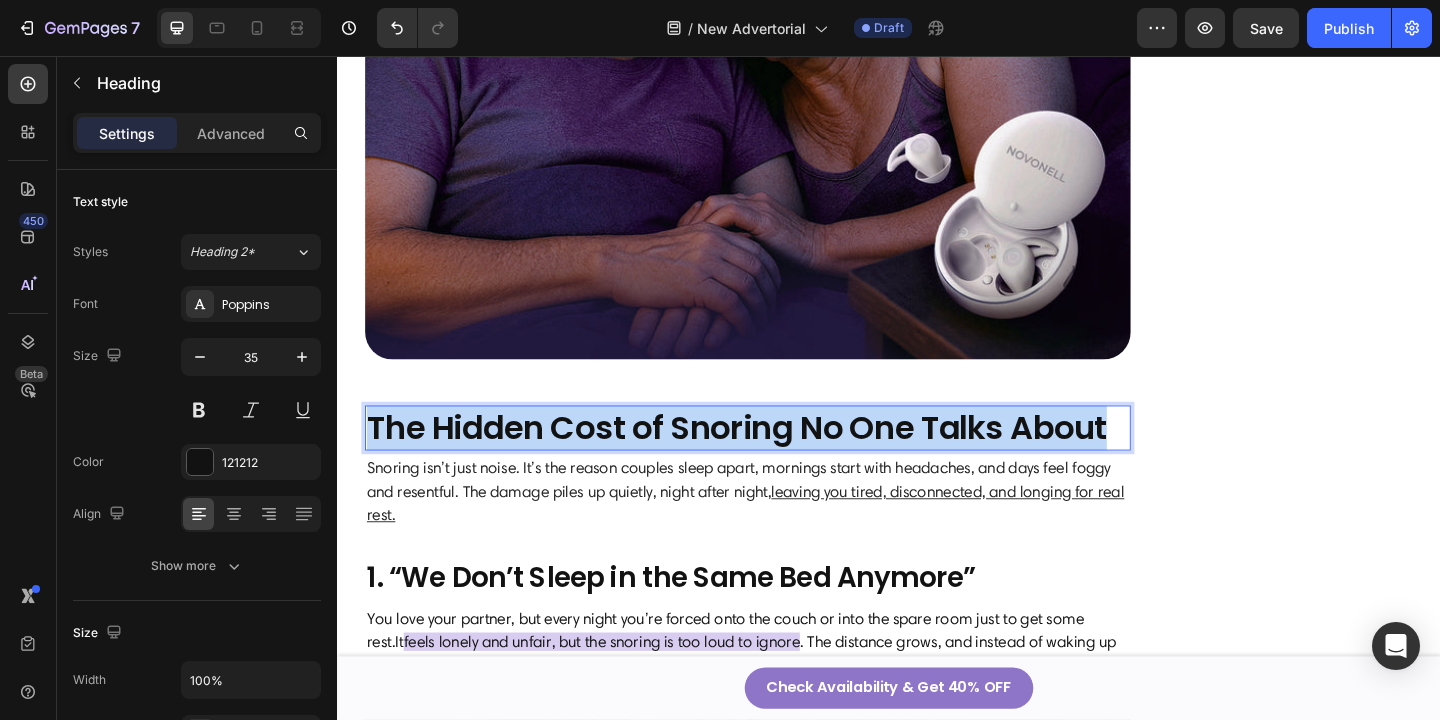 click on "The Hidden Cost of Snoring No One Talks About" at bounding box center [783, 461] 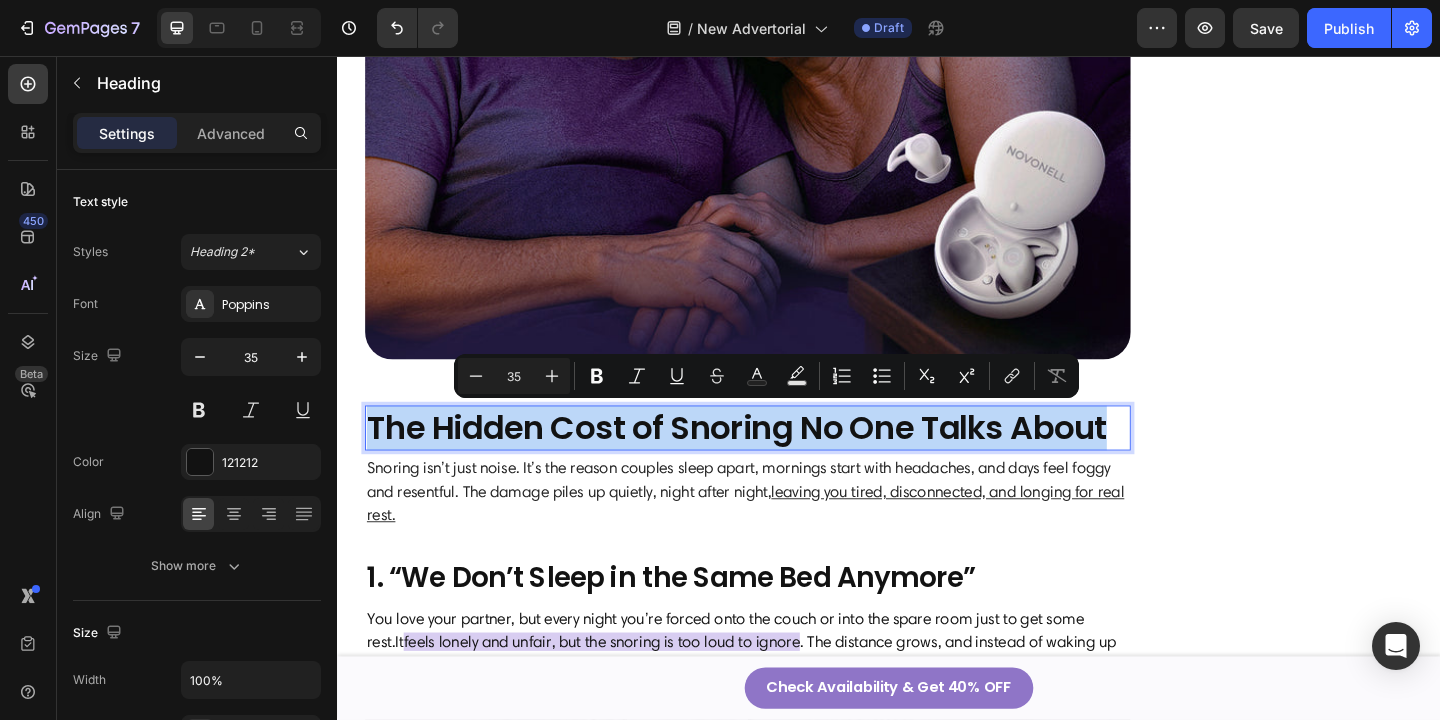 click on "The Hidden Cost of Snoring No One Talks About" at bounding box center (783, 461) 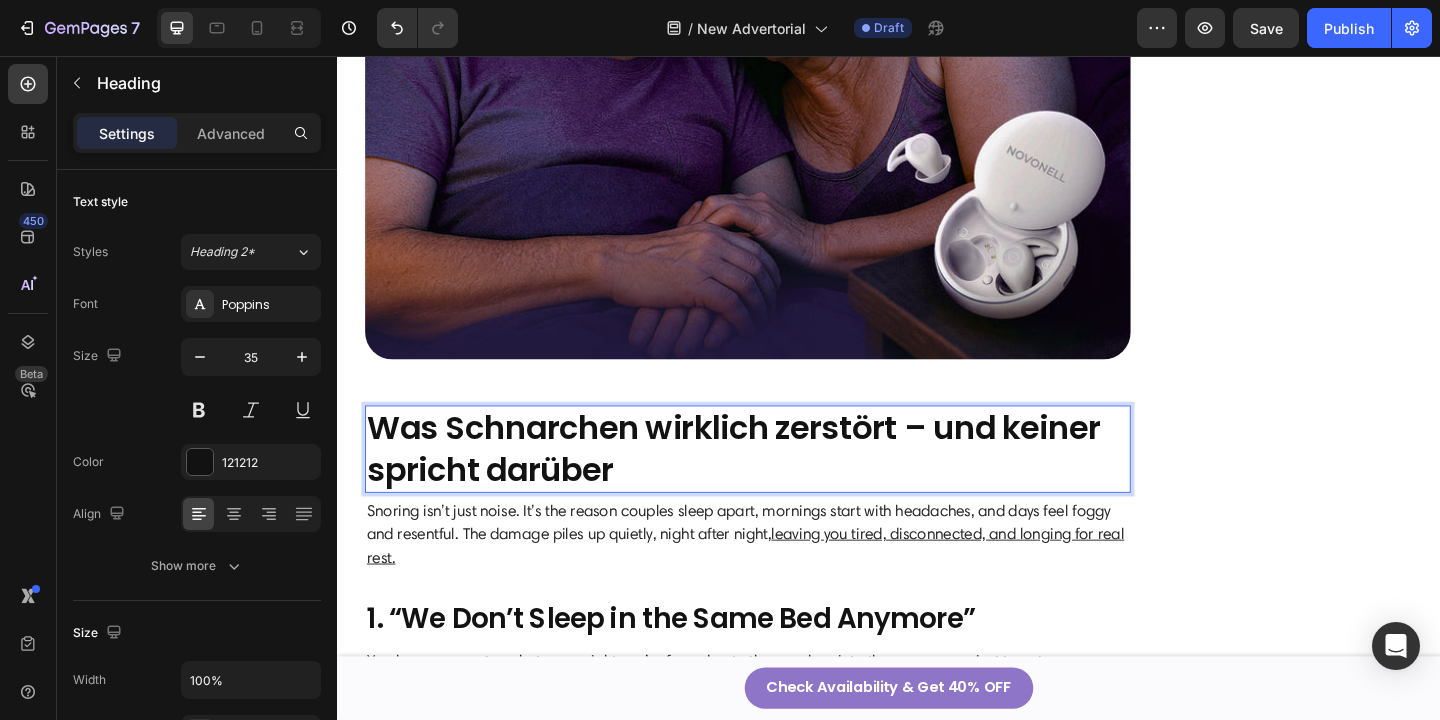 click on "Was Schnarchen wirklich zerstört – und keiner spricht darüber" at bounding box center (768, 483) 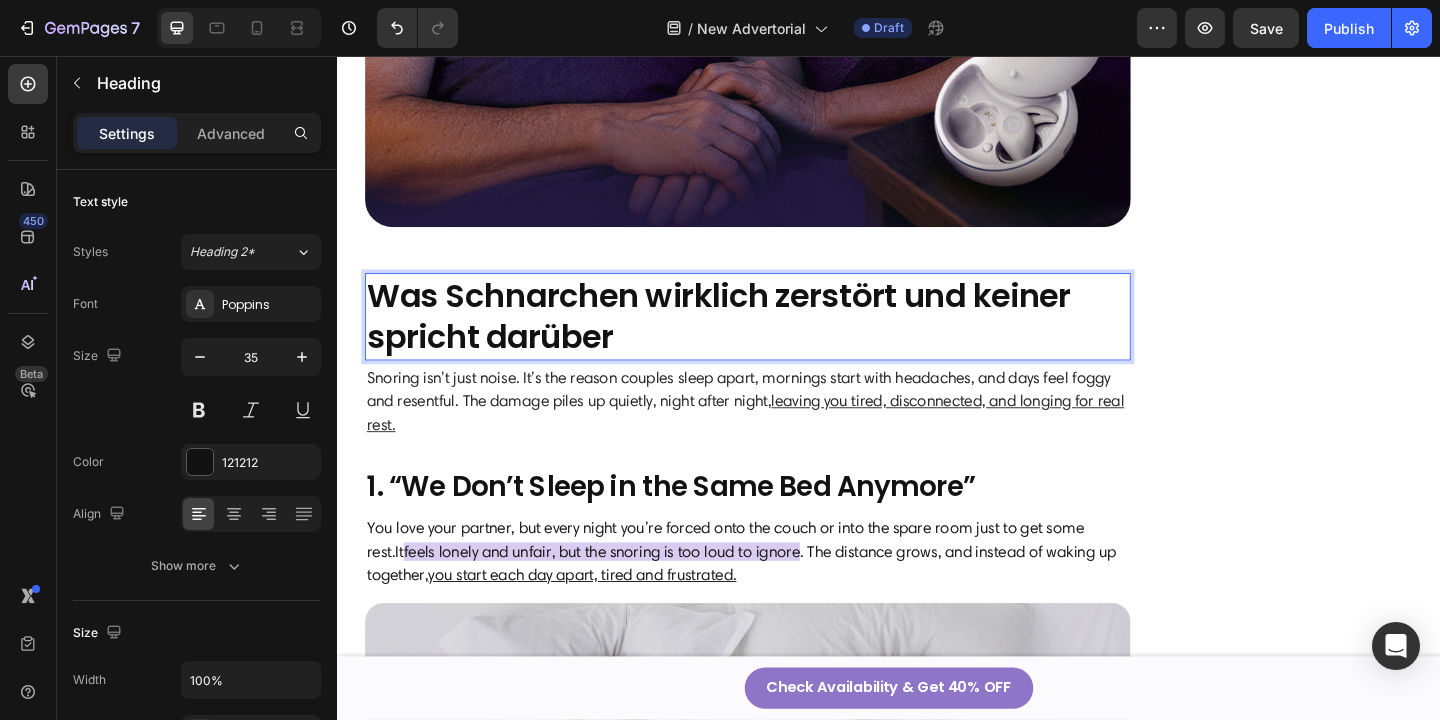 scroll, scrollTop: 1342, scrollLeft: 0, axis: vertical 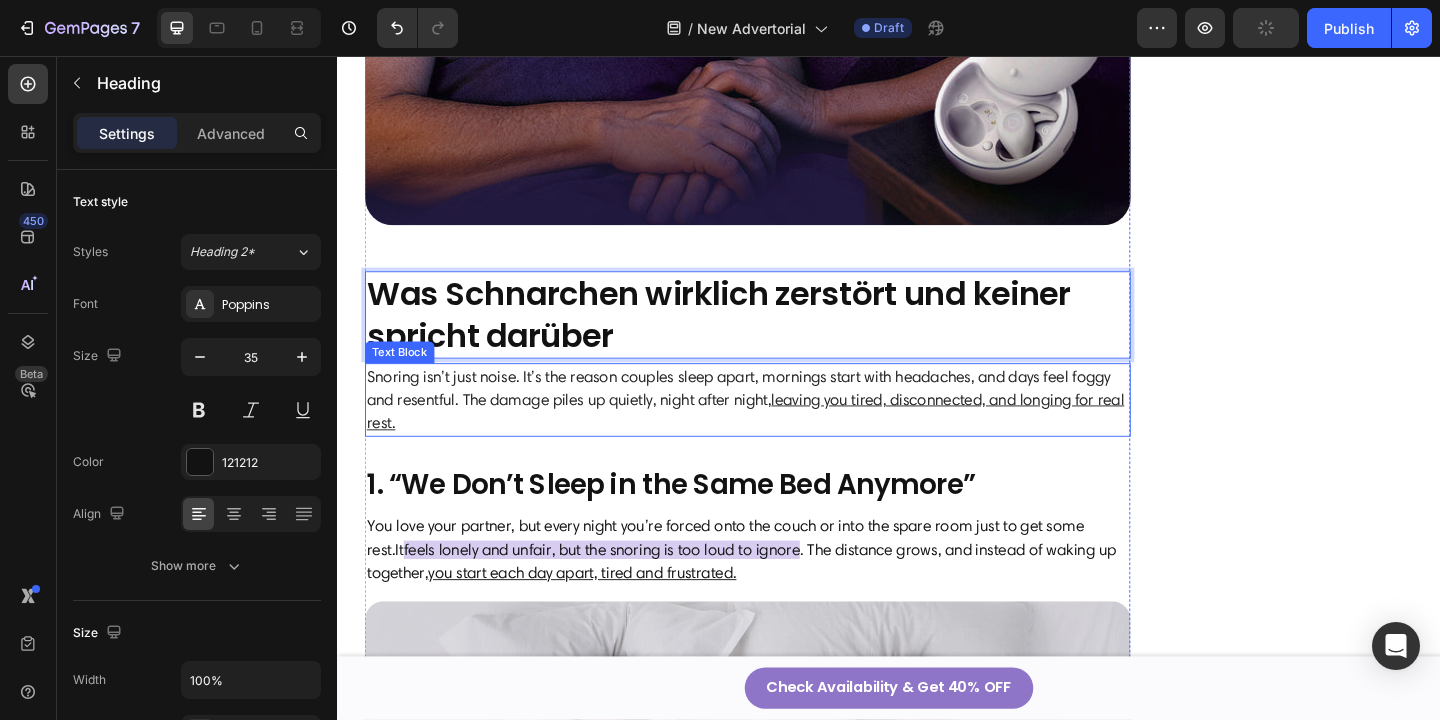 click on "Snoring isn’t just noise. It’s the reason couples sleep apart, mornings start with headaches, and days feel foggy and resentful. The damage piles up quietly, night after night,  leaving you tired, disconnected, and longing for real rest." at bounding box center [783, 430] 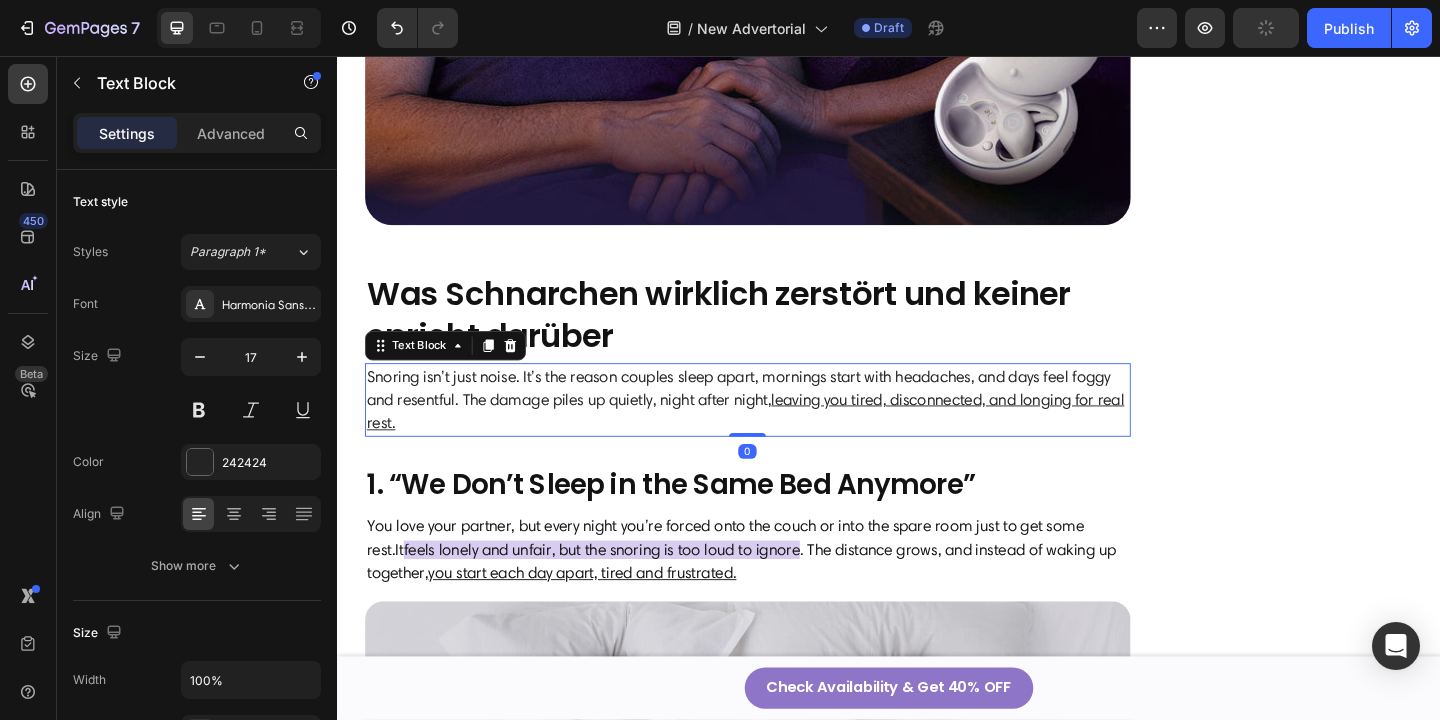 click on "Snoring isn’t just noise. It’s the reason couples sleep apart, mornings start with headaches, and days feel foggy and resentful. The damage piles up quietly, night after night,  leaving you tired, disconnected, and longing for real rest." at bounding box center (783, 430) 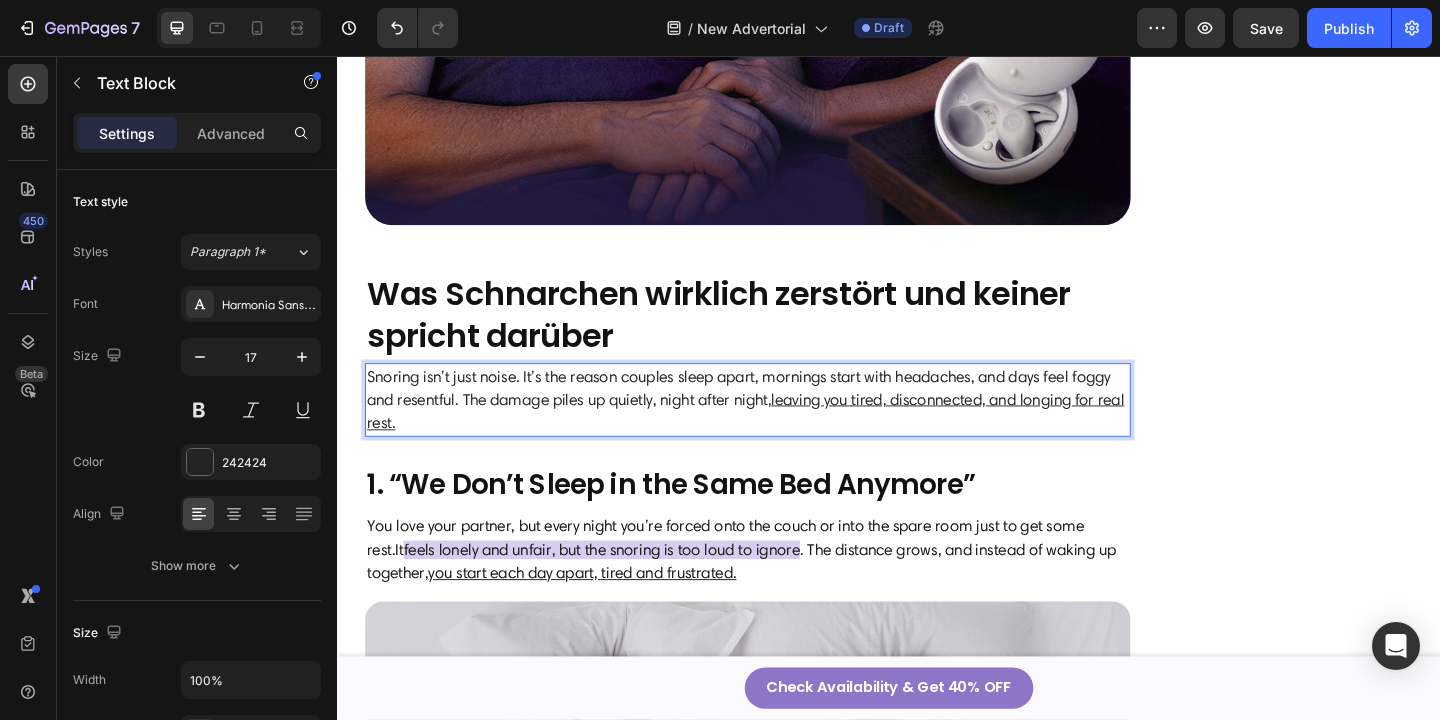 click on "Snoring isn’t just noise. It’s the reason couples sleep apart, mornings start with headaches, and days feel foggy and resentful. The damage piles up quietly, night after night,  leaving you tired, disconnected, and longing for real rest." at bounding box center [783, 430] 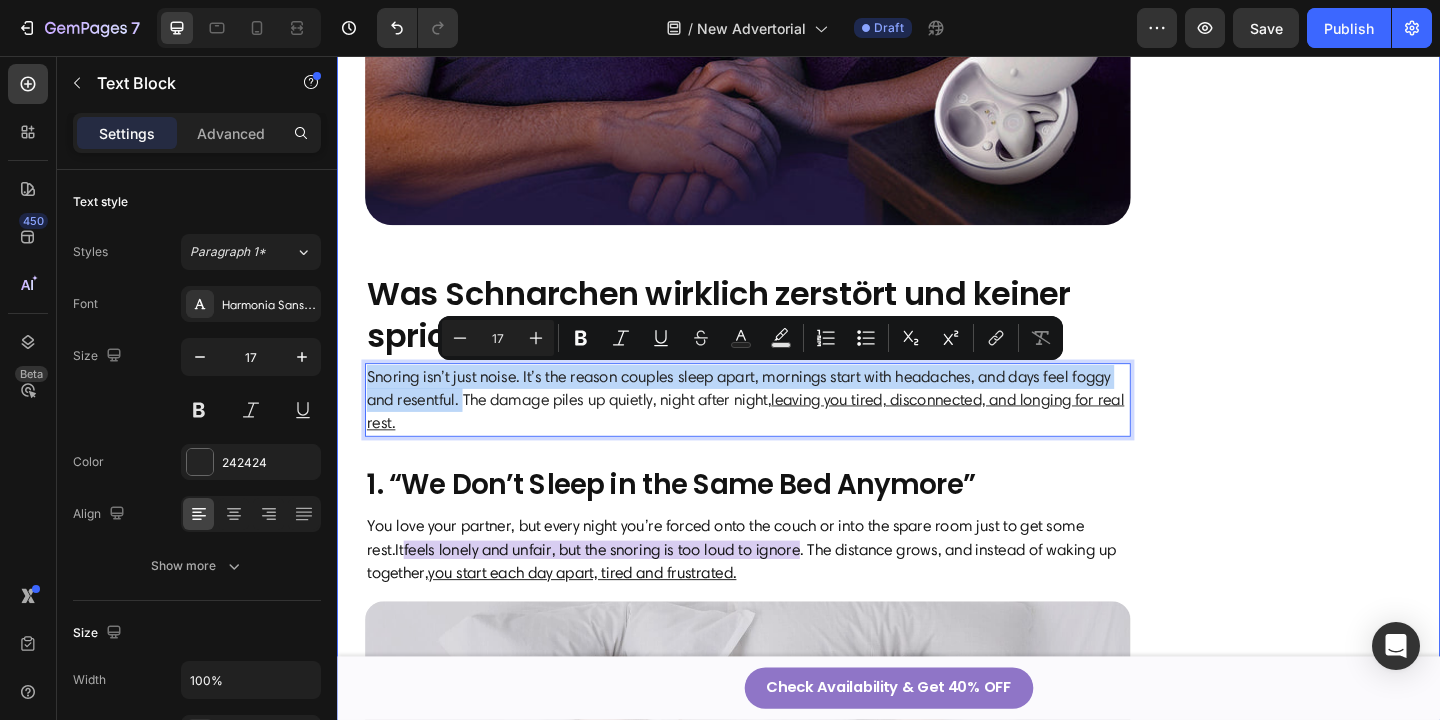 drag, startPoint x: 523, startPoint y: 429, endPoint x: 358, endPoint y: 400, distance: 167.5291 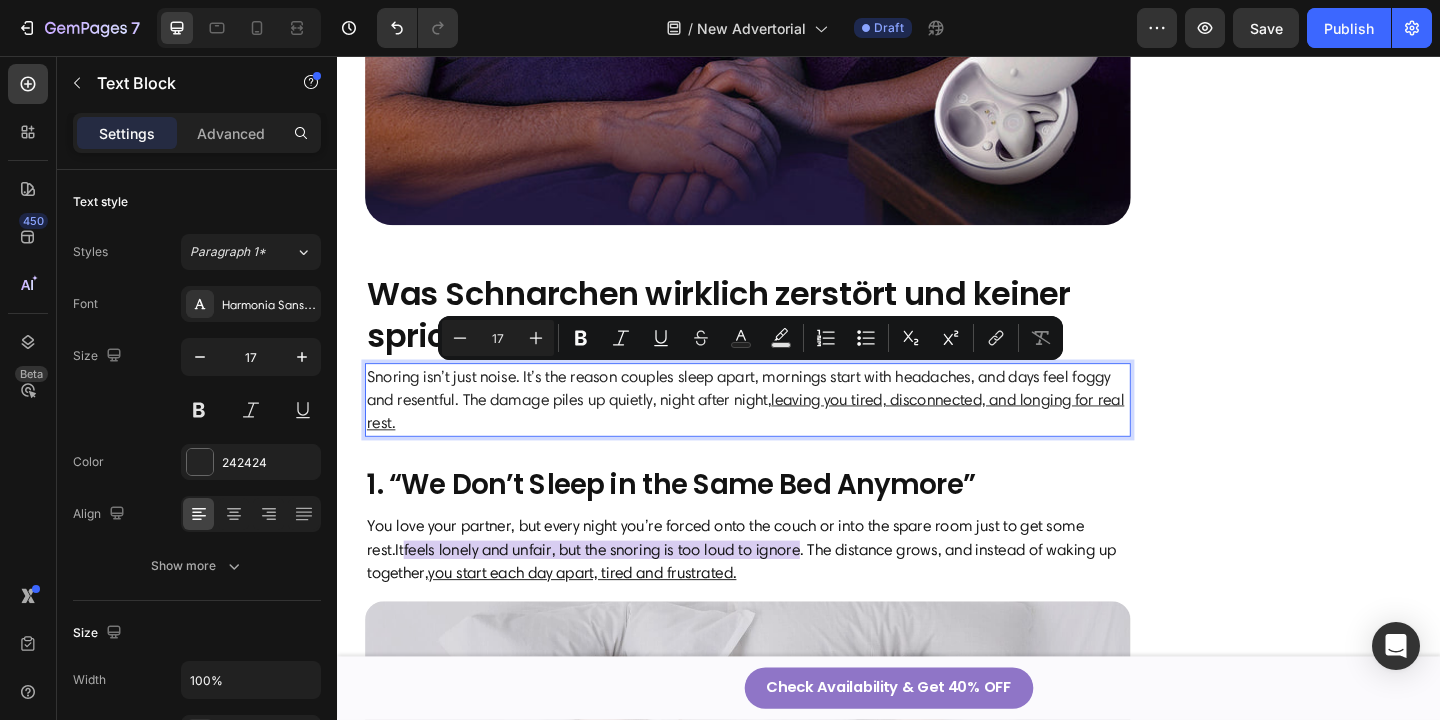 click on "Snoring isn’t just noise. It’s the reason couples sleep apart, mornings start with headaches, and days feel foggy and resentful. The damage piles up quietly, night after night,  leaving you tired, disconnected, and longing for real rest." at bounding box center (783, 430) 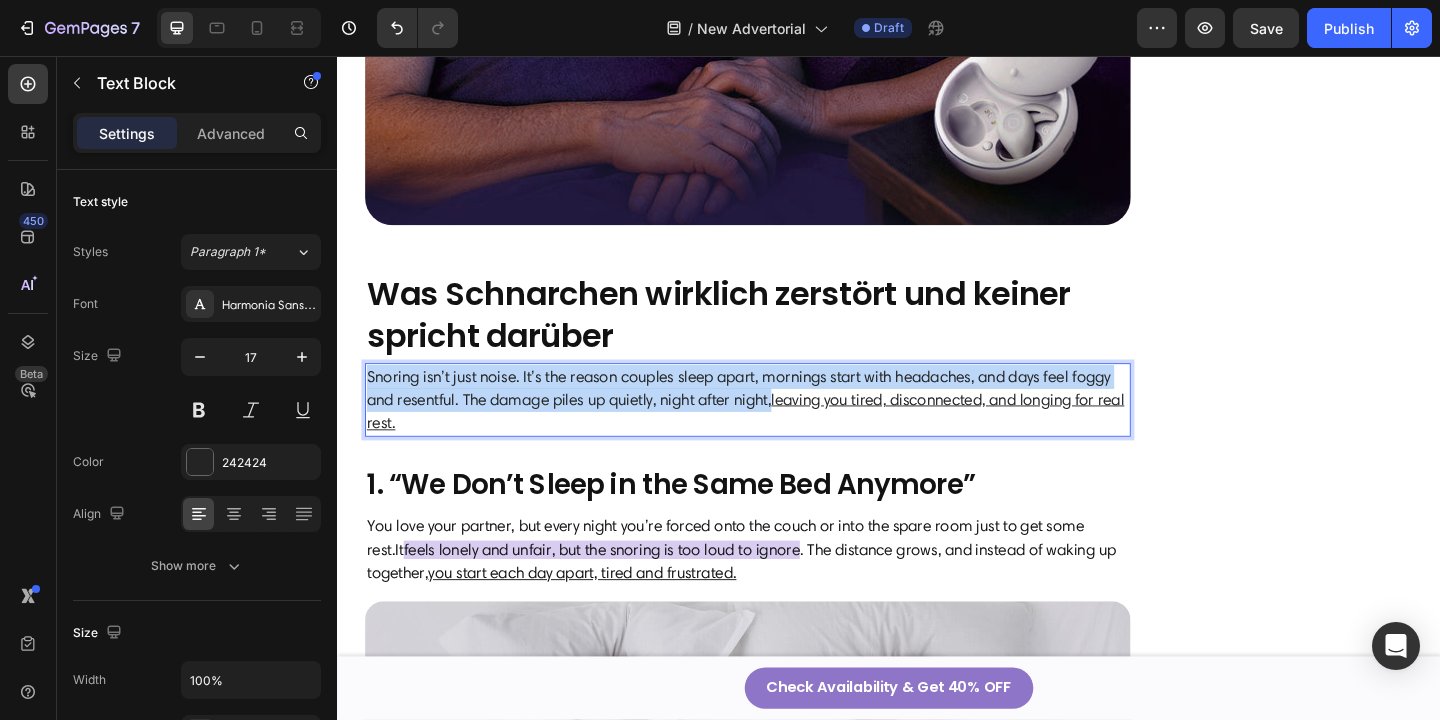 copy on "Snoring isn’t just noise. It’s the reason couples sleep apart, mornings start with headaches, and days feel foggy and resentful. The damage piles up quietly, night after night," 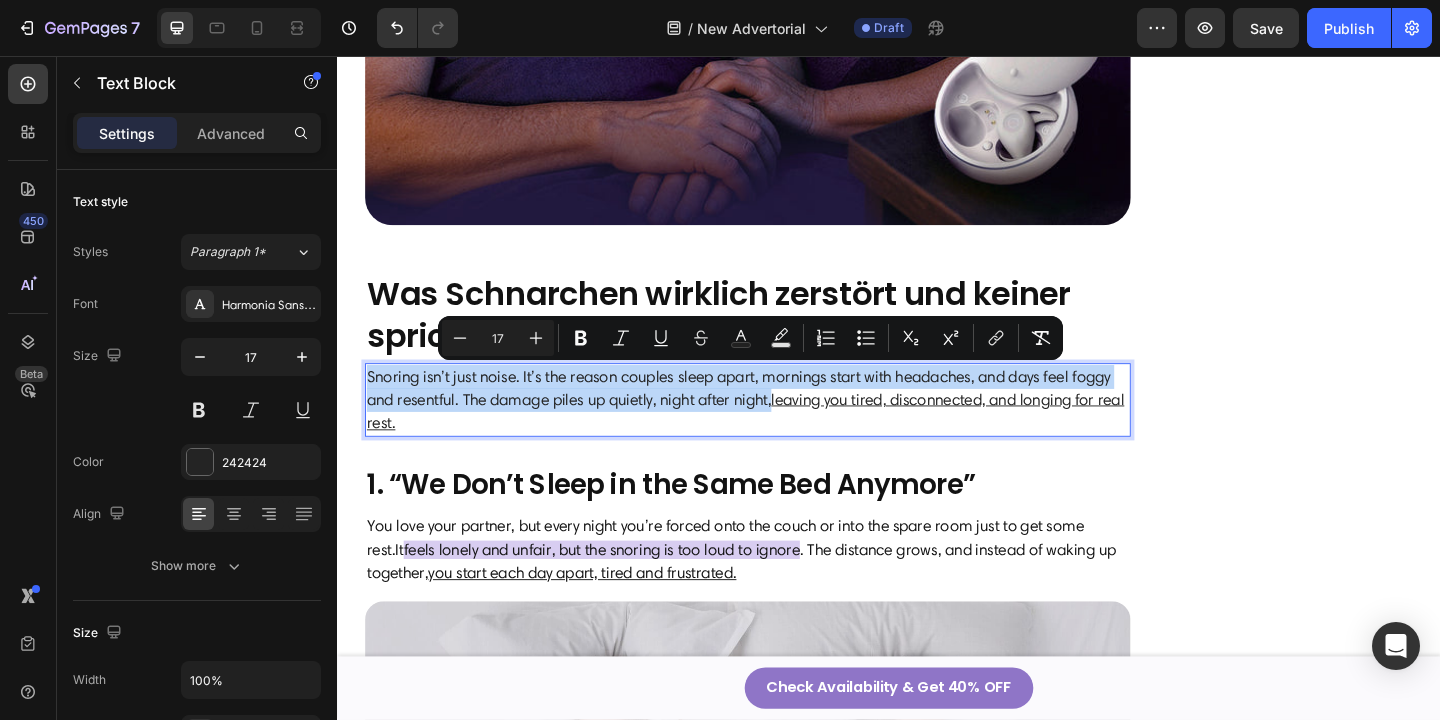 click on "Snoring isn’t just noise. It’s the reason couples sleep apart, mornings start with headaches, and days feel foggy and resentful. The damage piles up quietly, night after night,  leaving you tired, disconnected, and longing for real rest." at bounding box center (783, 430) 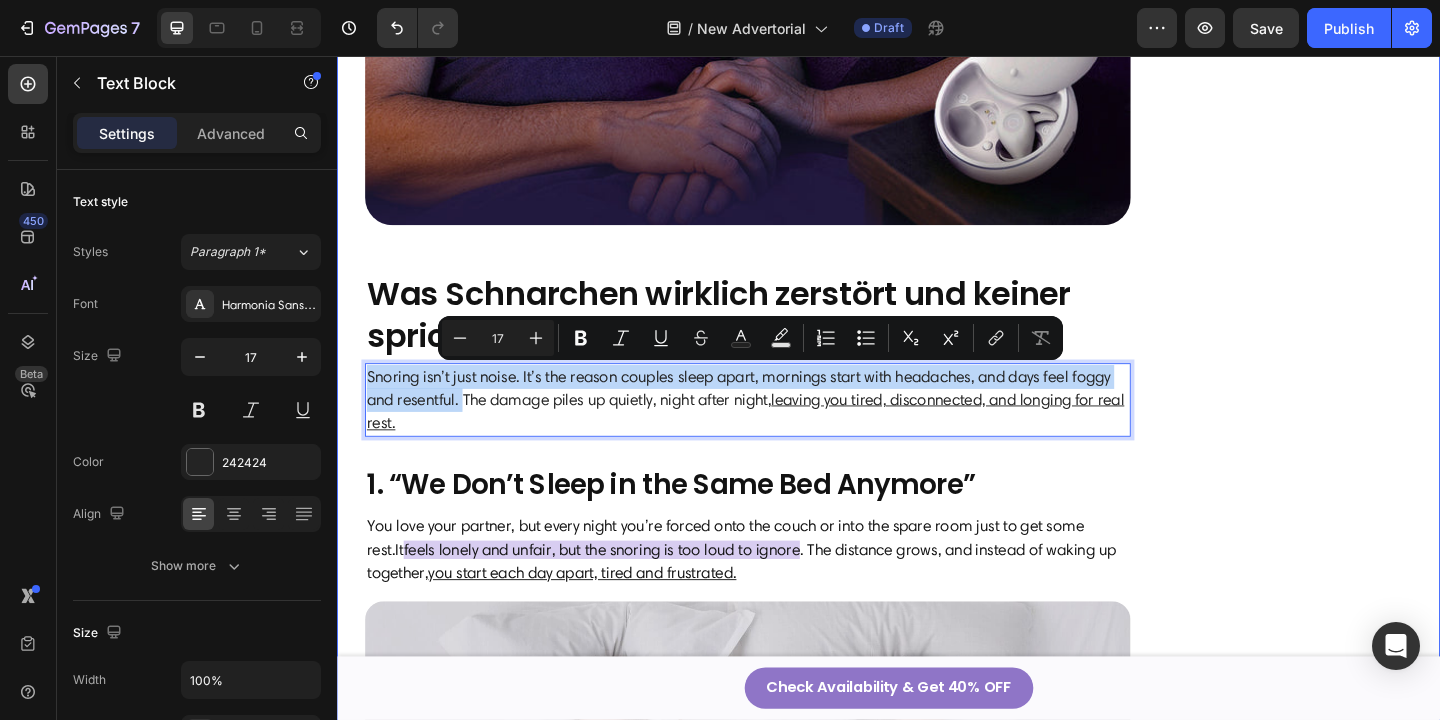 drag, startPoint x: 522, startPoint y: 429, endPoint x: 358, endPoint y: 406, distance: 165.60495 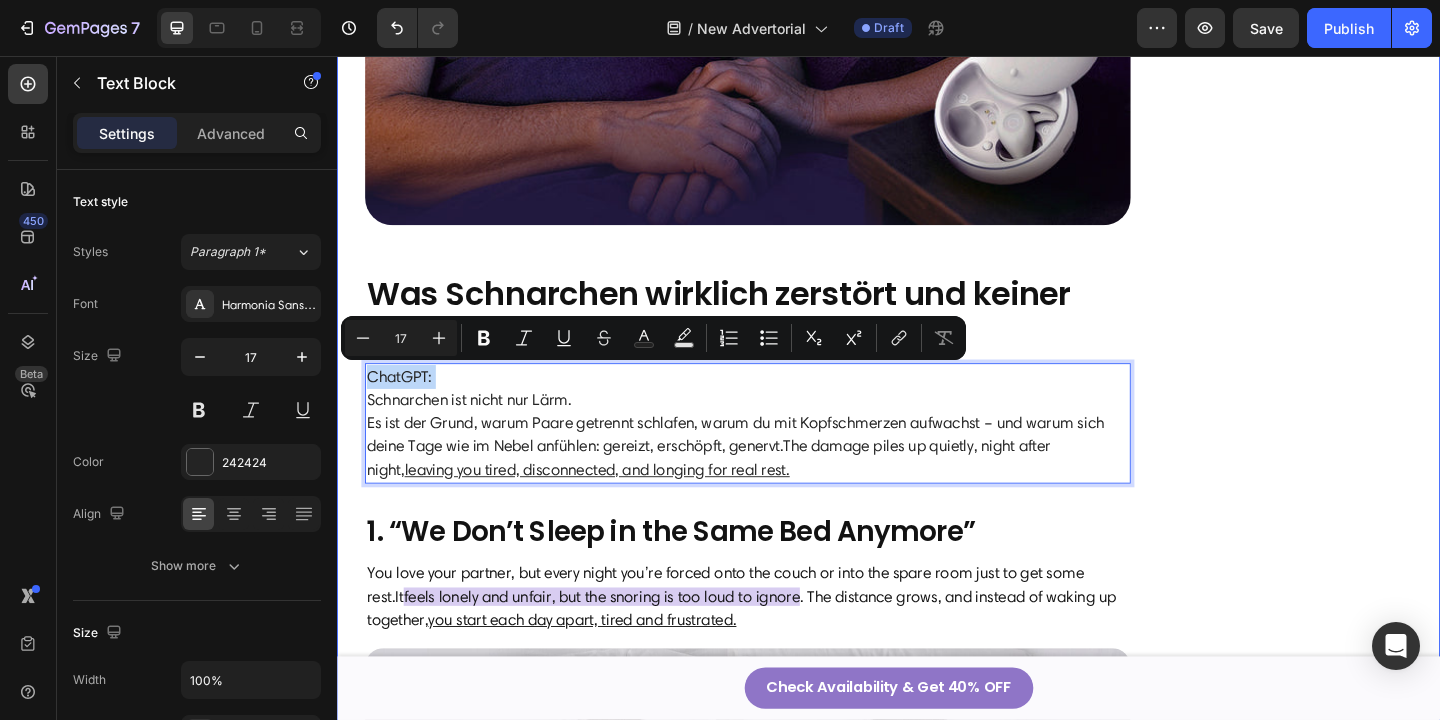 drag, startPoint x: 373, startPoint y: 428, endPoint x: 364, endPoint y: 404, distance: 25.632011 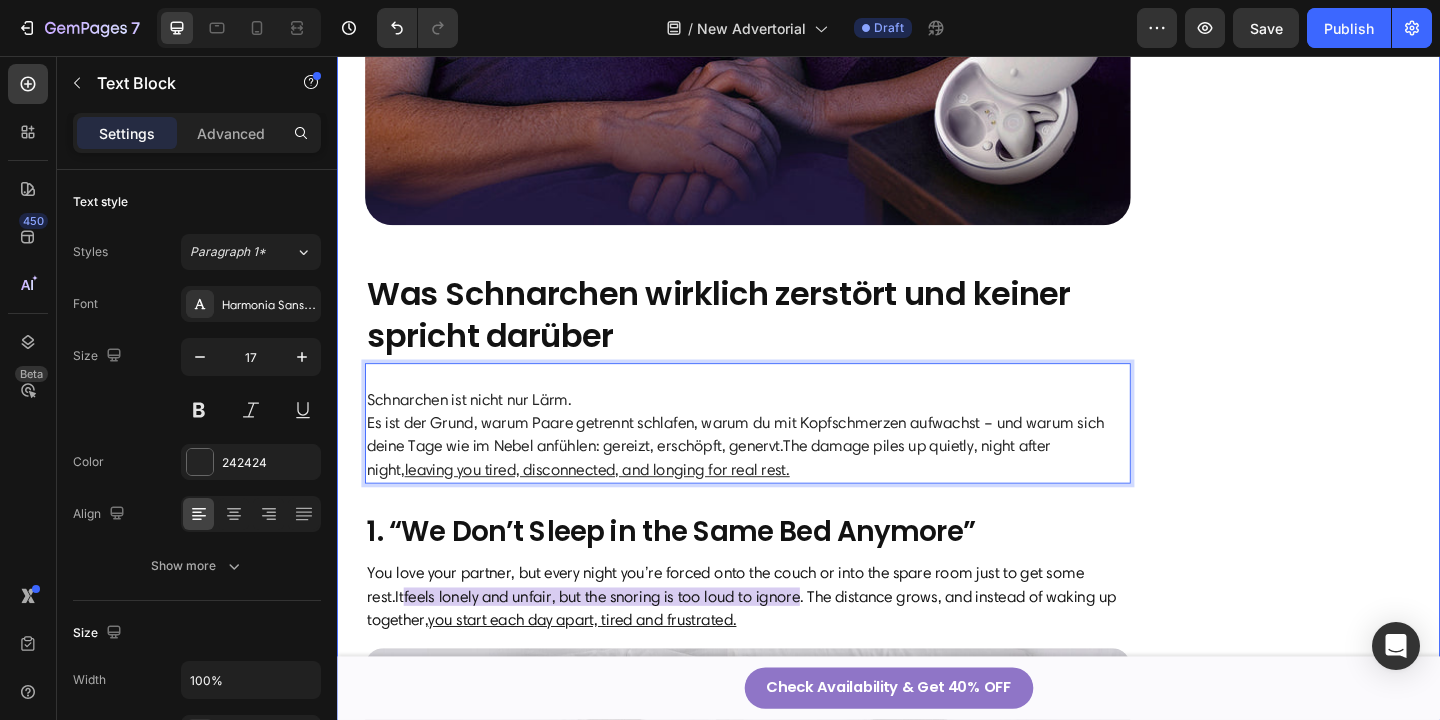 click on "⚠️ HINWEIS: Die SnoozePods Pro waren bereits 3x ausverkauft — jetzt ist der begrenzte Vorrat wieder verfügbar. Sichere dir jetzt 38 % Rabatt , solange der Vorrat reicht! Heading Row 🏆 Die Nr. 1 Schlafinnovation 2025 – bereits von über 12.000 Pärchen gefeiert Heading “Wie ich endlich trotz des Schnarchens meines Partners durchgeschlafen habe – ohne das Bett zu verlassen” Heading Image Von Dr. Hanna Meier Text Block Row 18.05.2025. Text Block Row Wenn dein Partner schnarcht wie eine Motorsäge, kennst du den Kampf nur zu gut: Text Block Nächte voller Wälzen, Drehen und dem Wunsch, einfach endlich einzuschlafen. Schaumstoff-Ohrstöpsel helfen zwar ein kleines bisschen, aber sind längst nicht ausreichend, um das Schnarchen vollständig auszublenden und außerdem drücken sie, wenn man auf der Seite liegt. Und auf die Couch umzuziehen bedeutet: schlechter Schlaf, Distanz und Frust am nächsten Morgen. Du willst nicht in getrennten Zimmern schlafen. Du willst einfach nur" at bounding box center [937, 1394] 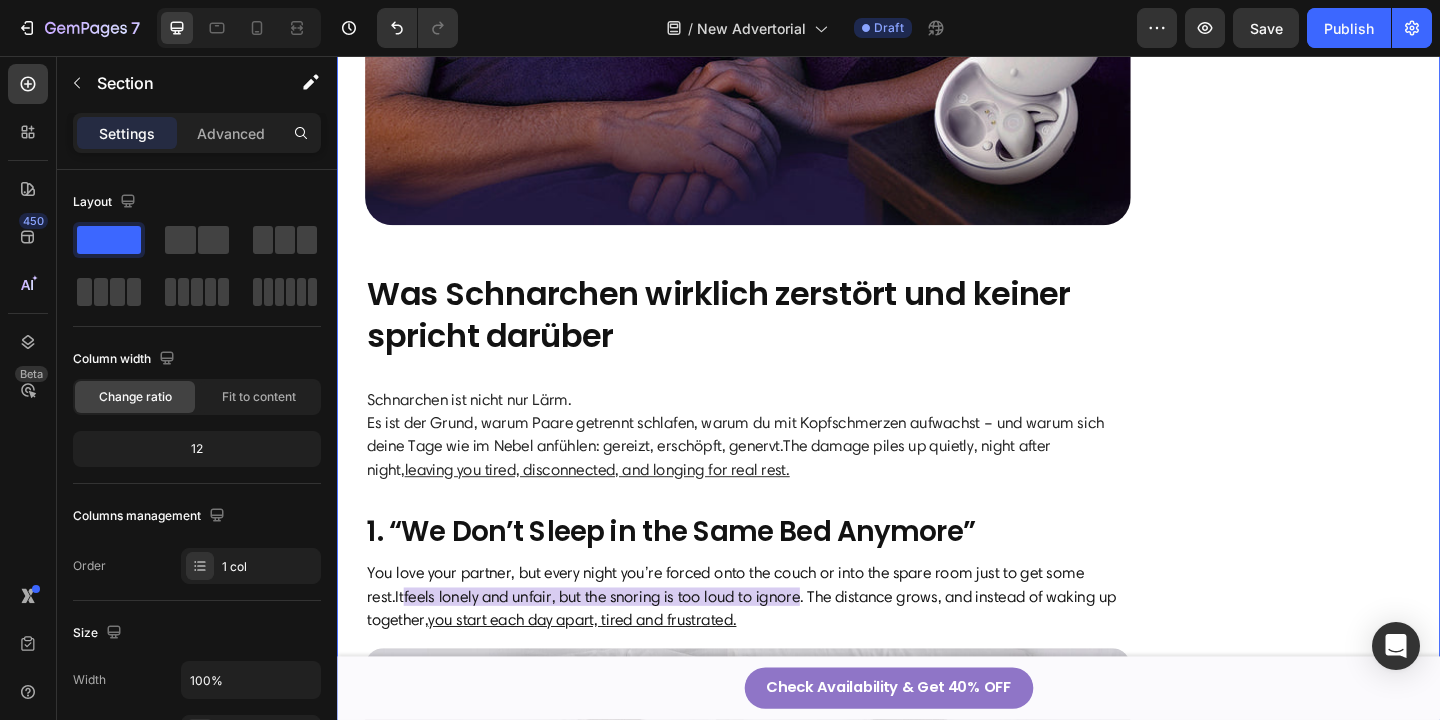 click on "Schnarchen ist nicht nur Lärm. Es ist der Grund, warum Paare getrennt schlafen, warum du mit Kopfschmerzen aufwachst – und warum sich deine Tage wie im Nebel anfühlen: gereizt, erschöpft, genervt.The damage piles up quietly, night after night, leaving you tired, disconnected, and longing for real rest." at bounding box center (783, 468) 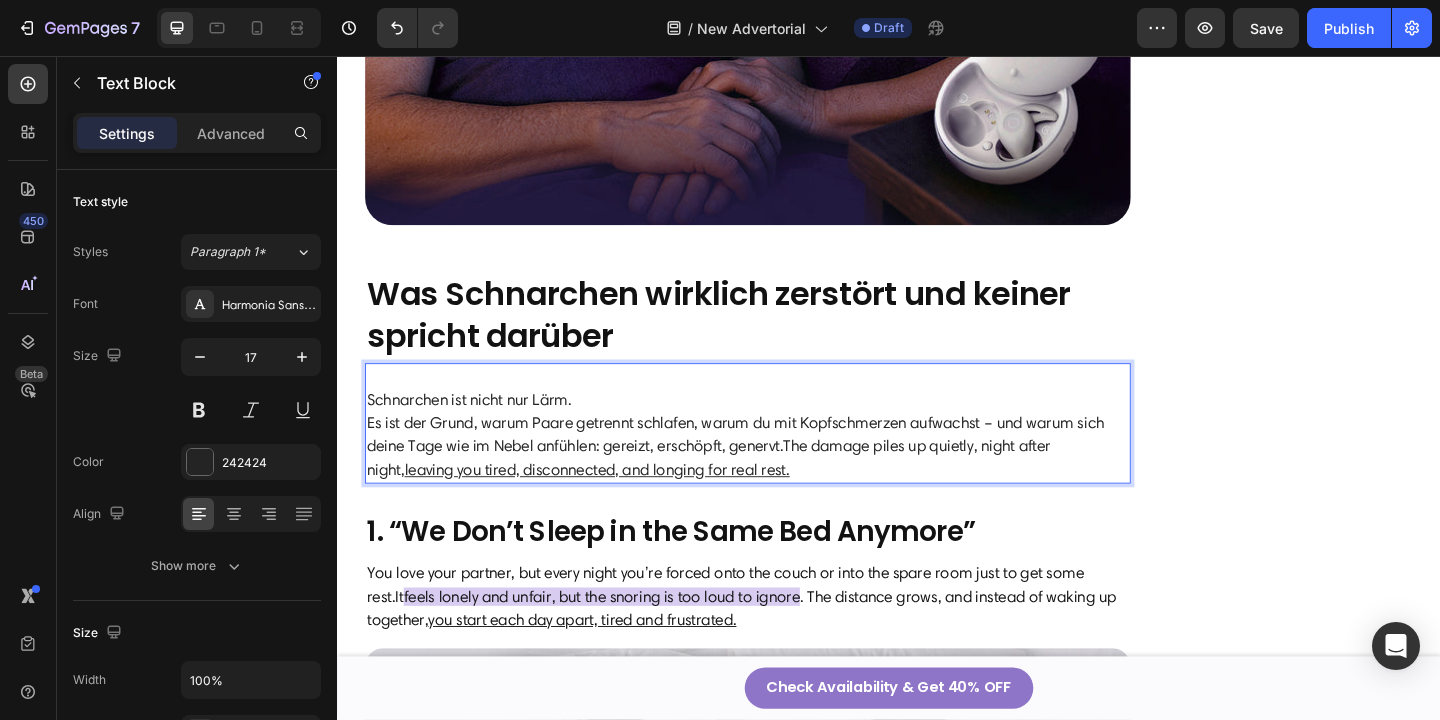 click on "Schnarchen ist nicht nur Lärm. Es ist der Grund, warum Paare getrennt schlafen, warum du mit Kopfschmerzen aufwachst – und warum sich deine Tage wie im Nebel anfühlen: gereizt, erschöpft, genervt.The damage piles up quietly, night after night, leaving you tired, disconnected, and longing for real rest." at bounding box center (783, 468) 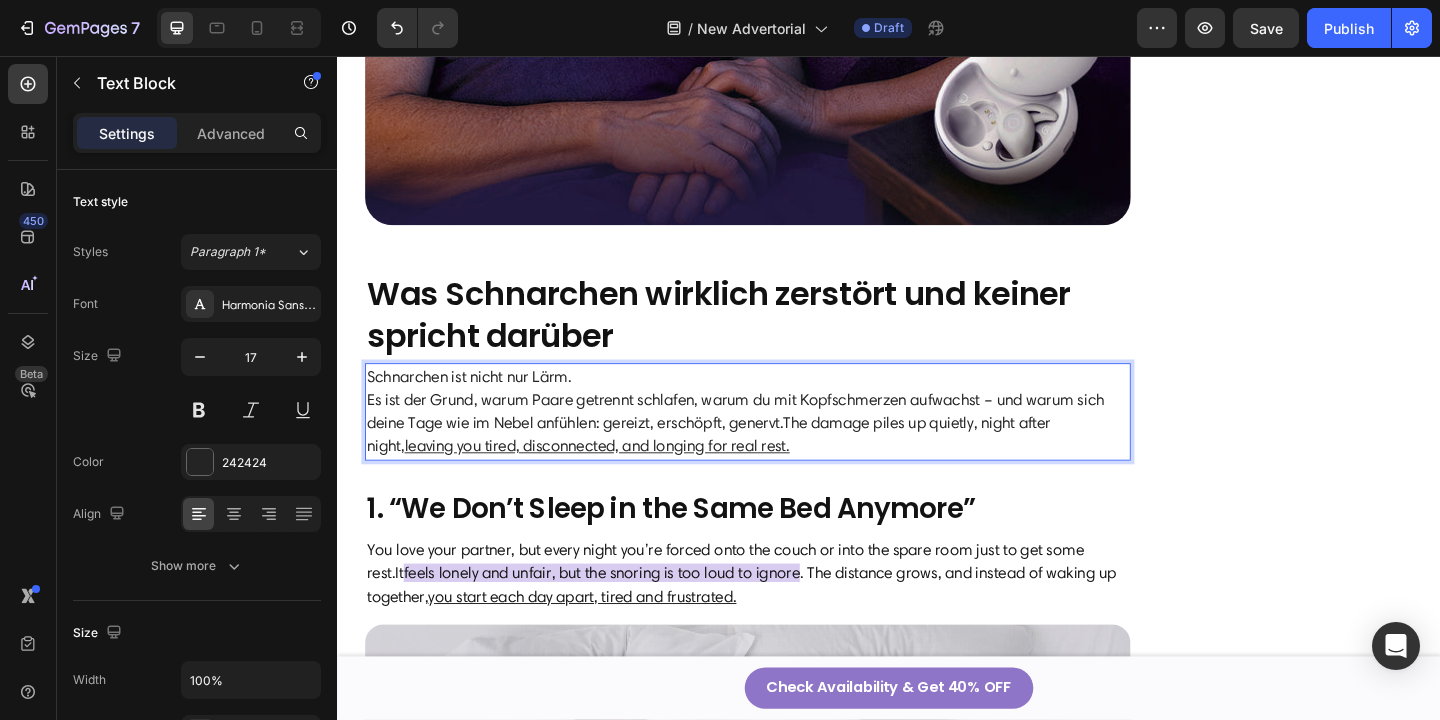 click on "Schnarchen ist nicht nur Lärm. Es ist der Grund, warum Paare getrennt schlafen, warum du mit Kopfschmerzen aufwachst – und warum sich deine Tage wie im Nebel anfühlen: gereizt, erschöpft, genervt.The damage piles up quietly, night after night, leaving you tired, disconnected, and longing for real rest." at bounding box center [783, 443] 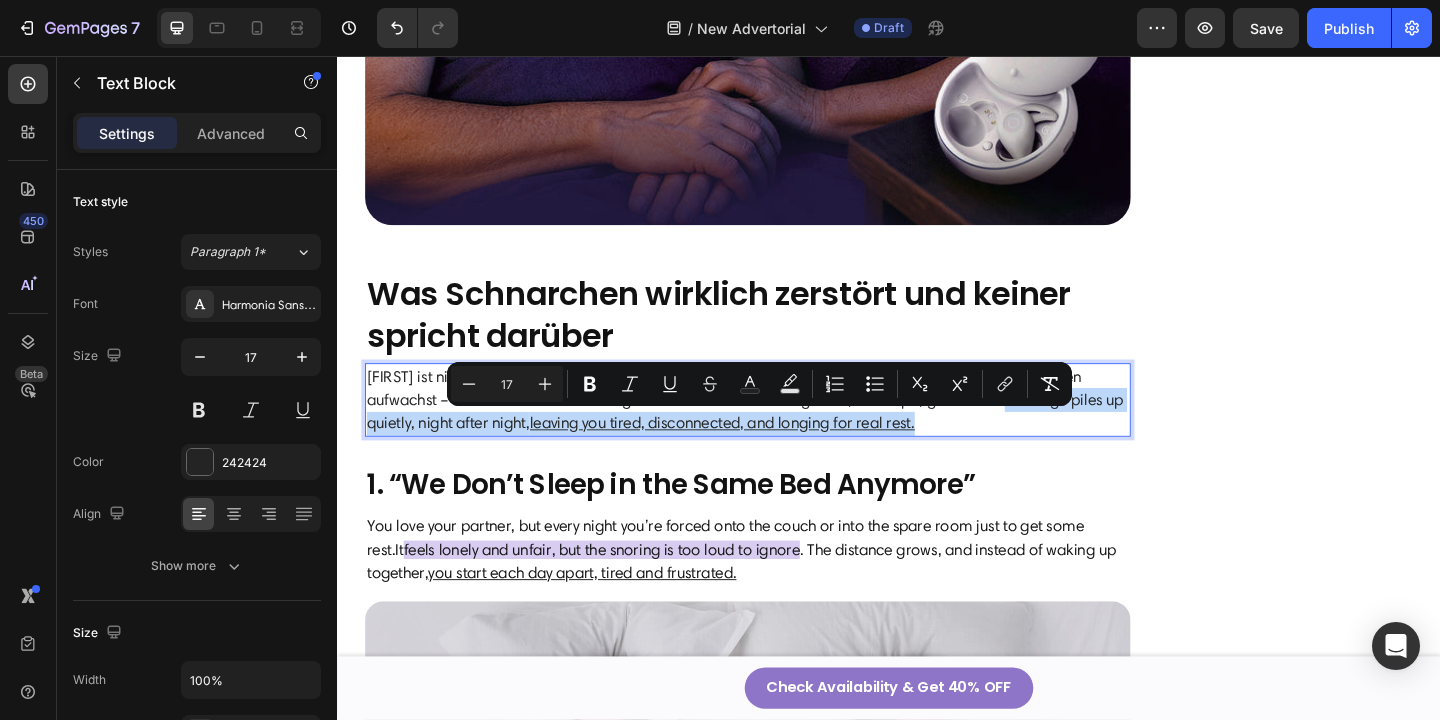 drag, startPoint x: 597, startPoint y: 490, endPoint x: 432, endPoint y: 453, distance: 169.09761 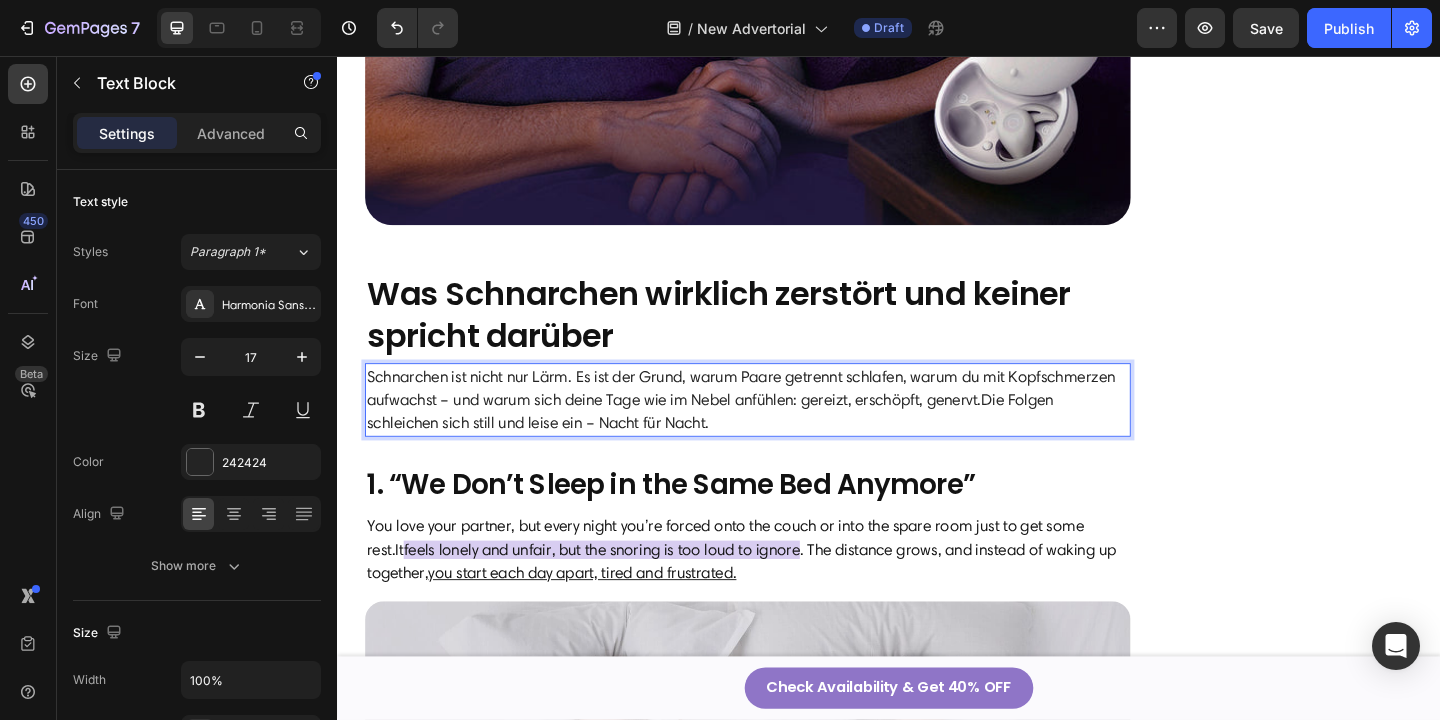 click on "Schnarchen ist nicht nur Lärm. Es ist der Grund, warum Paare getrennt schlafen, warum du mit Kopfschmerzen aufwachst – und warum sich deine Tage wie im Nebel anfühlen: gereizt, erschöpft, genervt.Die Folgen schleichen sich still und leise ein – Nacht für Nacht." at bounding box center [783, 430] 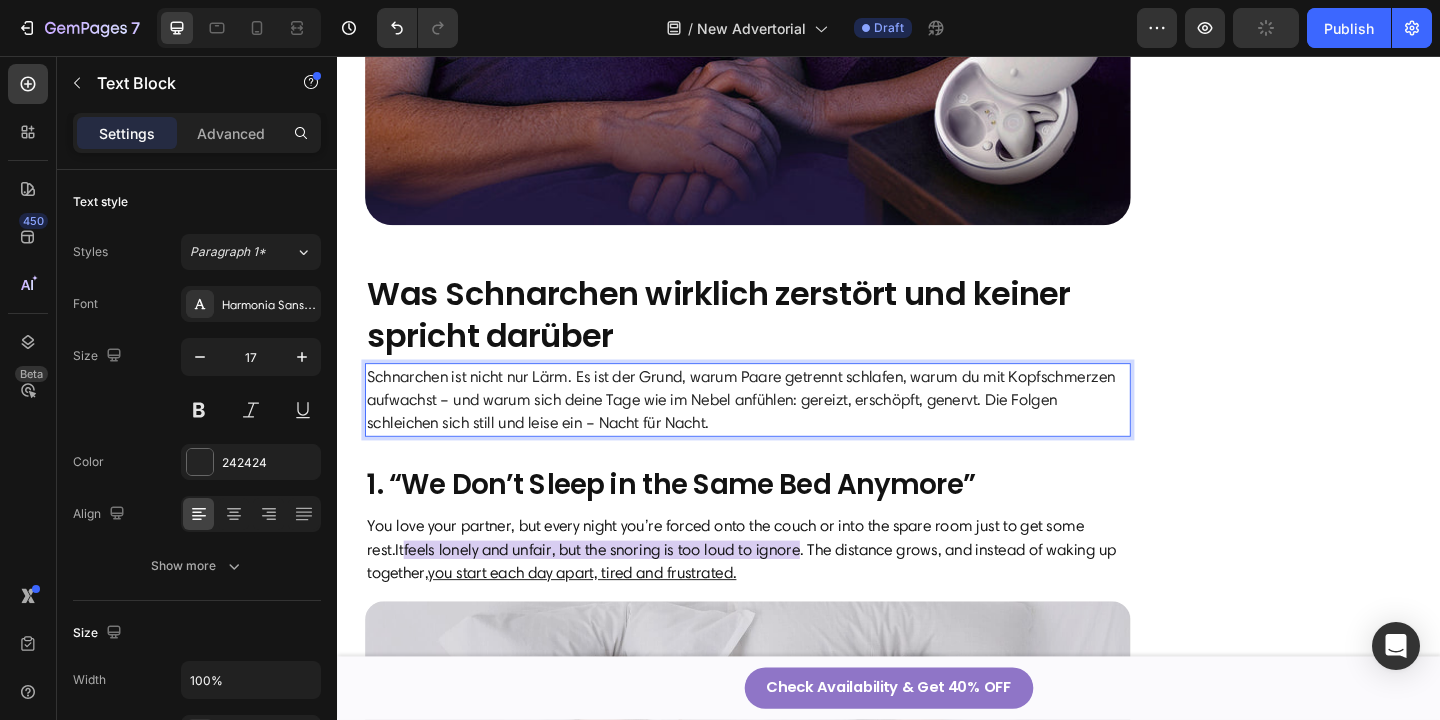 click on "Schnarchen ist nicht nur Lärm. Es ist der Grund, warum Paare getrennt schlafen, warum du mit Kopfschmerzen aufwachst – und warum sich deine Tage wie im Nebel anfühlen: gereizt, erschöpft, genervt. Die Folgen schleichen sich still und leise ein – Nacht für Nacht." at bounding box center (783, 430) 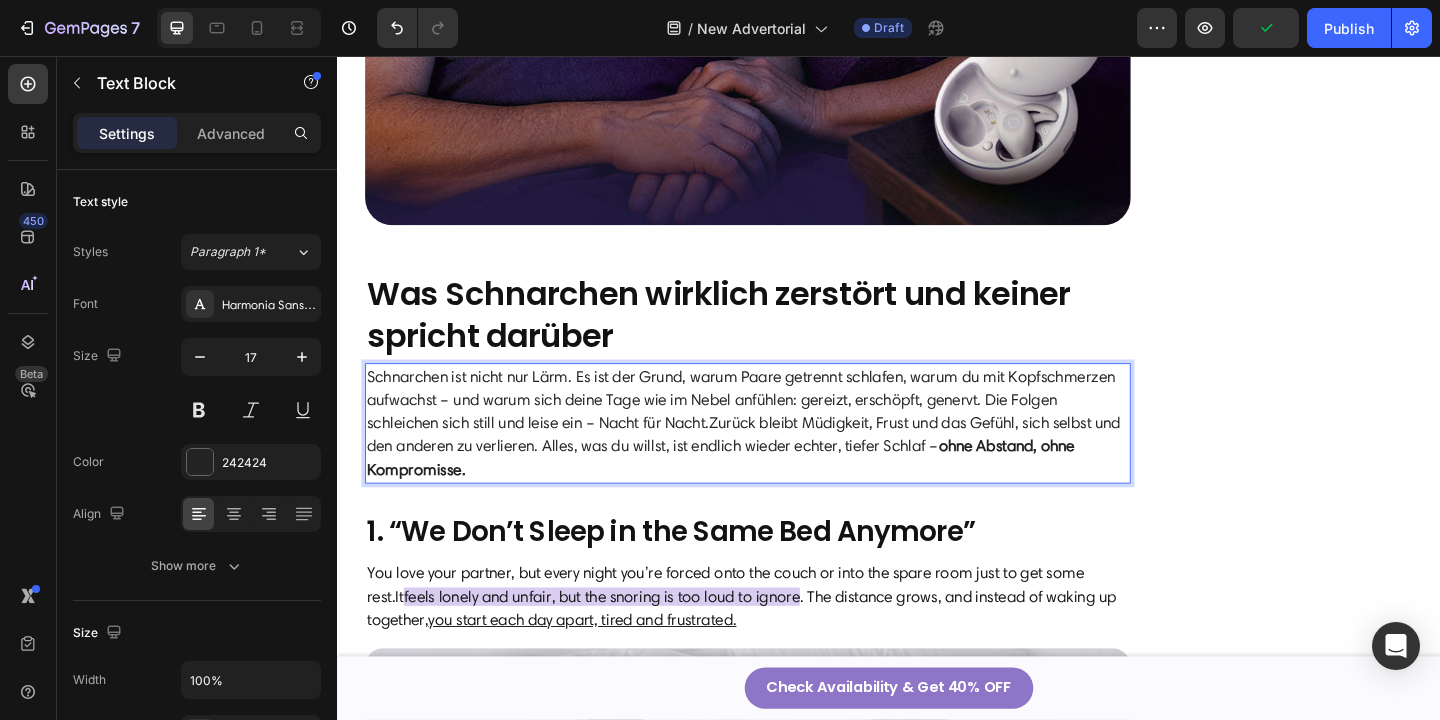click on "Schnarchen ist nicht nur Lärm. Es ist der Grund, warum Paare getrennt schlafen, warum du mit Kopfschmerzen aufwachst – und warum sich deine Tage wie im Nebel anfühlen: gereizt, erschöpft, genervt. Die Folgen schleichen sich still und leise ein – Nacht für Nacht.Zurück bleibt Müdigkeit, Frust und das Gefühl, sich selbst und den anderen zu verlieren. Alles, was du willst, ist endlich wieder echter, tiefer Schlaf –  ohne Abstand, ohne Kompromisse." at bounding box center (783, 456) 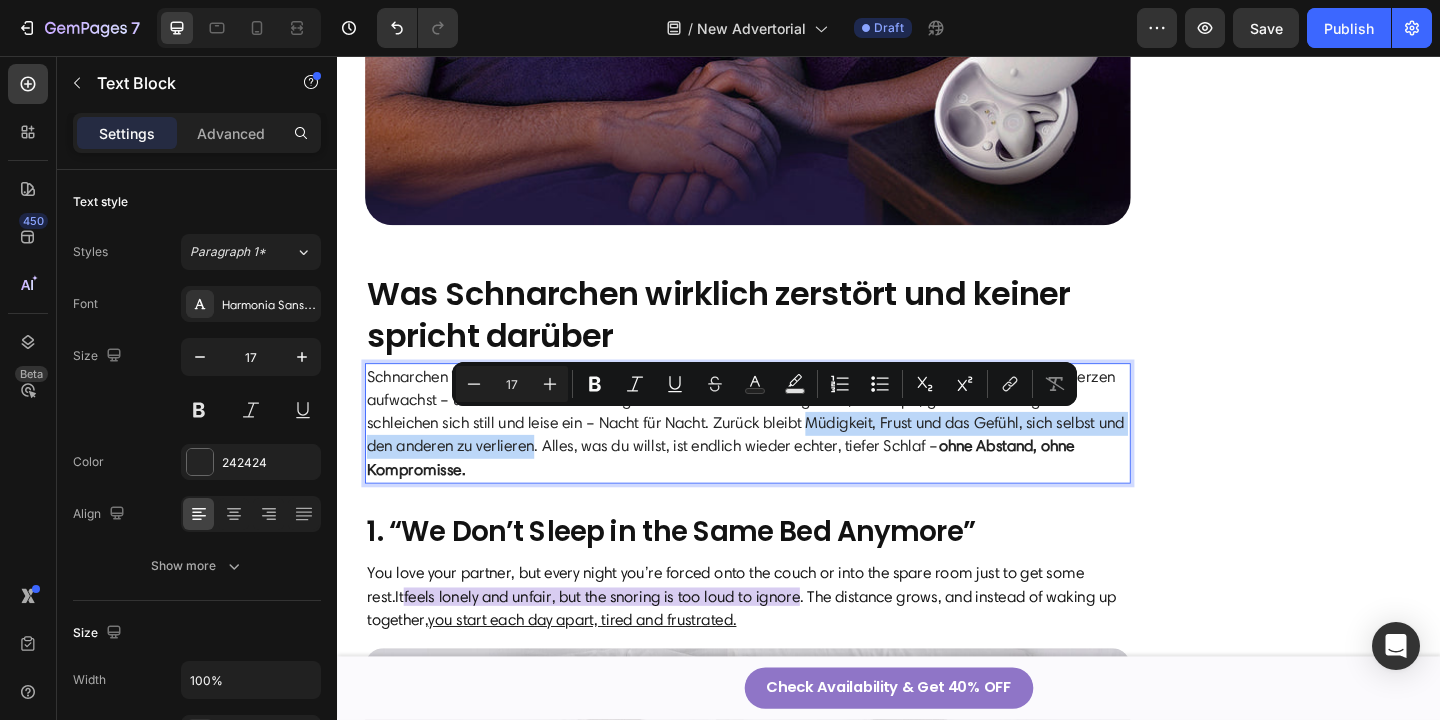 drag, startPoint x: 942, startPoint y: 451, endPoint x: 667, endPoint y: 473, distance: 275.8786 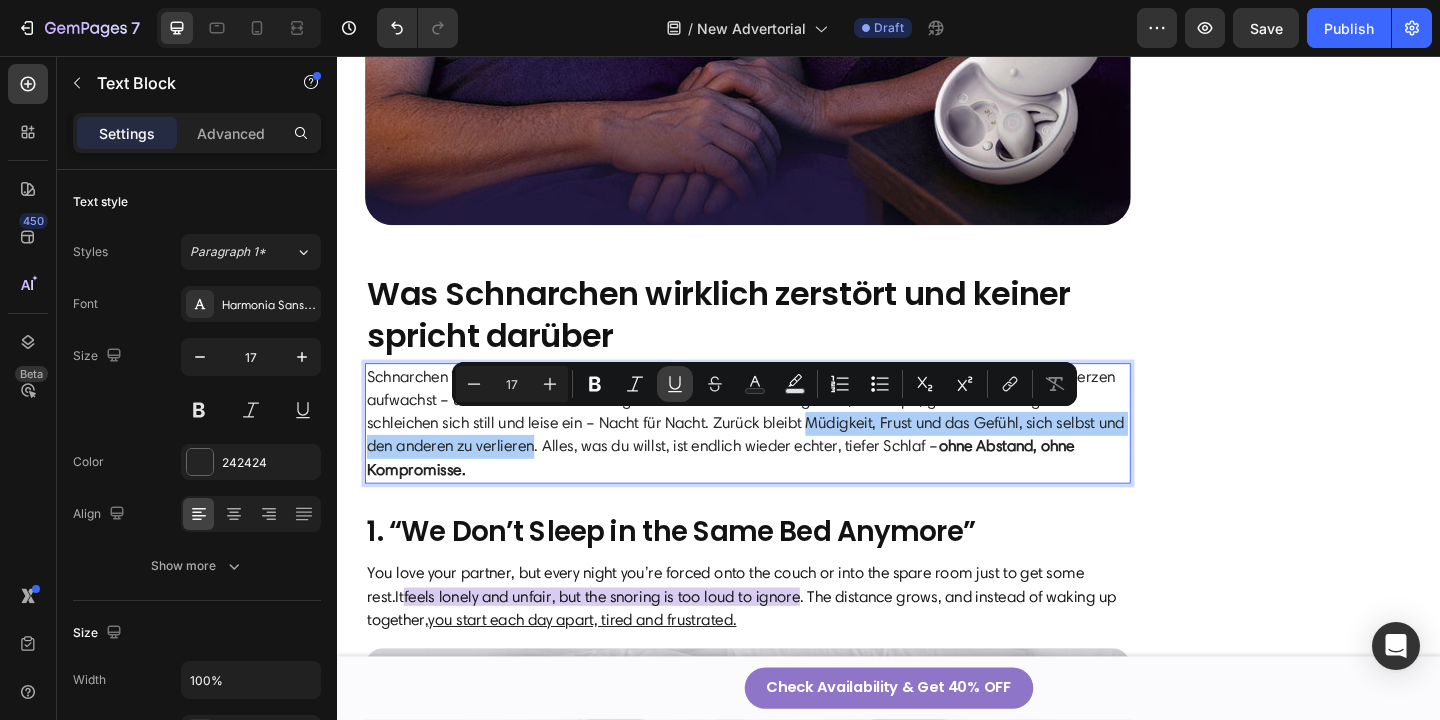 click 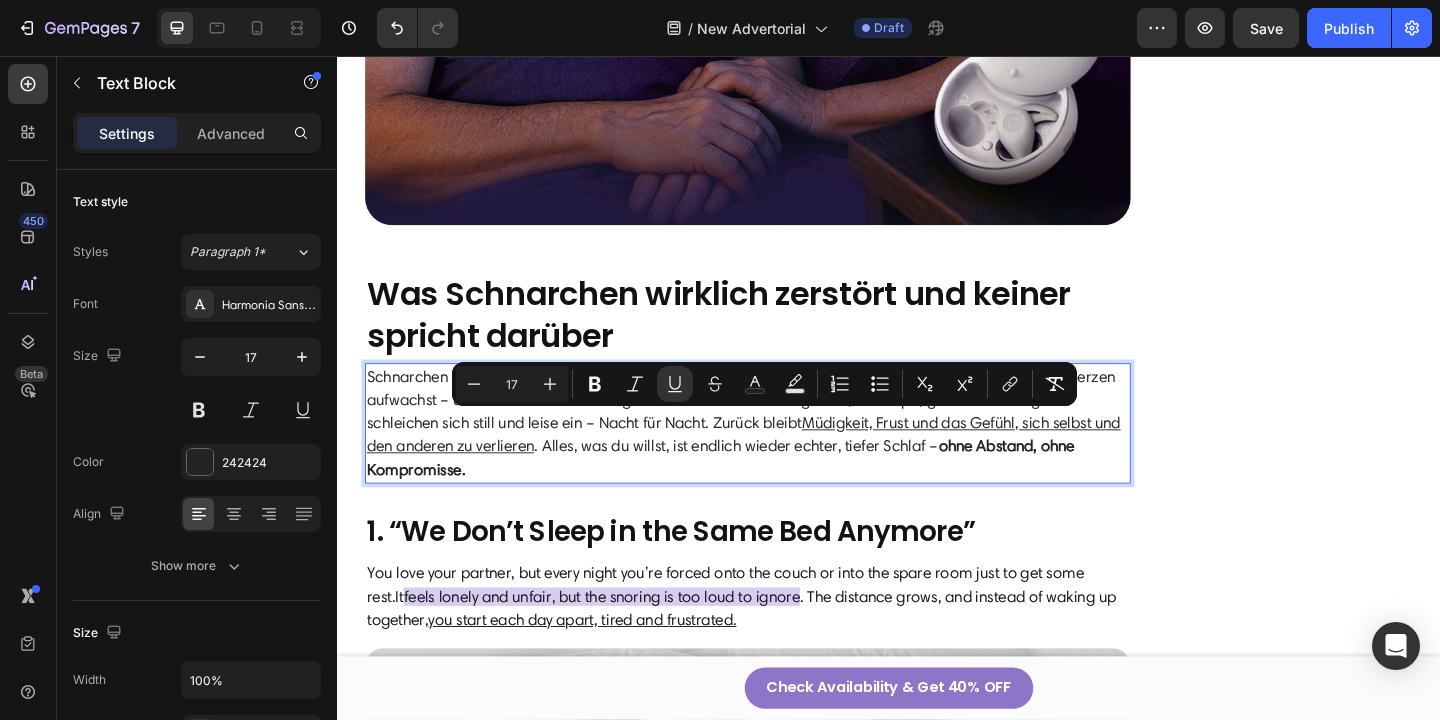 click on "Schnarchen ist nicht nur Lärm. Es ist der Grund, warum Paare getrennt schlafen, warum du mit Kopfschmerzen aufwachst – und warum sich deine Tage wie im Nebel anfühlen: gereizt, erschöpft, genervt. Die Folgen schleichen sich still und leise ein – Nacht für Nacht. Zurück bleibt Müdigkeit, Frust und das Gefühl, sich selbst und den anderen zu verlieren. Alles, was du willst, ist endlich wieder echter, tiefer Schlaf – ohne Abstand, ohne Kompromisse." at bounding box center (783, 456) 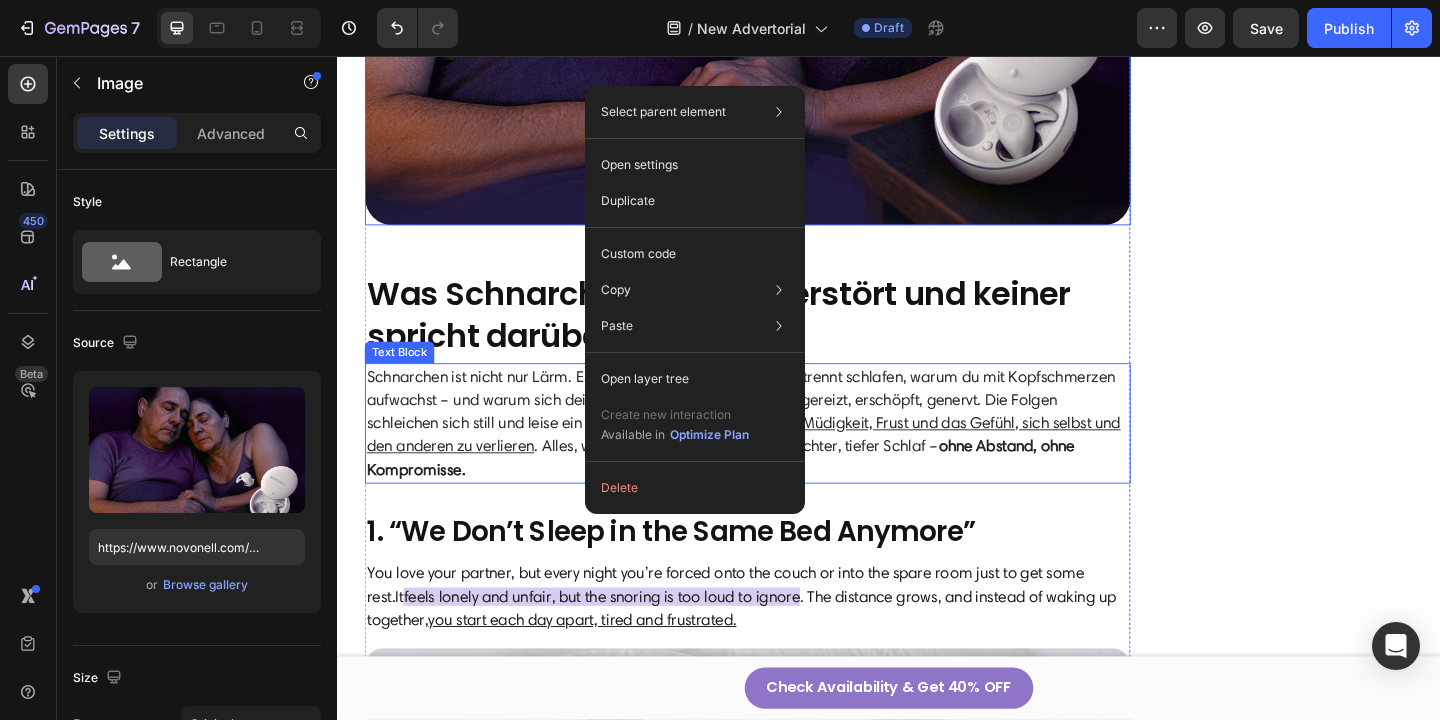 click on "Schnarchen ist nicht nur Lärm. Es ist der Grund, warum Paare getrennt schlafen, warum du mit Kopfschmerzen aufwachst – und warum sich deine Tage wie im Nebel anfühlen: gereizt, erschöpft, genervt. Die Folgen schleichen sich still und leise ein – Nacht für Nacht. Zurück bleibt Müdigkeit, Frust und das Gefühl, sich selbst und den anderen zu verlieren. Alles, was du willst, ist endlich wieder echter, tiefer Schlaf – ohne Abstand, ohne Kompromisse." at bounding box center [783, 456] 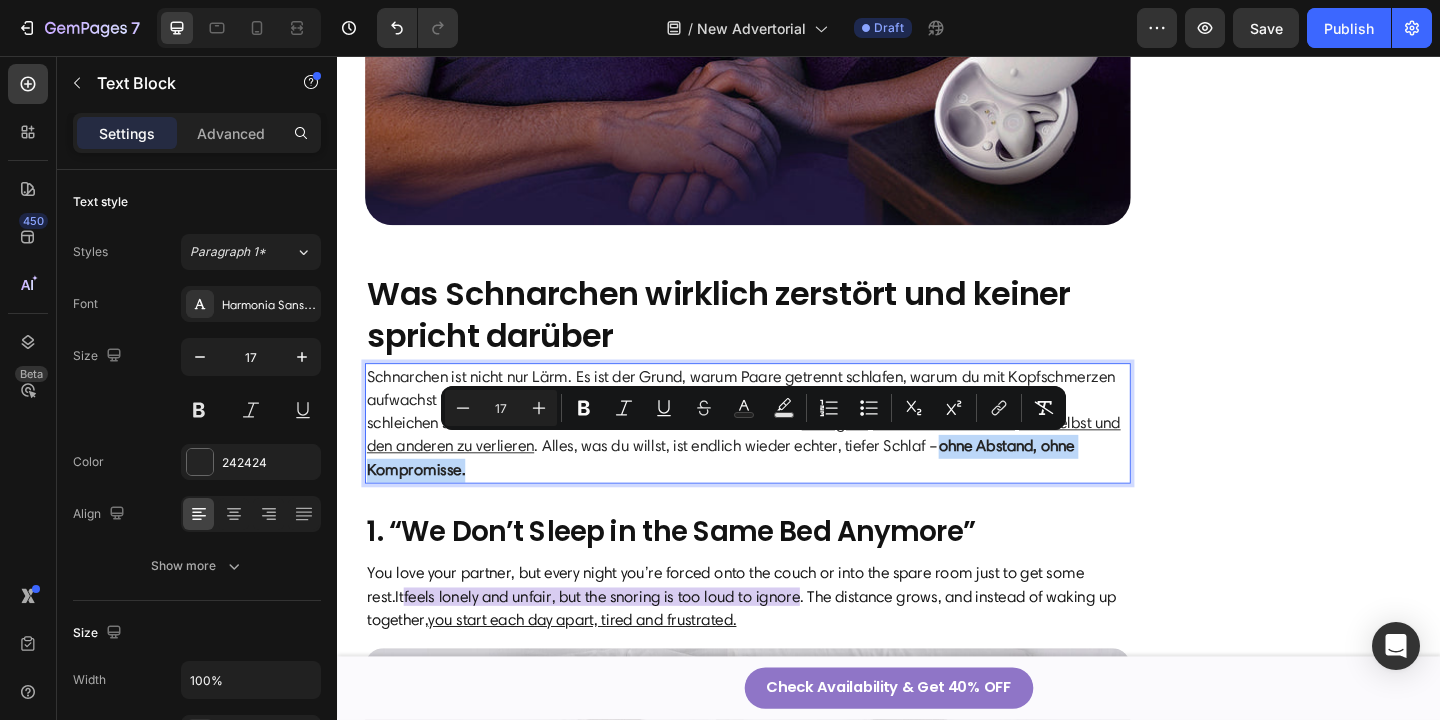 drag, startPoint x: 609, startPoint y: 504, endPoint x: 1112, endPoint y: 484, distance: 503.39746 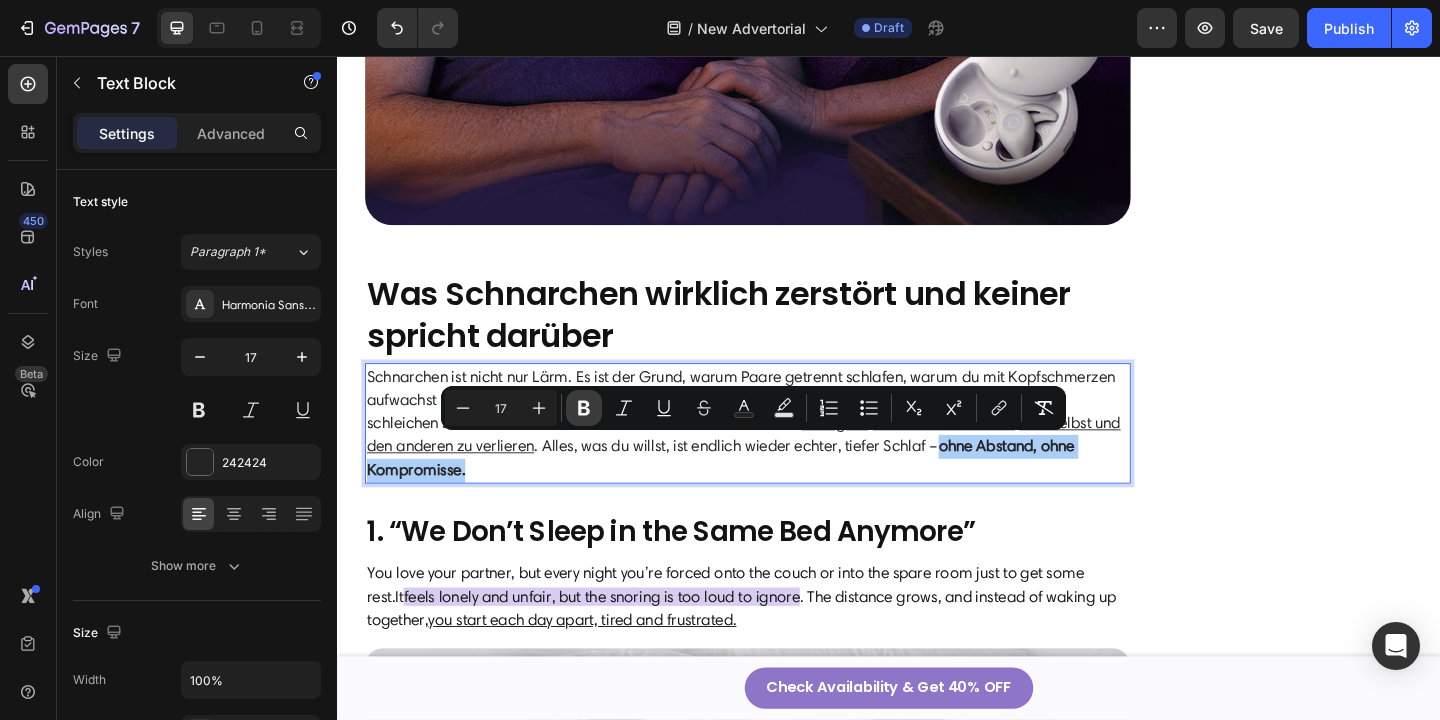 click 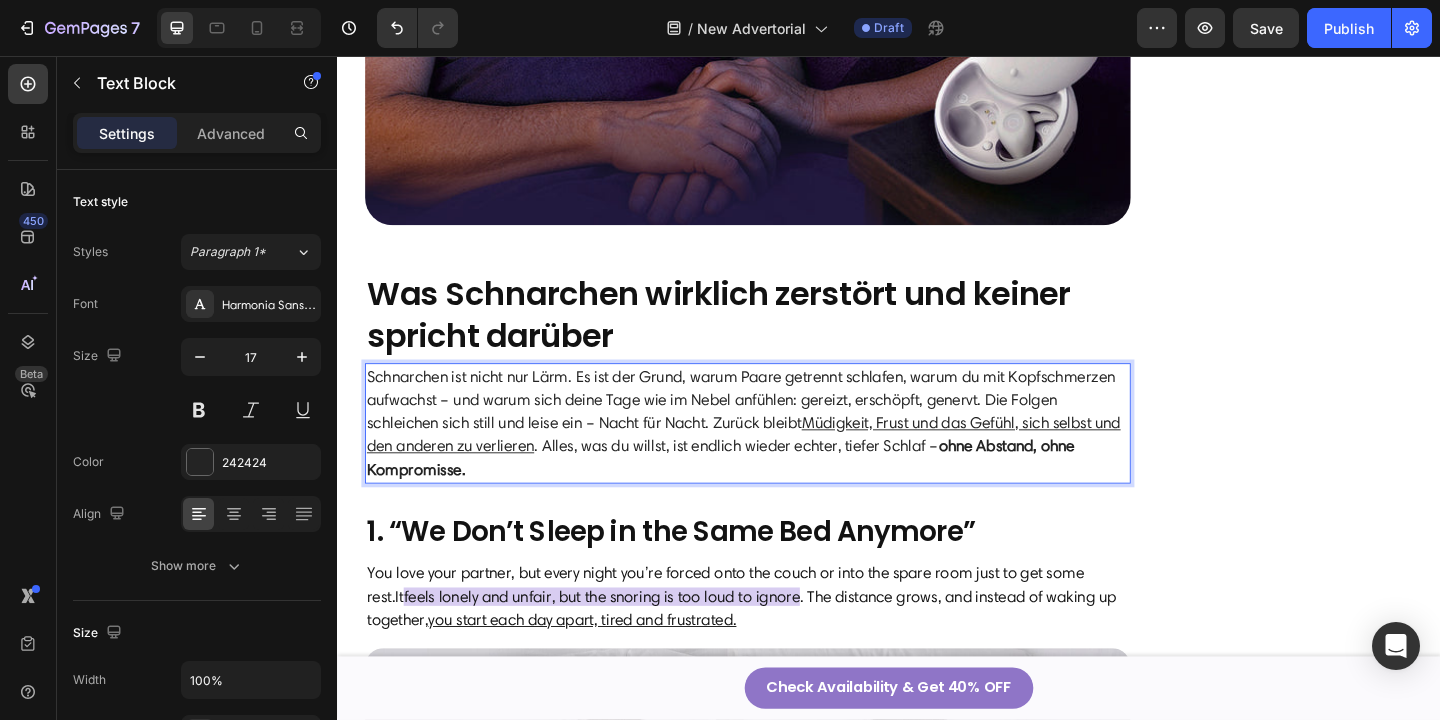 drag, startPoint x: 1117, startPoint y: 479, endPoint x: 1172, endPoint y: 512, distance: 64.14047 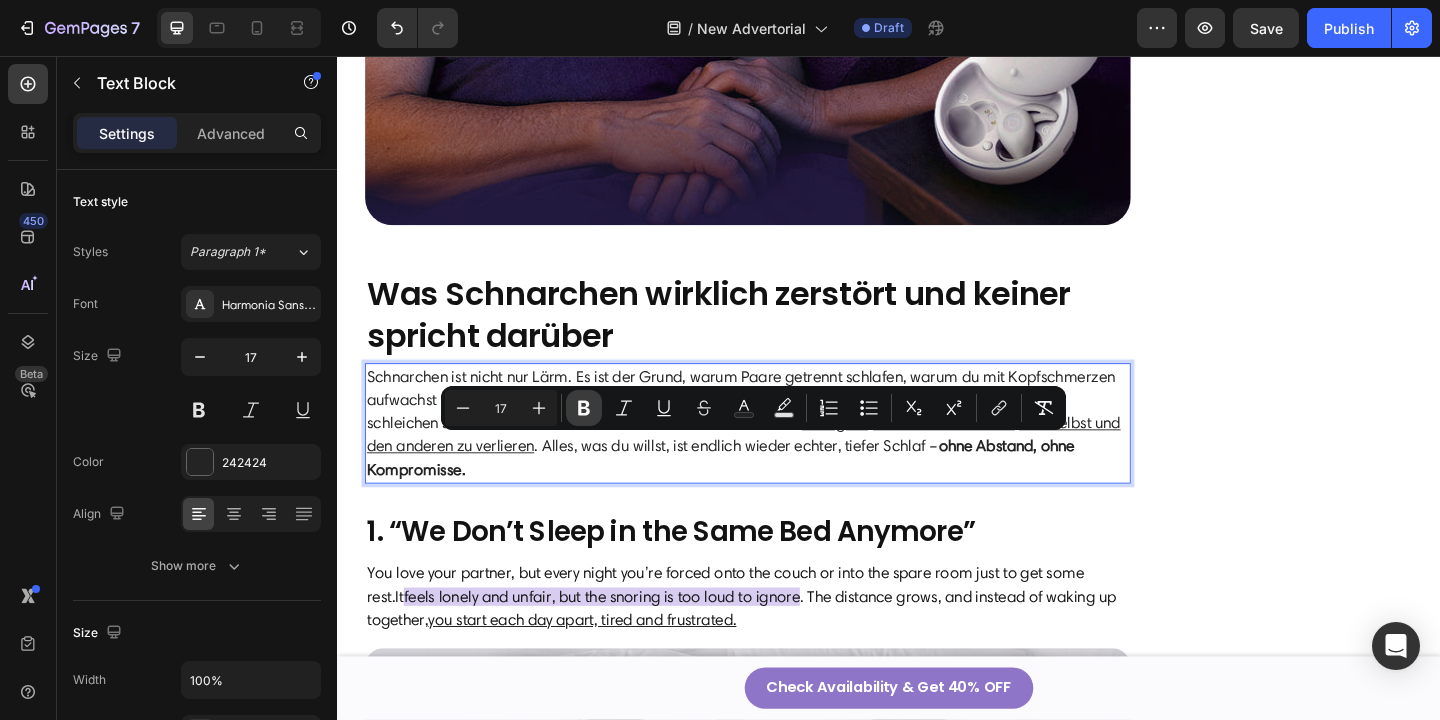 click 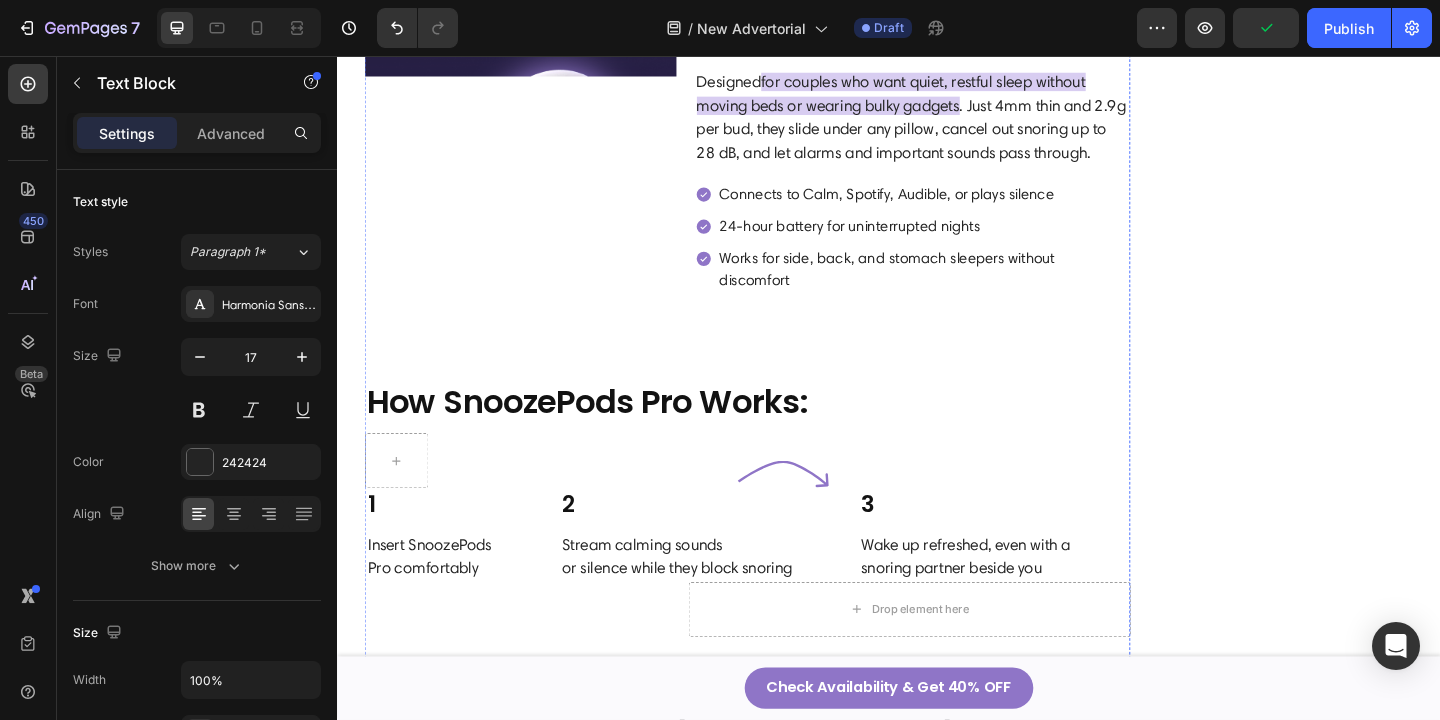 scroll, scrollTop: 4364, scrollLeft: 0, axis: vertical 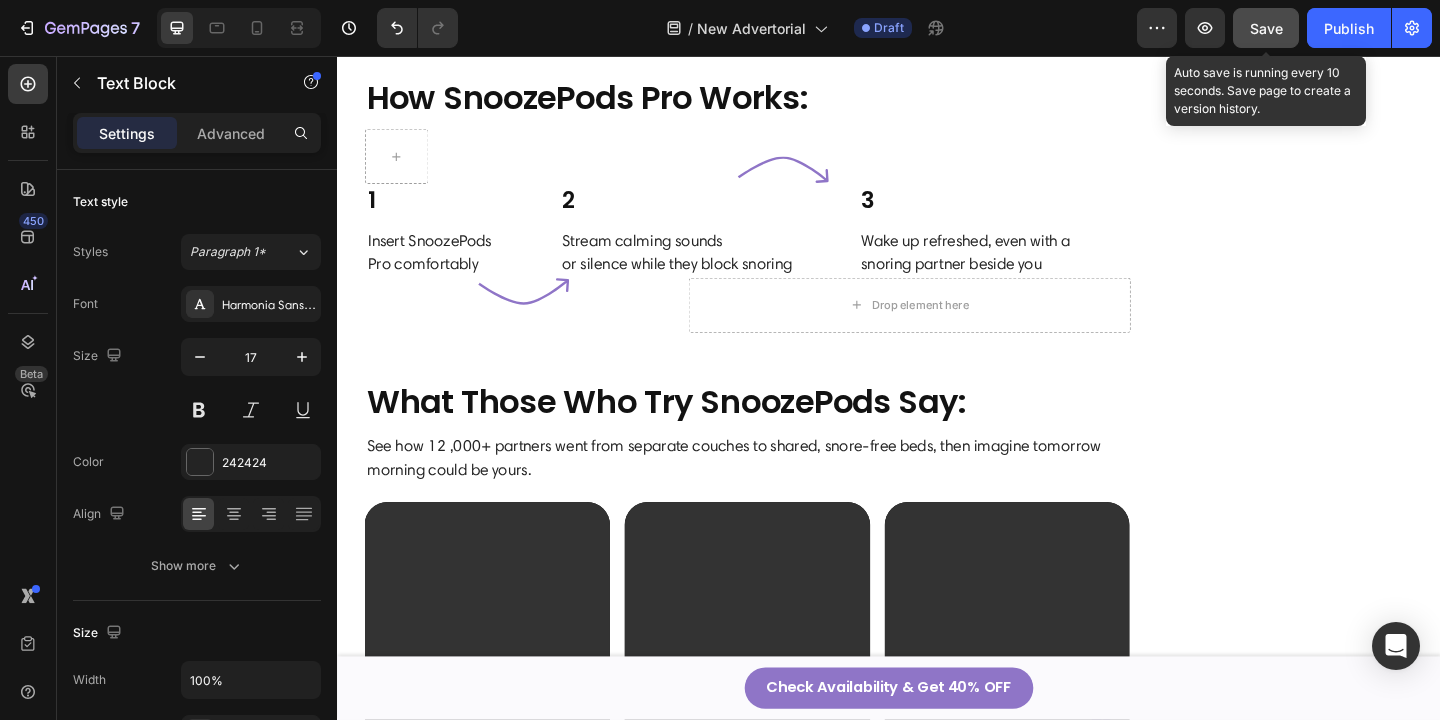click on "Save" 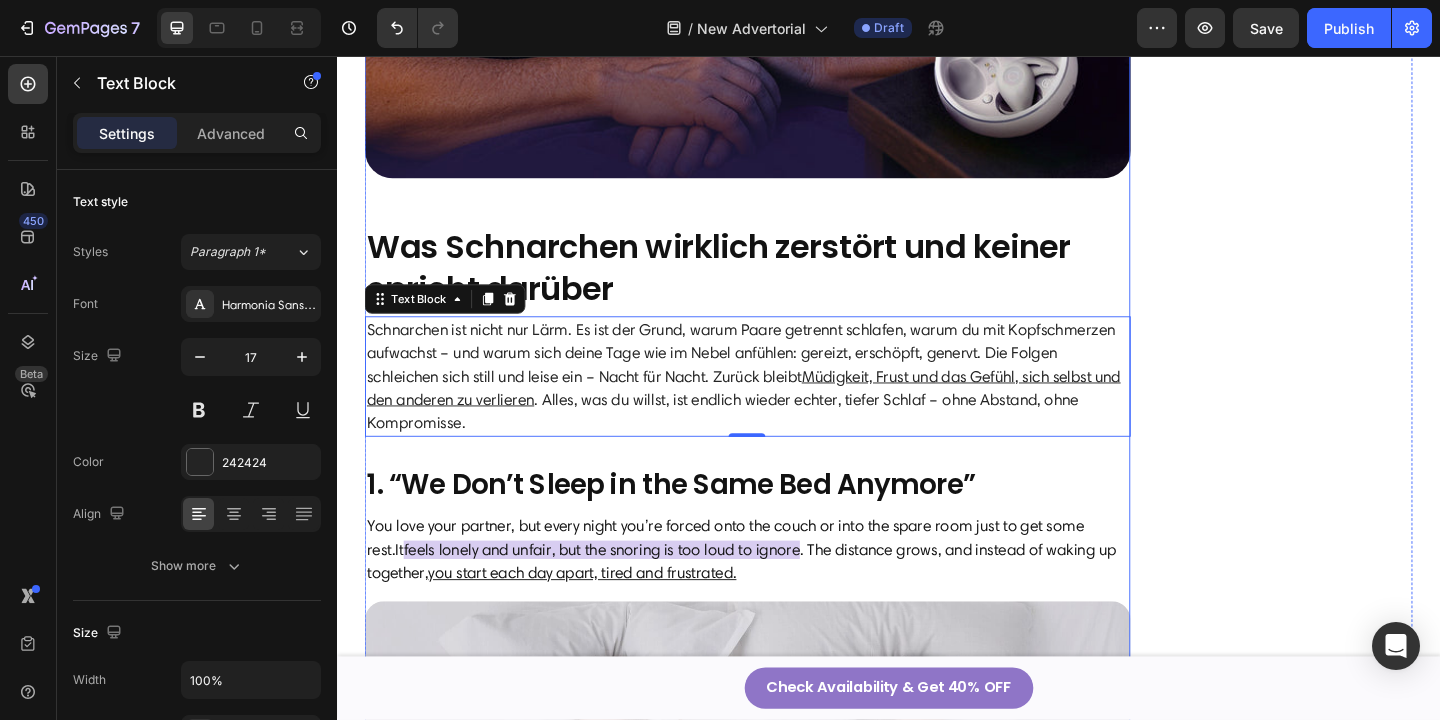 scroll, scrollTop: 1390, scrollLeft: 0, axis: vertical 